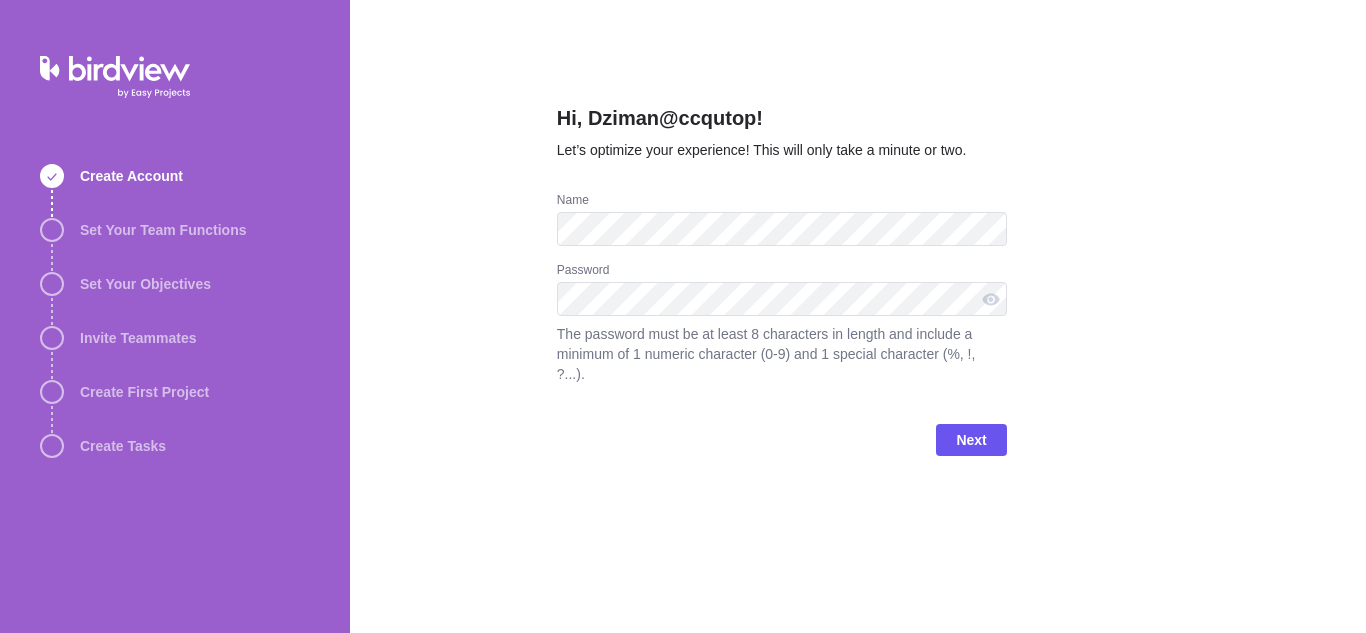 scroll, scrollTop: 0, scrollLeft: 0, axis: both 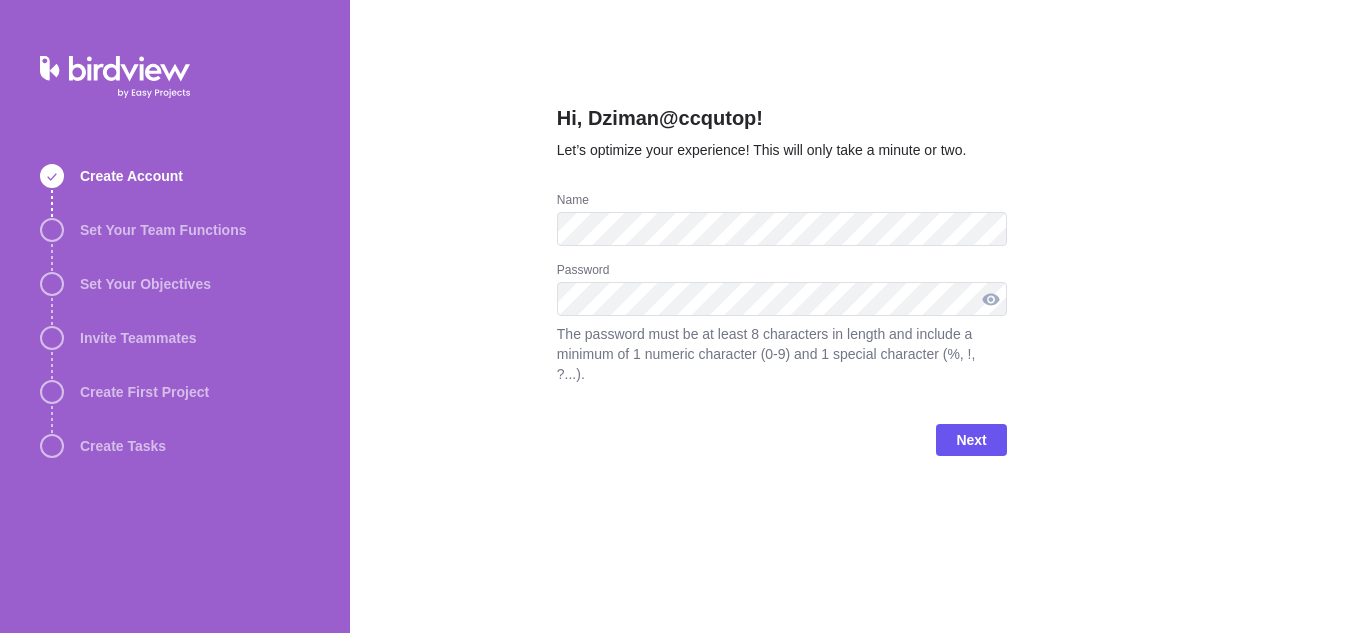click at bounding box center [991, 299] 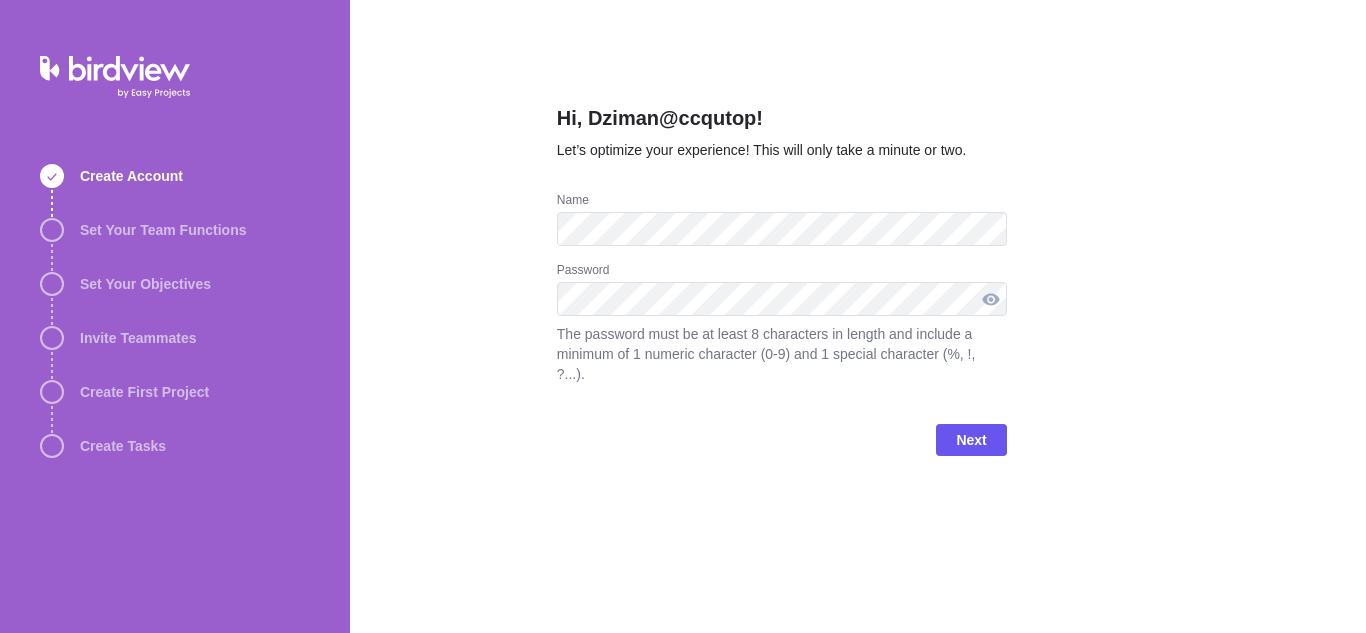 click at bounding box center (991, 299) 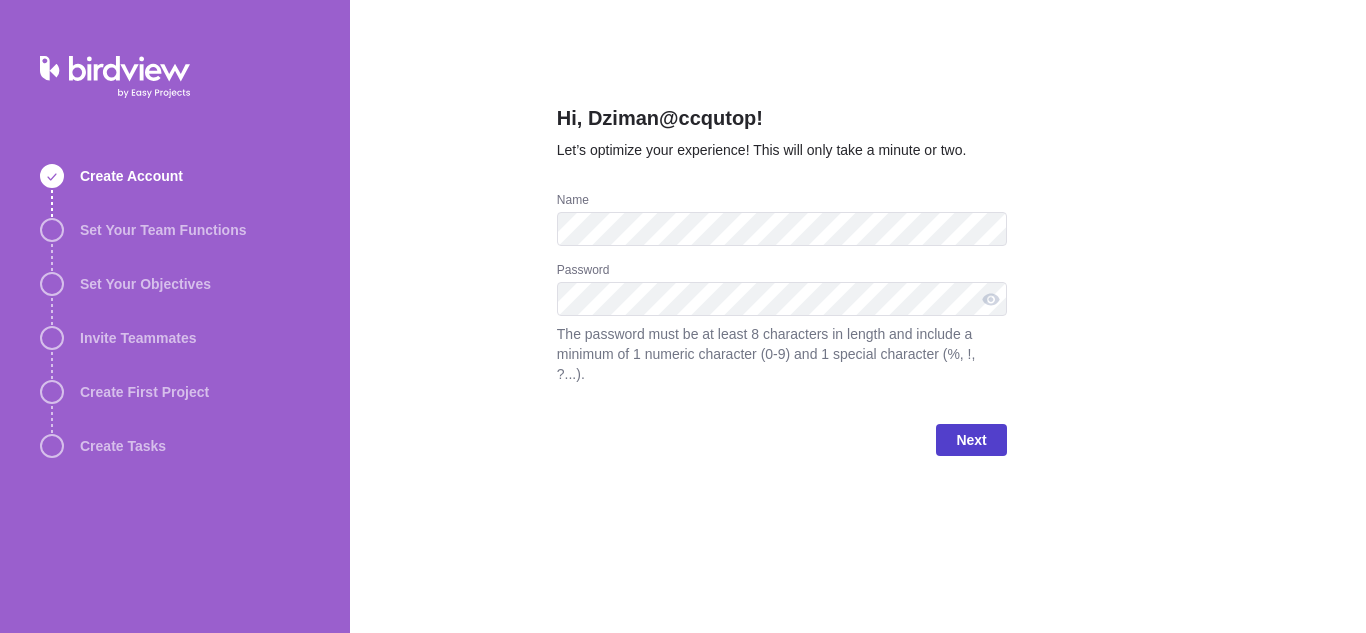 click on "Next" at bounding box center (971, 440) 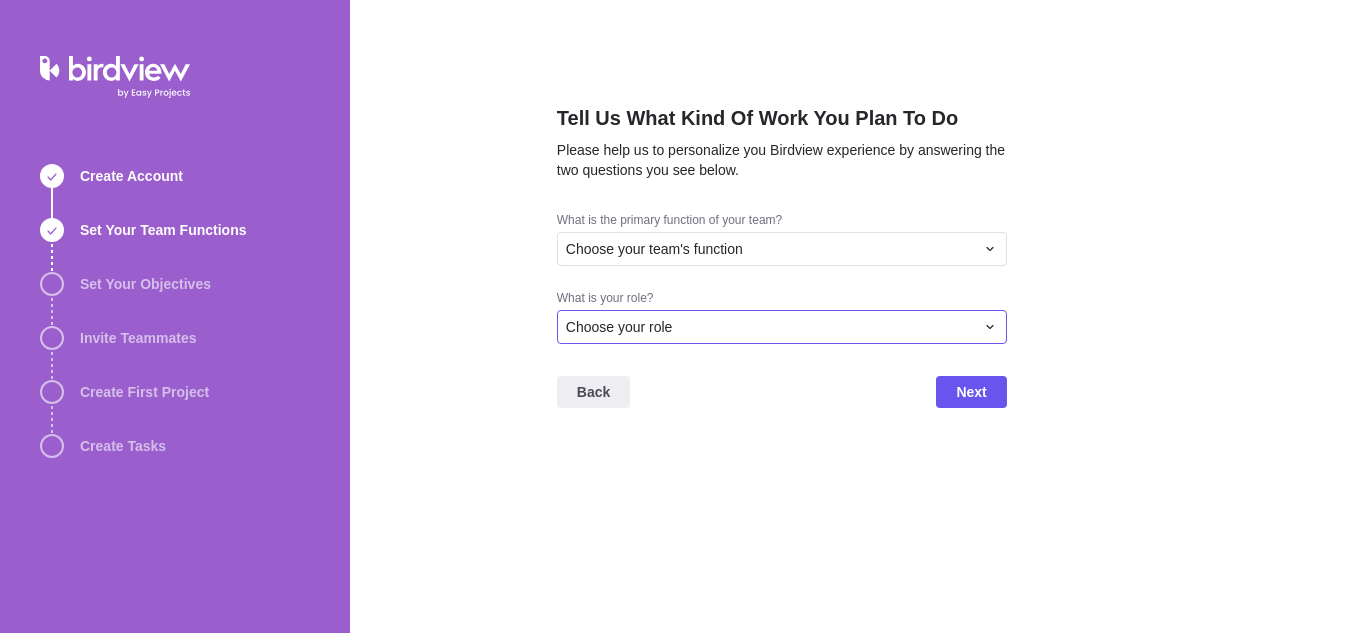 click on "Choose your role" at bounding box center (782, 327) 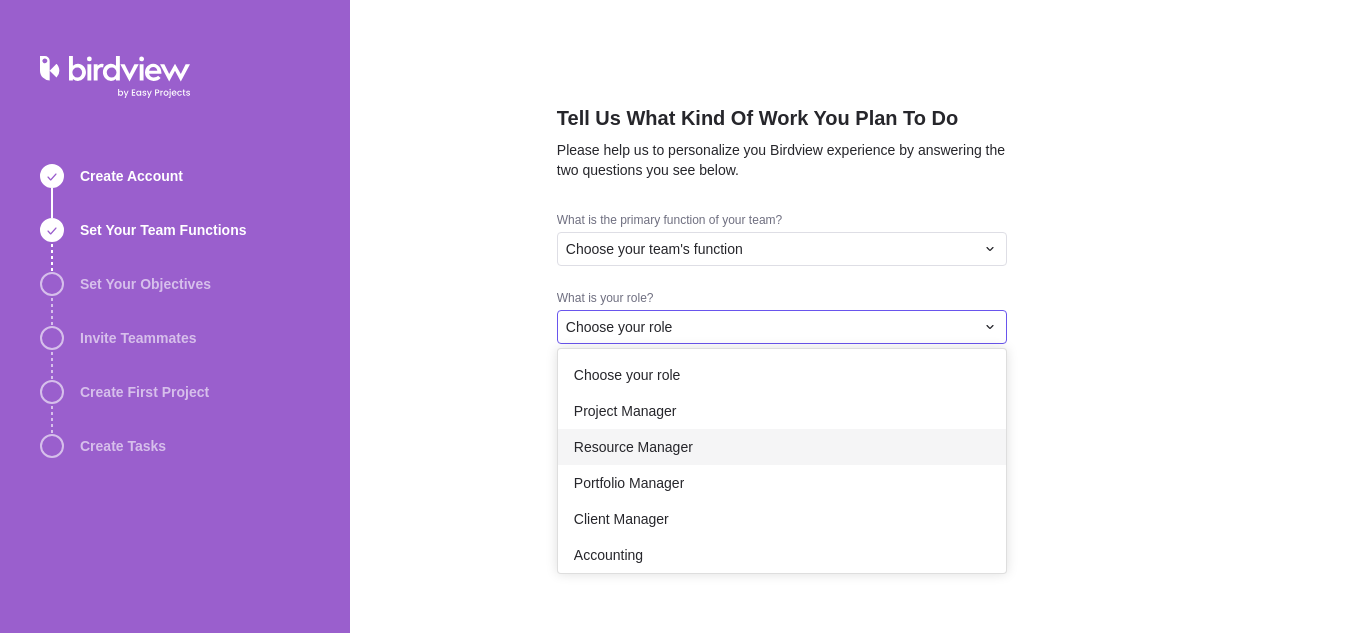 click on "Resource Manager" at bounding box center (782, 447) 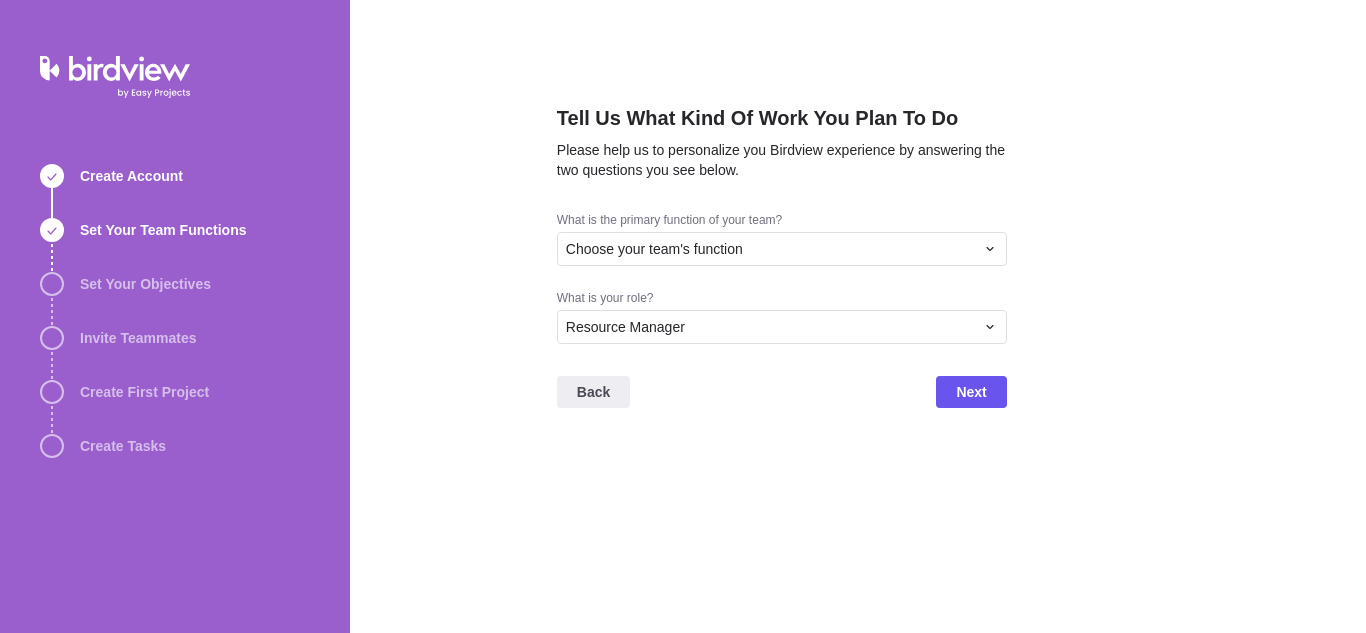 click on "What is the primary function of your team? Choose your team's function" at bounding box center (782, 251) 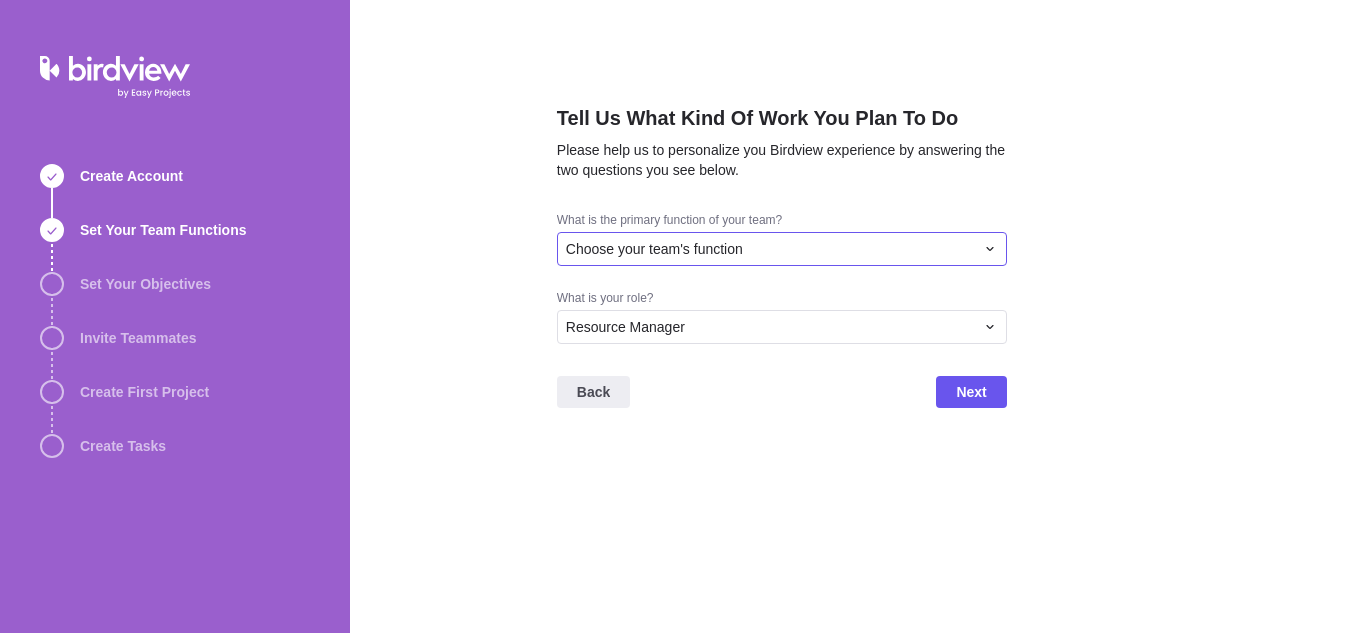 click on "Choose your team's function" at bounding box center [770, 249] 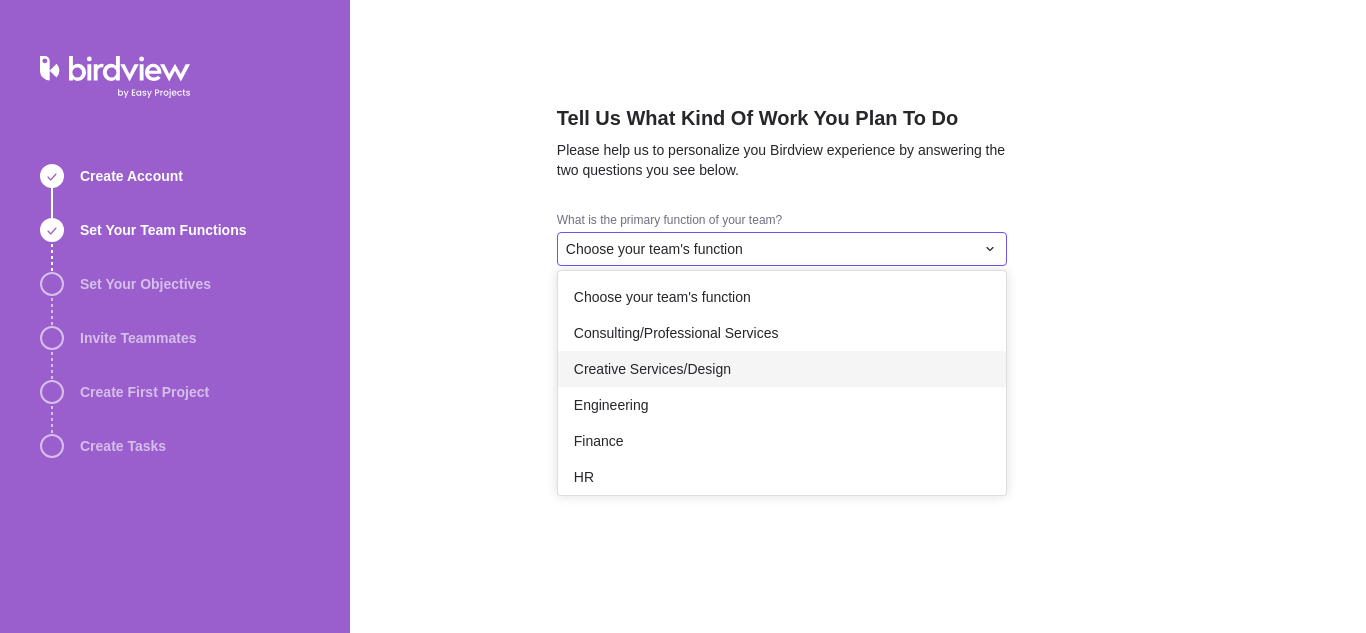 click on "Engineering" at bounding box center [782, 405] 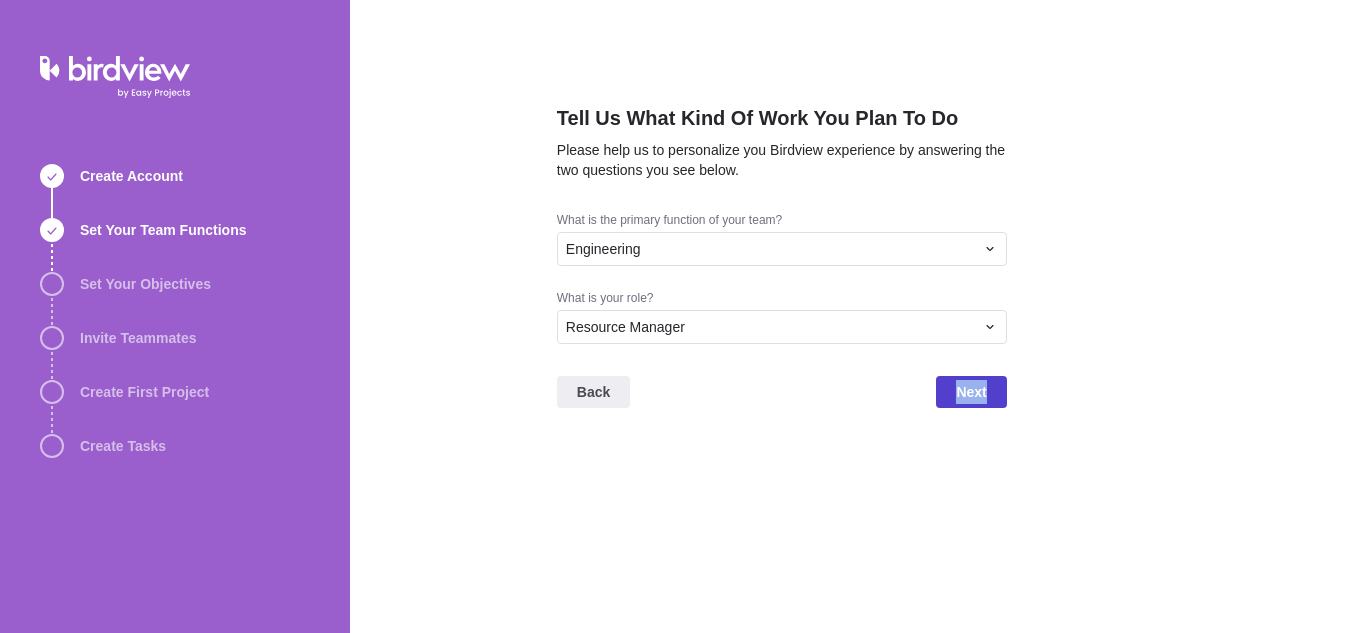 click on "Next" at bounding box center [971, 392] 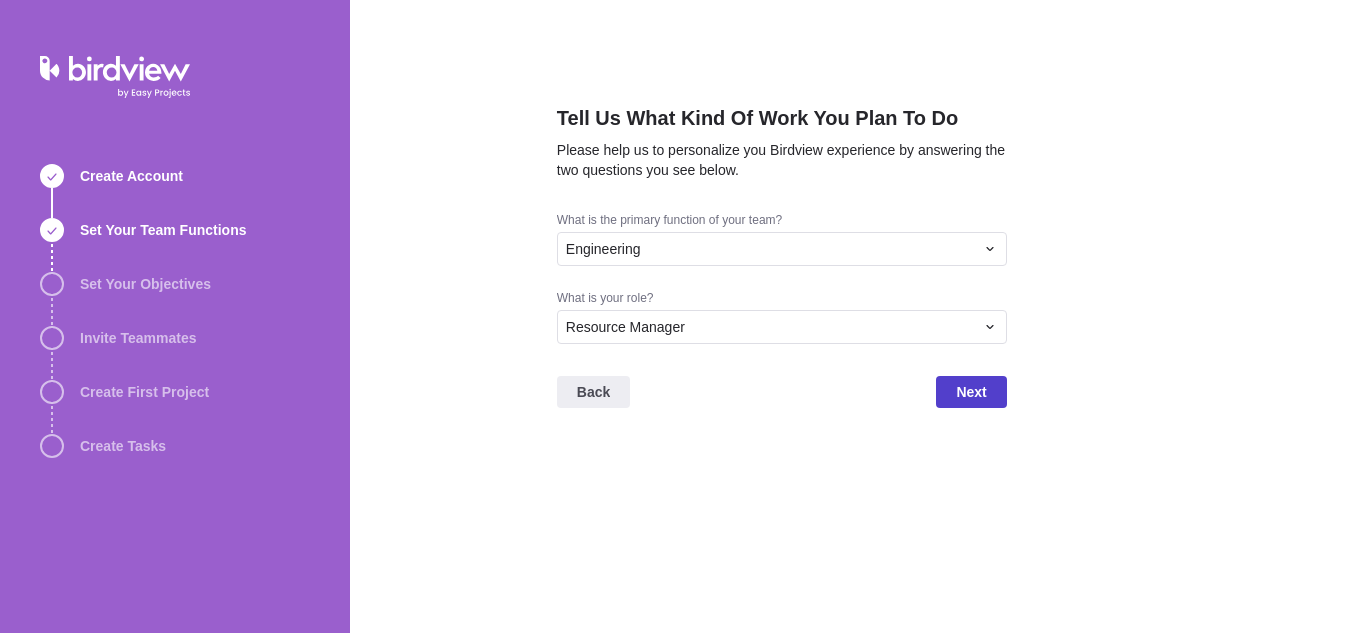 click on "Next" at bounding box center [971, 392] 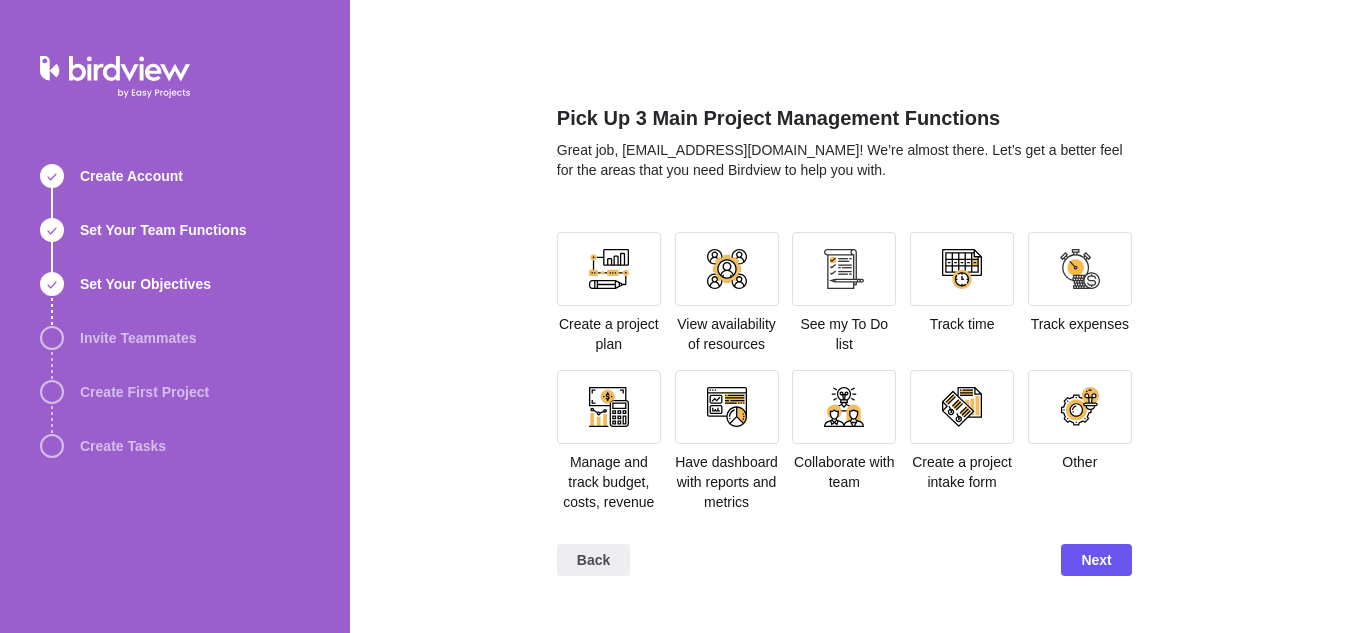 click on "Back Next" at bounding box center (844, 568) 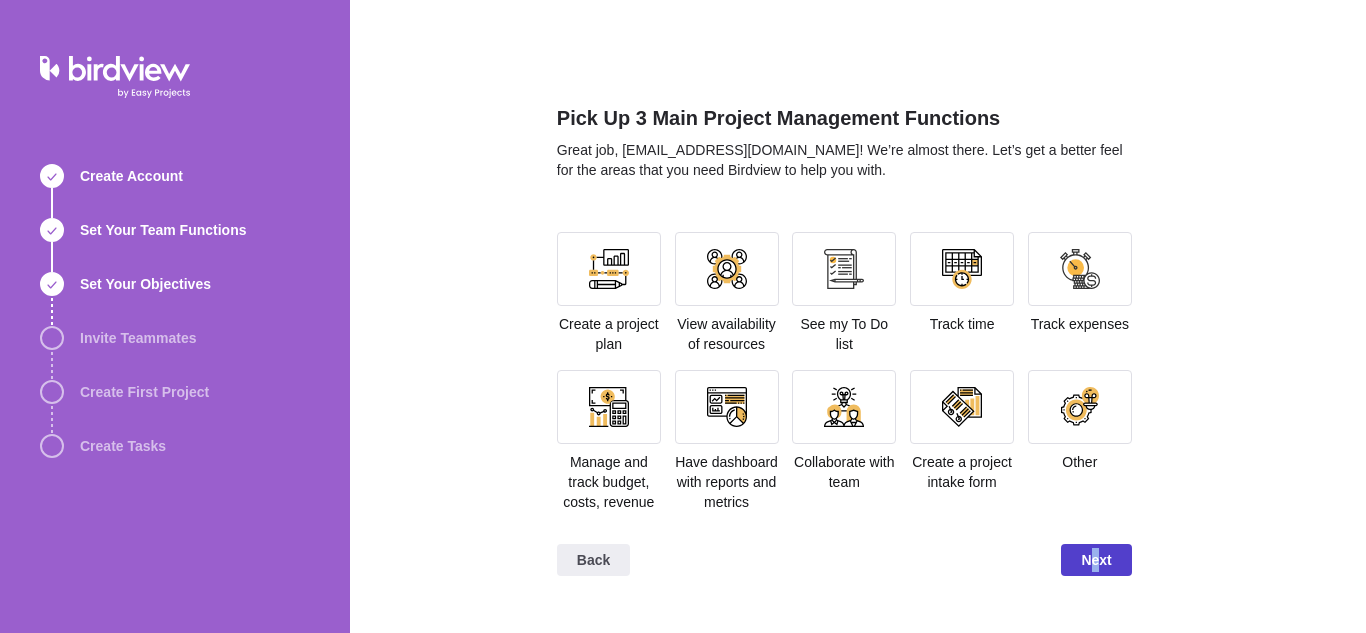 click on "Next" at bounding box center (1096, 560) 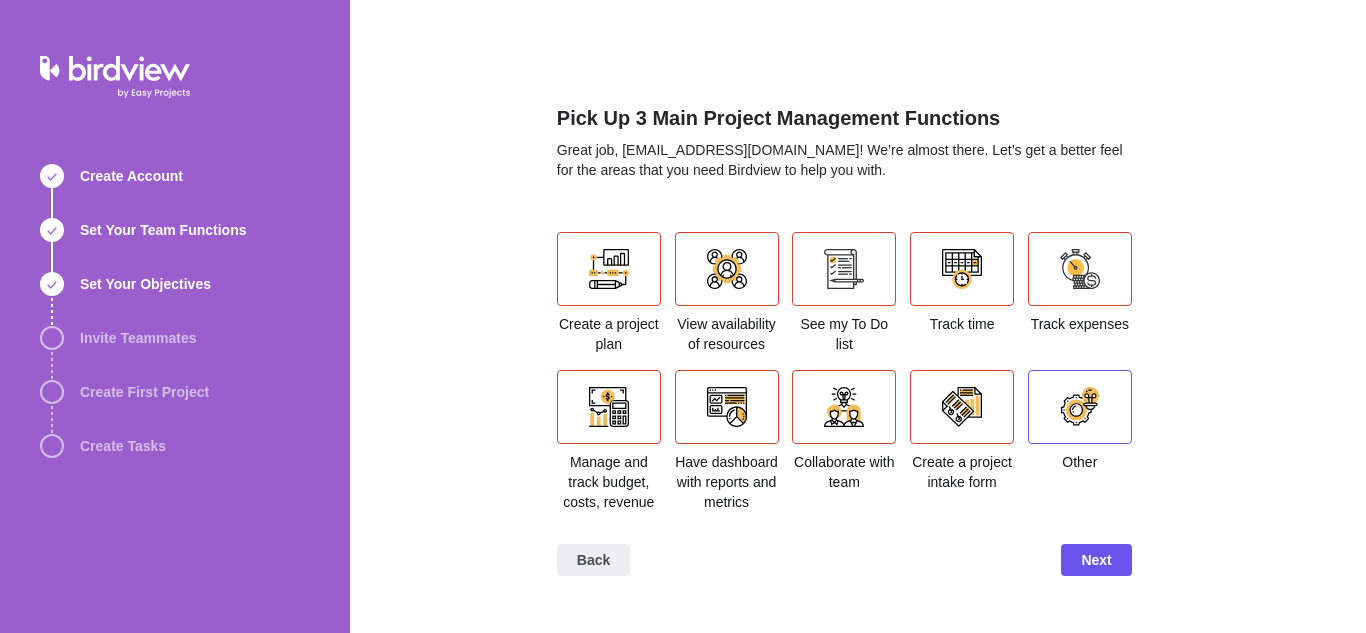 click at bounding box center [1080, 407] 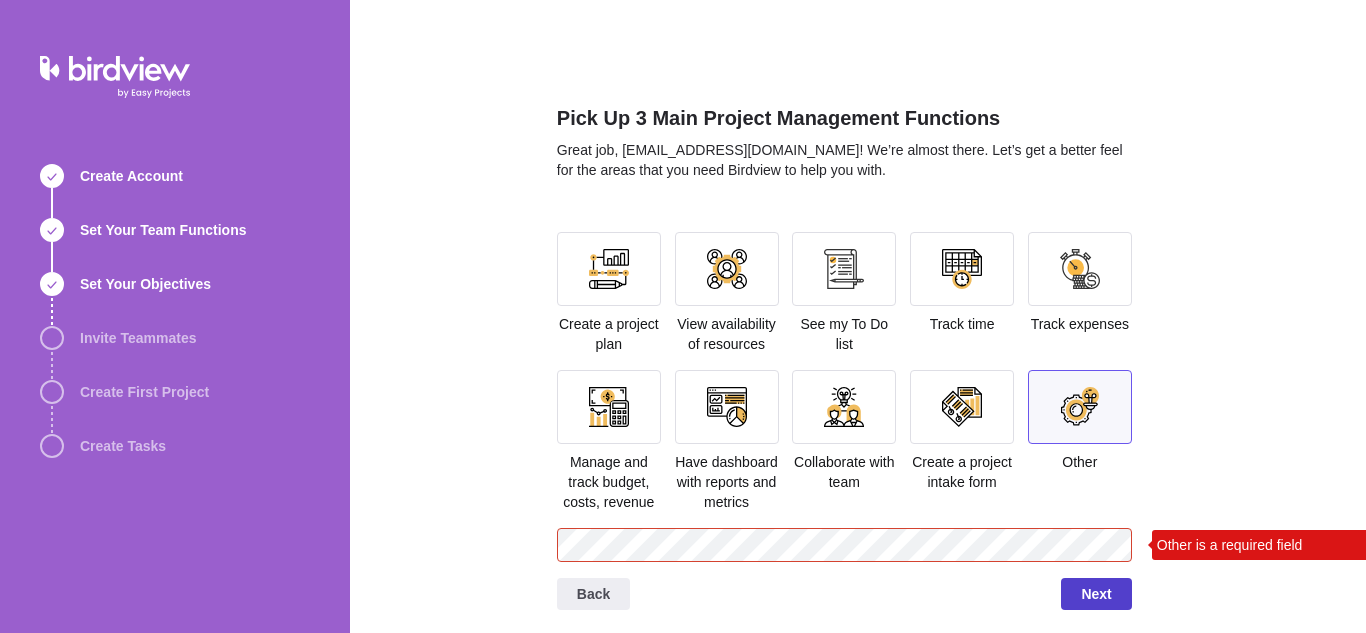 click on "Next" at bounding box center (1096, 594) 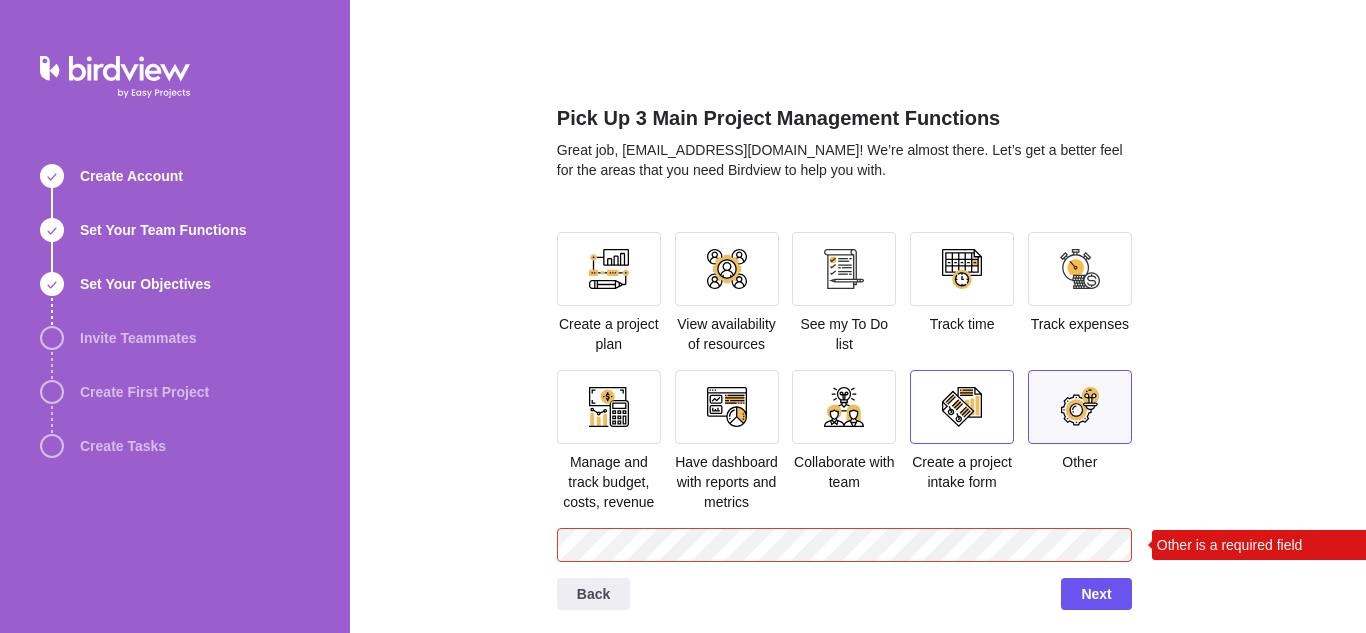 drag, startPoint x: 987, startPoint y: 416, endPoint x: 1003, endPoint y: 436, distance: 25.612497 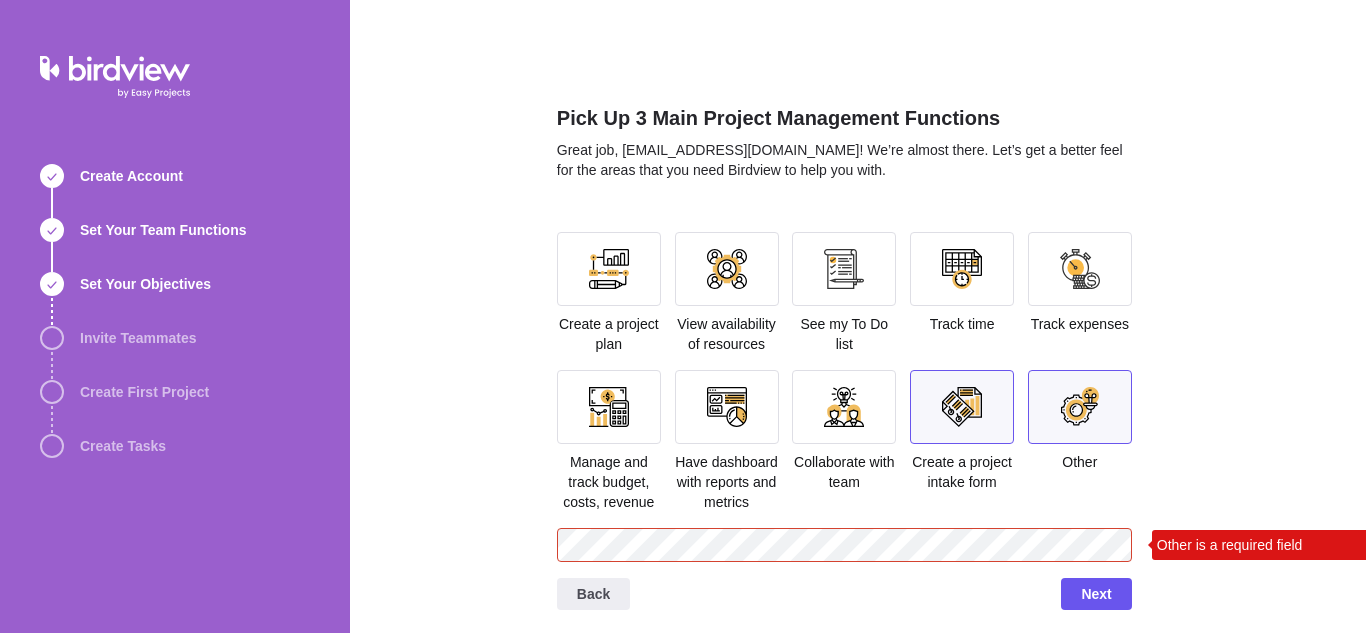 click on "Other" at bounding box center [1079, 462] 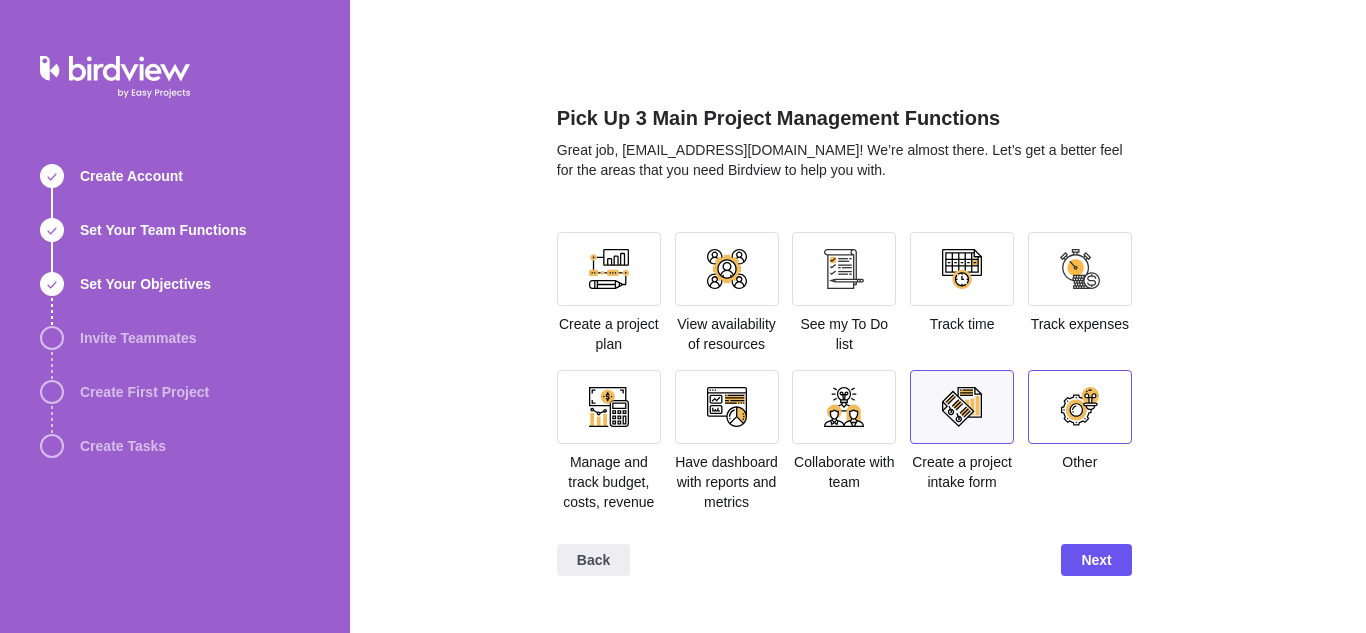 click at bounding box center [1080, 407] 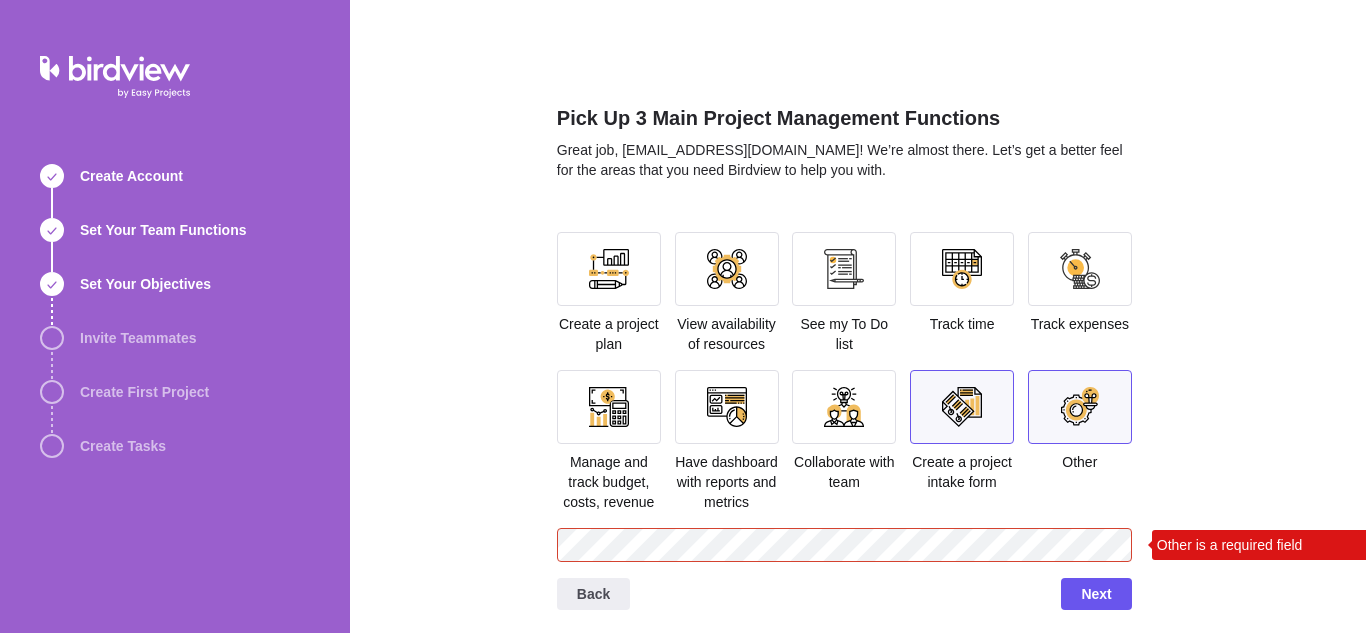 click on "Other" at bounding box center (1080, 449) 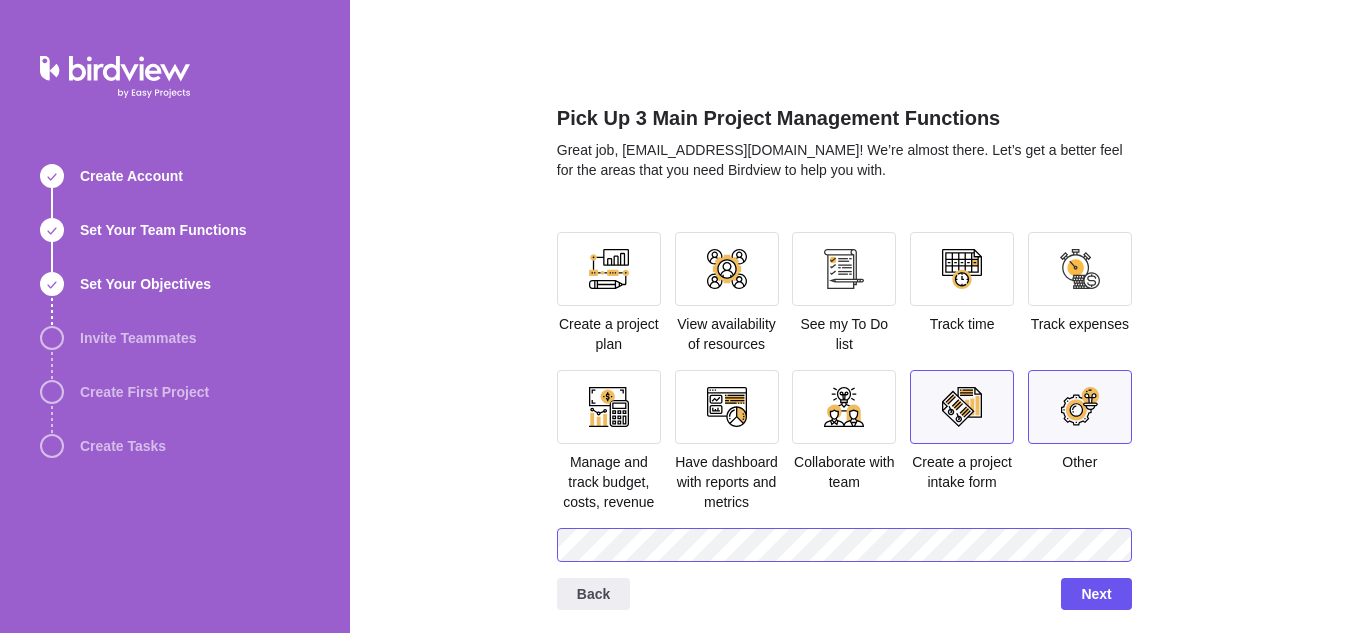 scroll, scrollTop: 0, scrollLeft: 2356, axis: horizontal 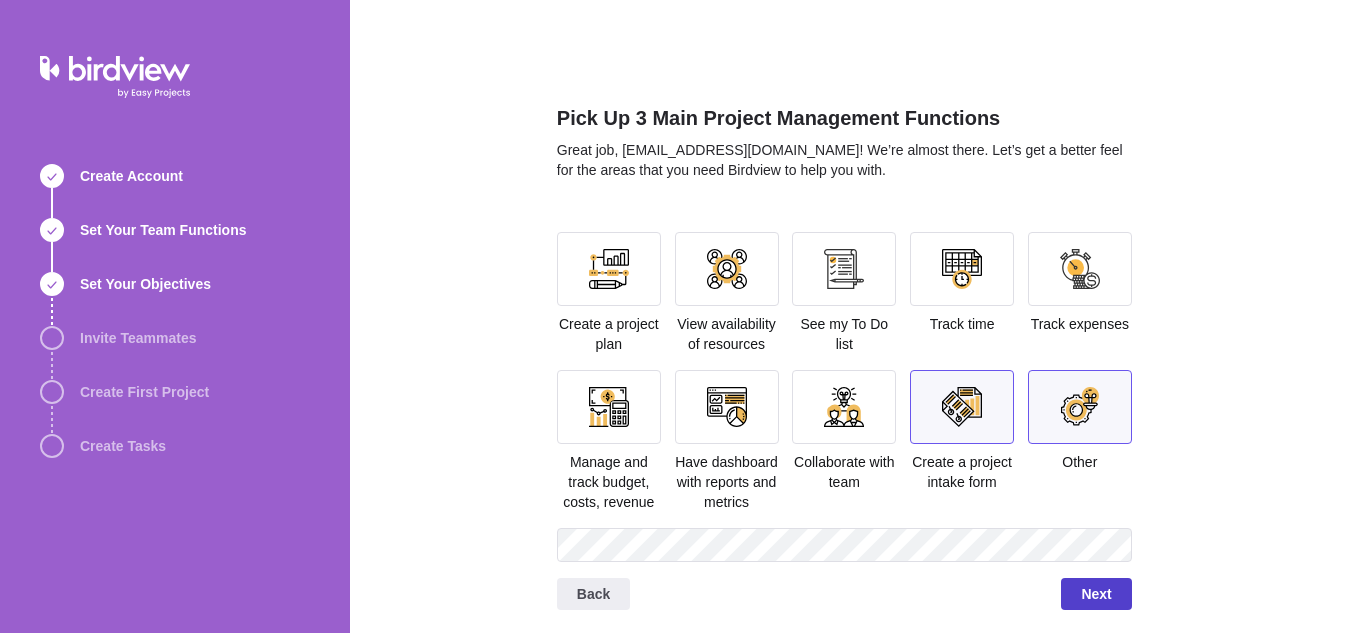 click on "Next" at bounding box center (1096, 594) 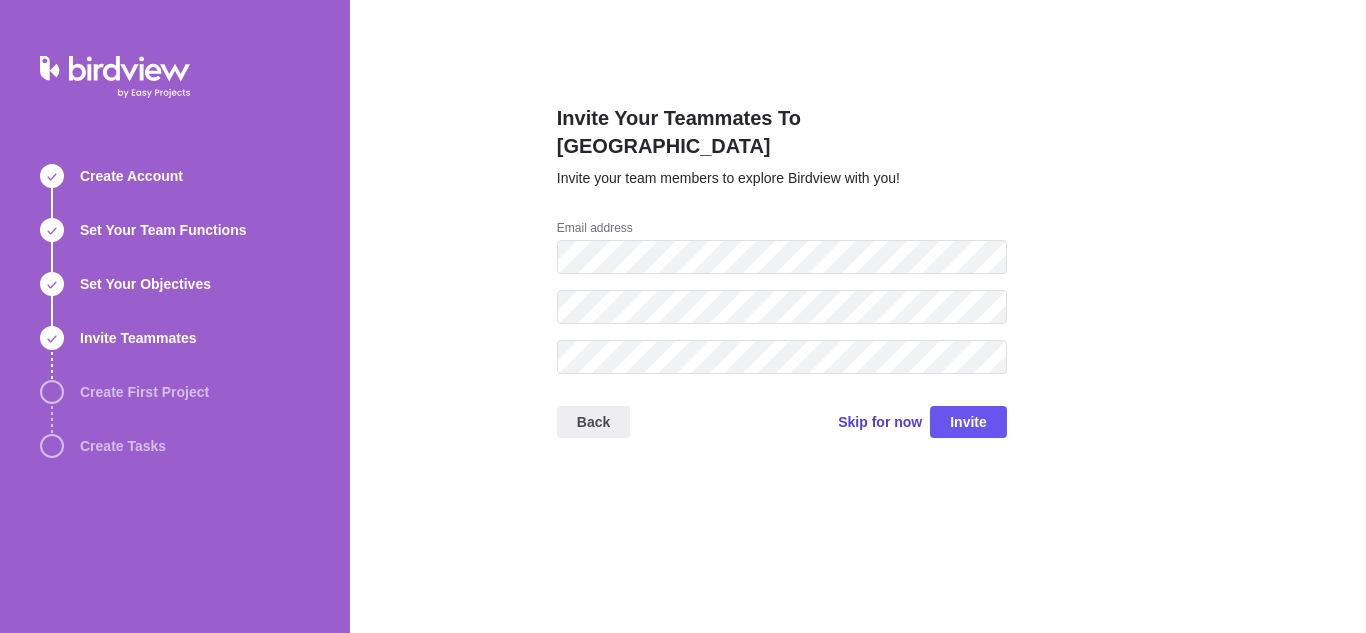 click on "Skip for now" at bounding box center (880, 422) 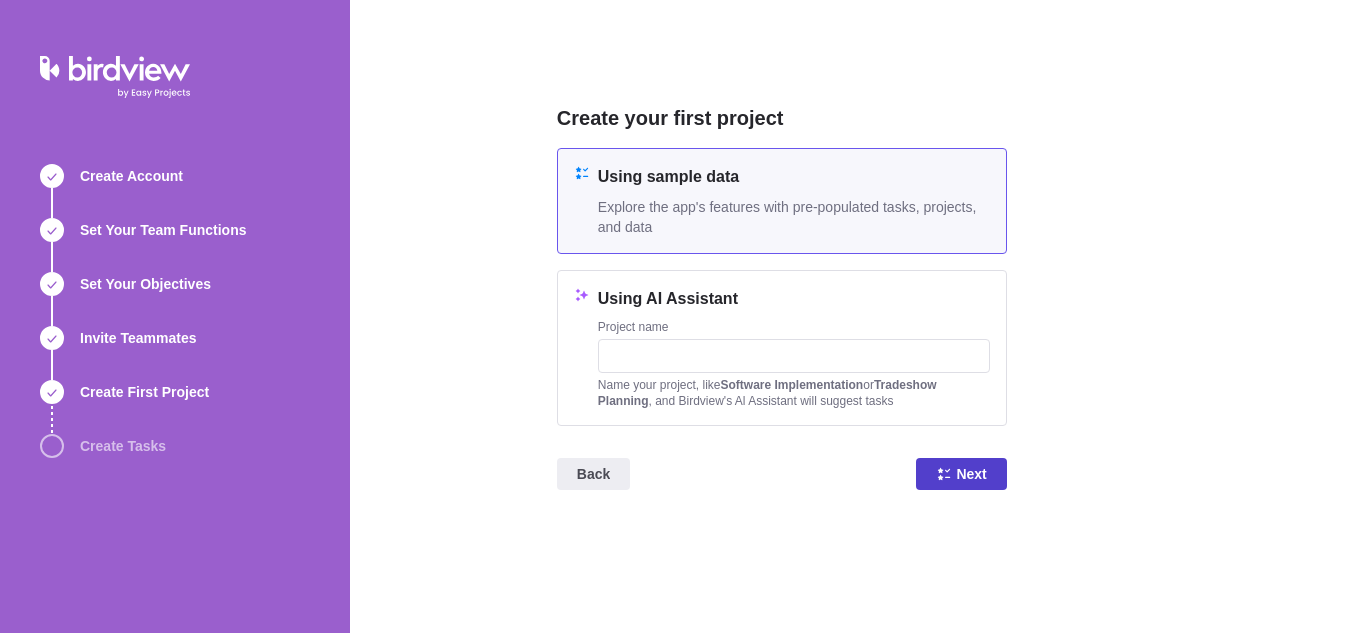 click on "Next" at bounding box center (961, 474) 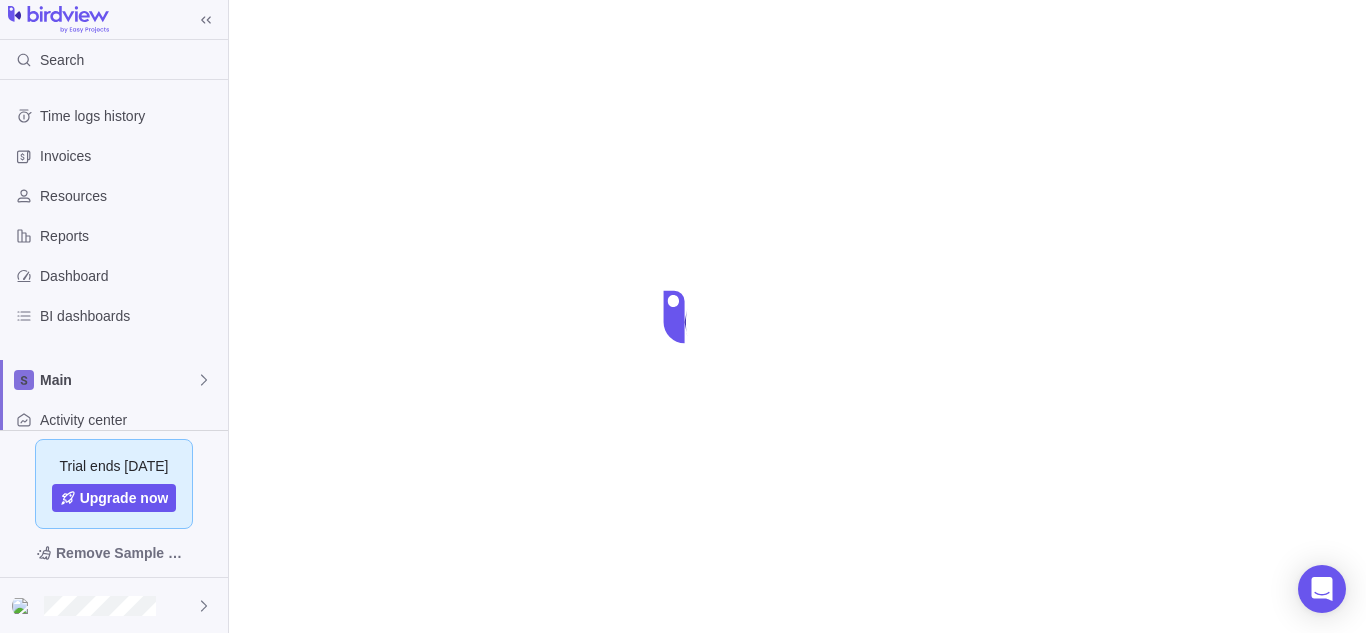 scroll, scrollTop: 0, scrollLeft: 0, axis: both 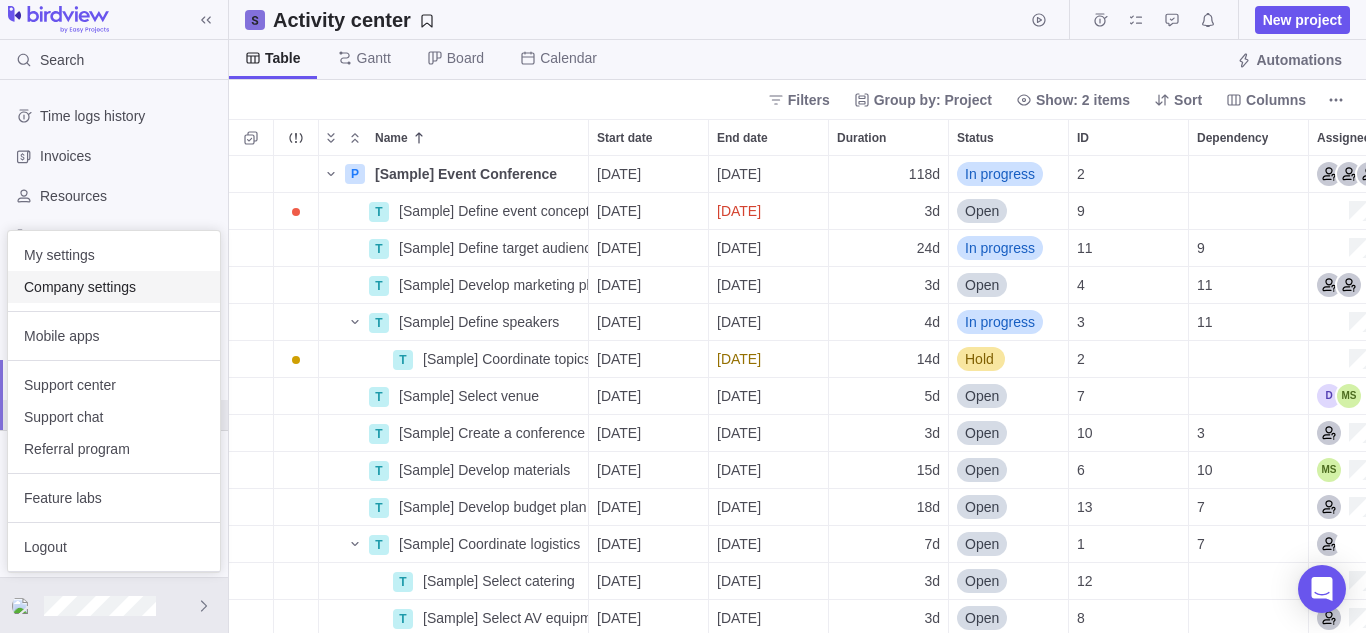 click on "Company settings" at bounding box center [114, 287] 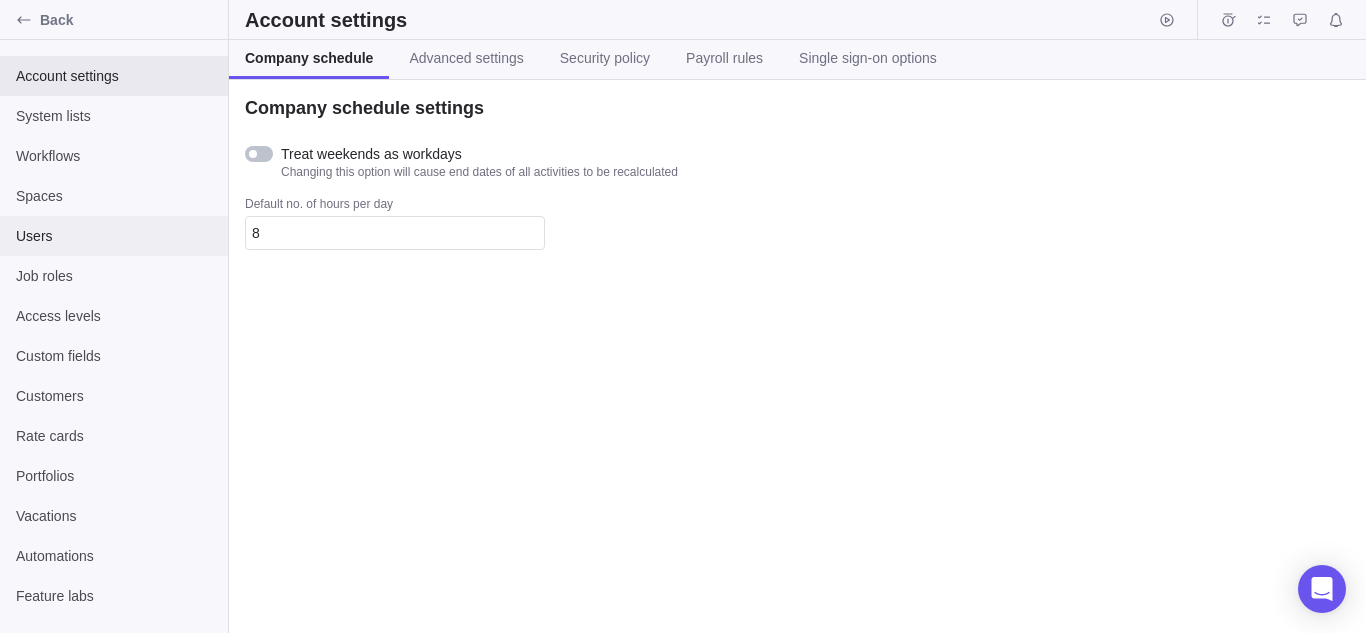 click on "Users" at bounding box center [114, 236] 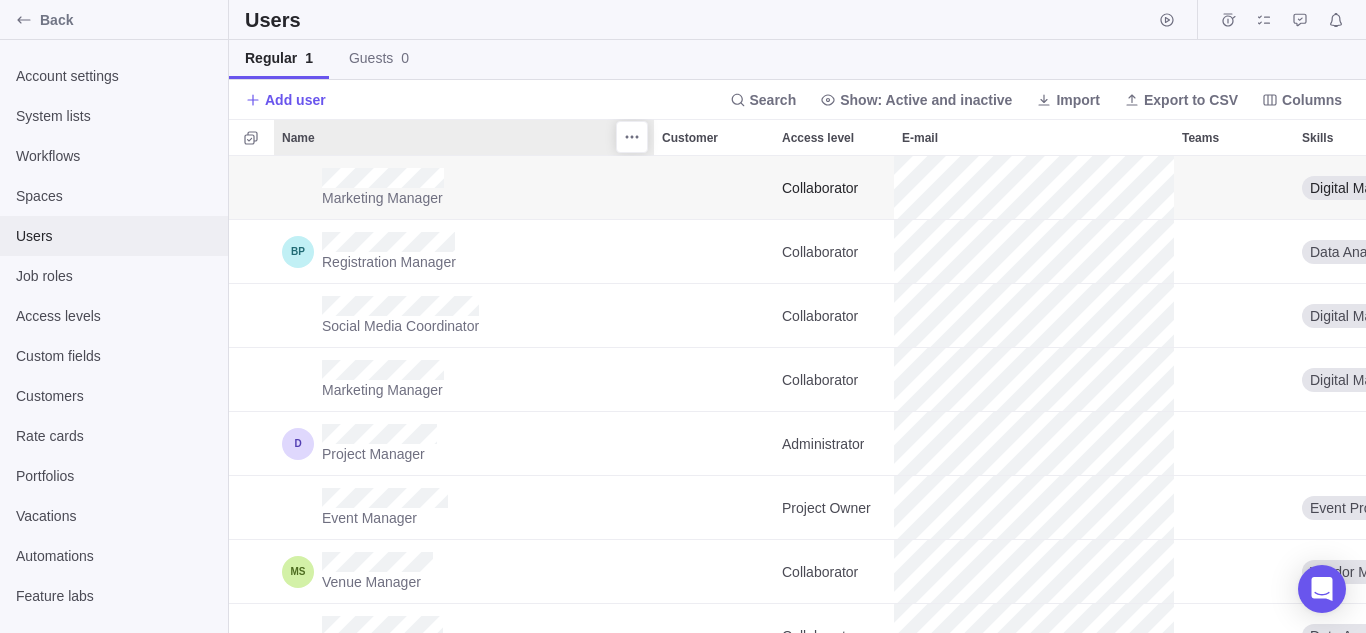 scroll, scrollTop: 16, scrollLeft: 16, axis: both 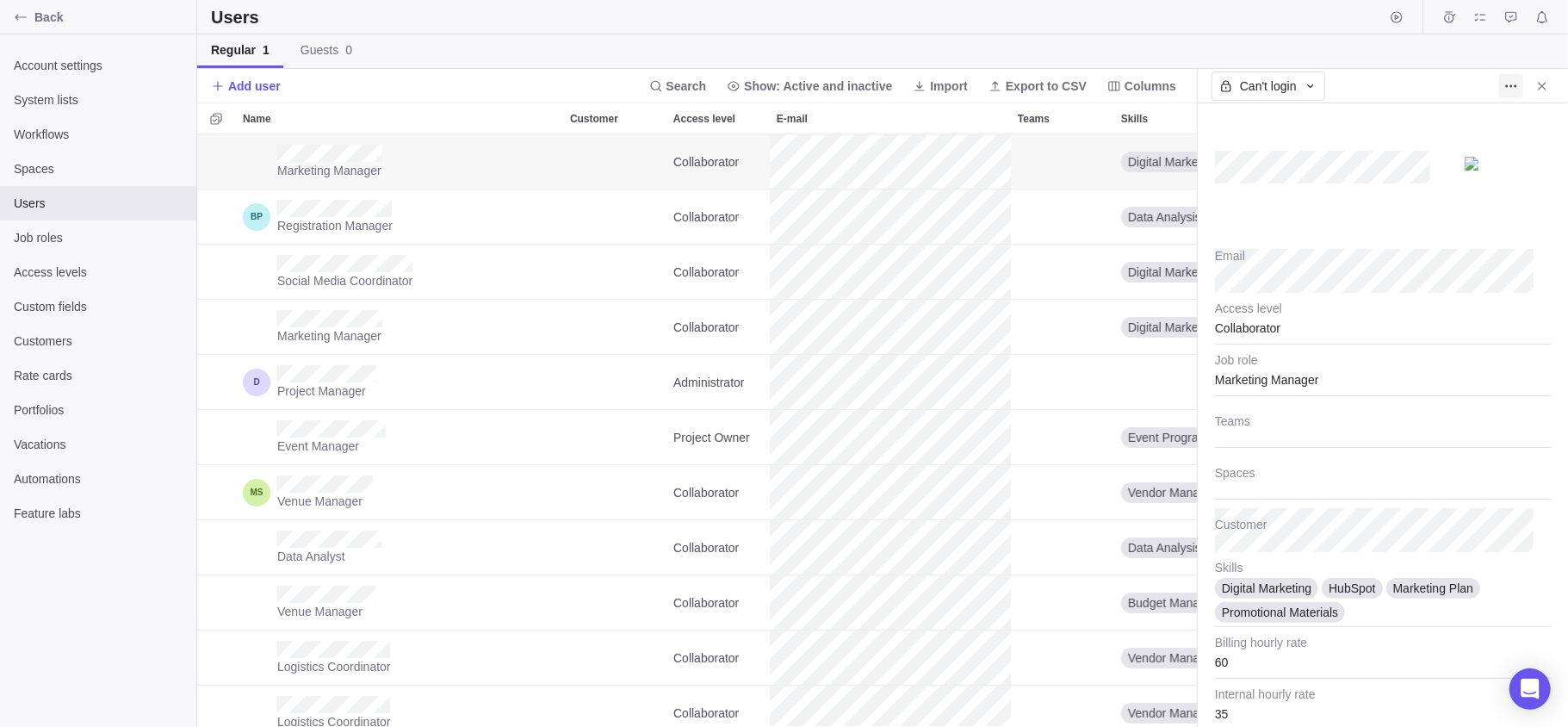 drag, startPoint x: 1513, startPoint y: 81, endPoint x: 1510, endPoint y: 96, distance: 15.297059 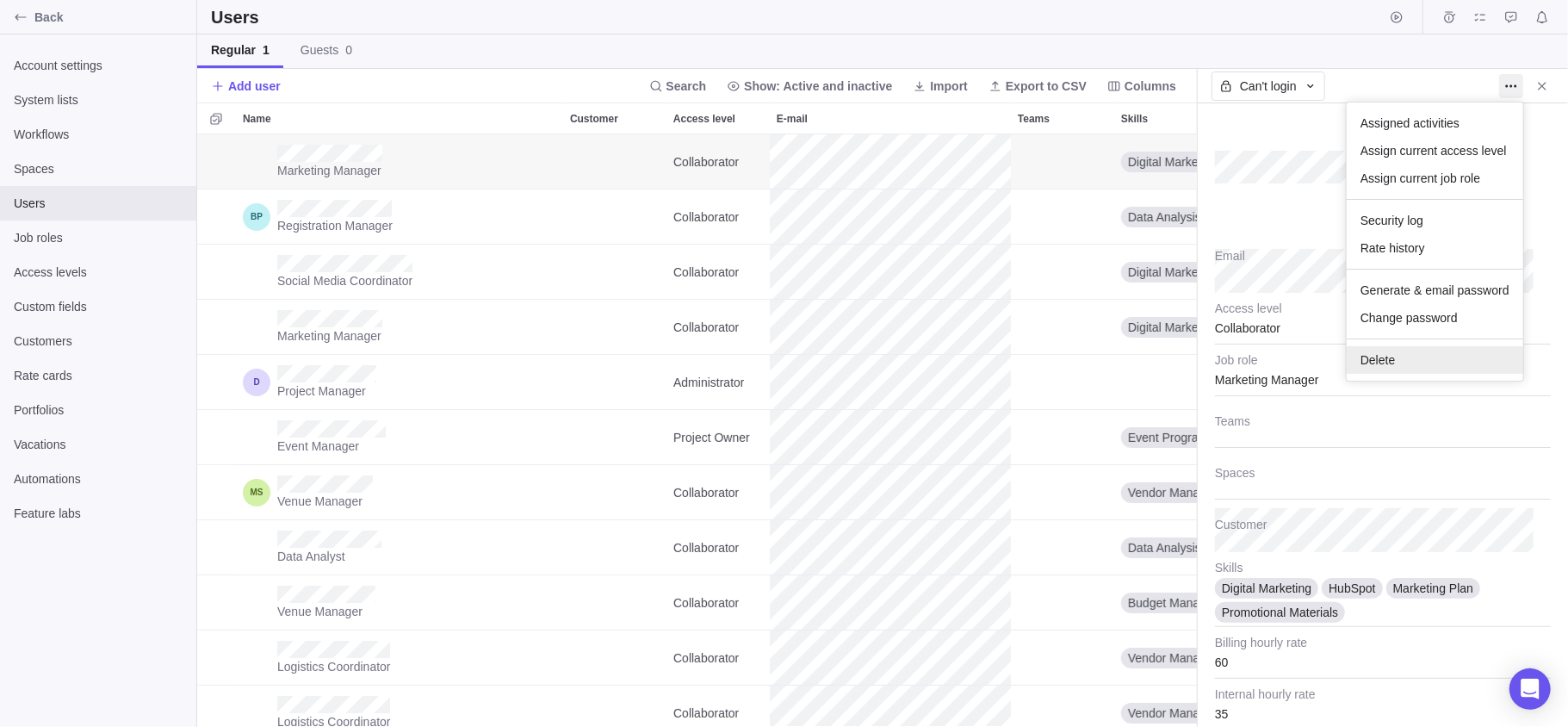 click on "Delete" at bounding box center (1435, 360) 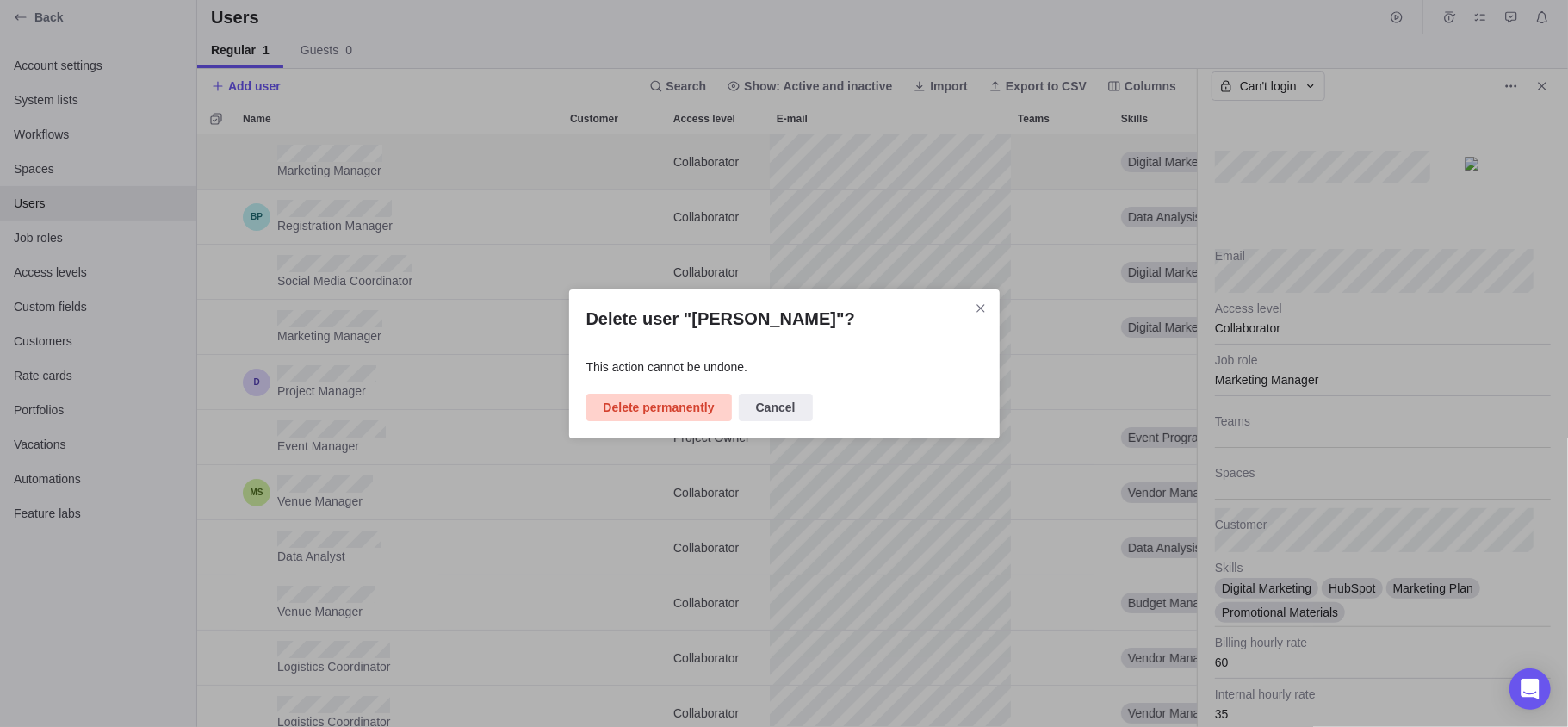 click on "Delete permanently" at bounding box center [659, 407] 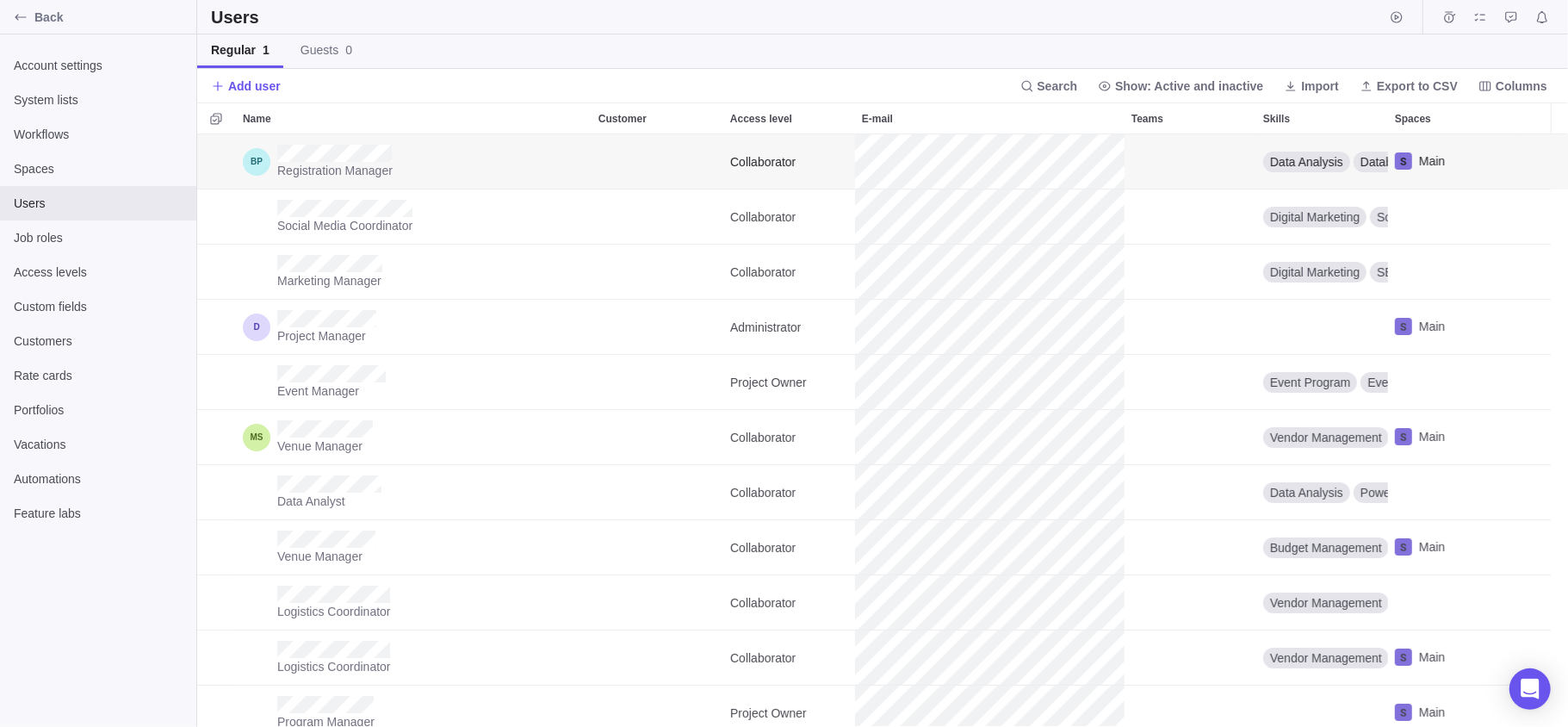scroll, scrollTop: 574, scrollLeft: 982, axis: both 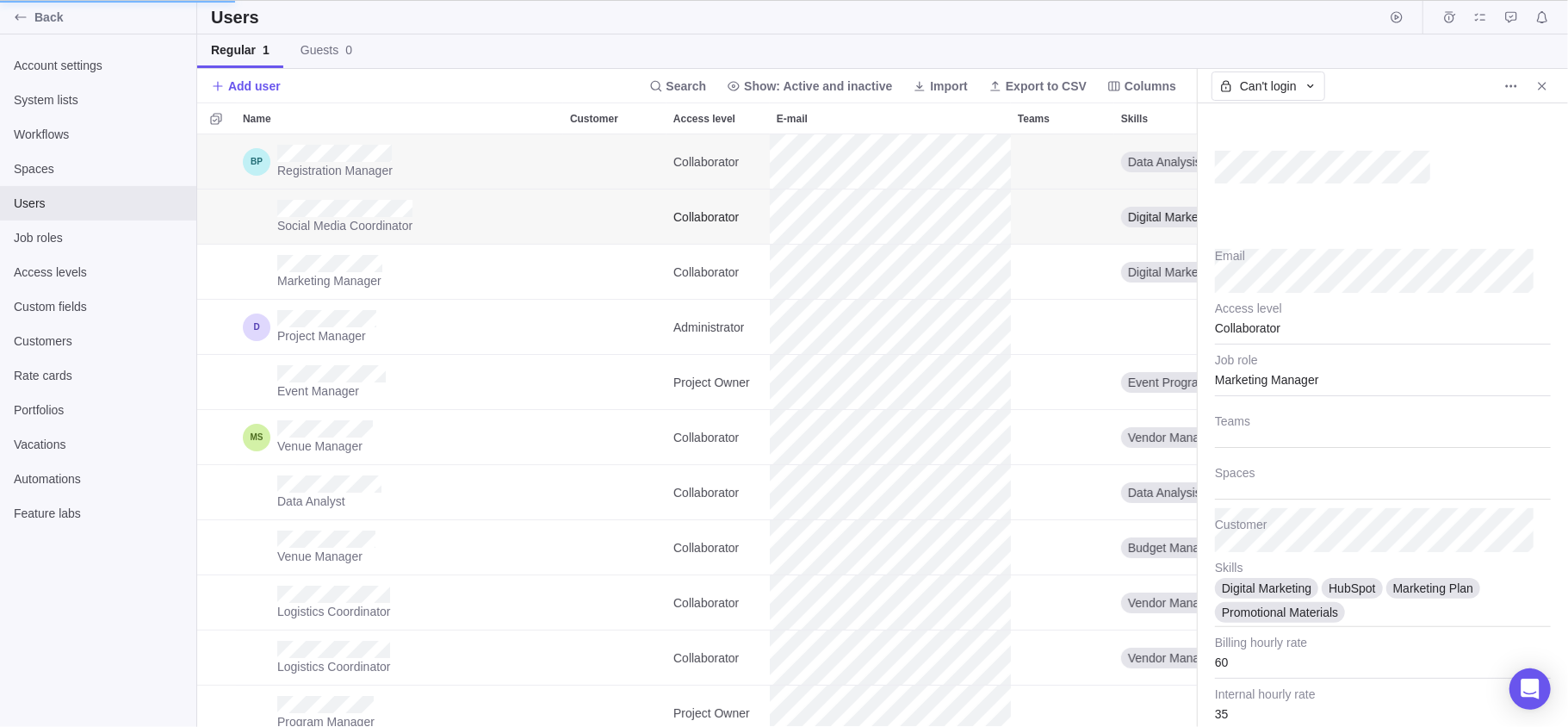 type on "x" 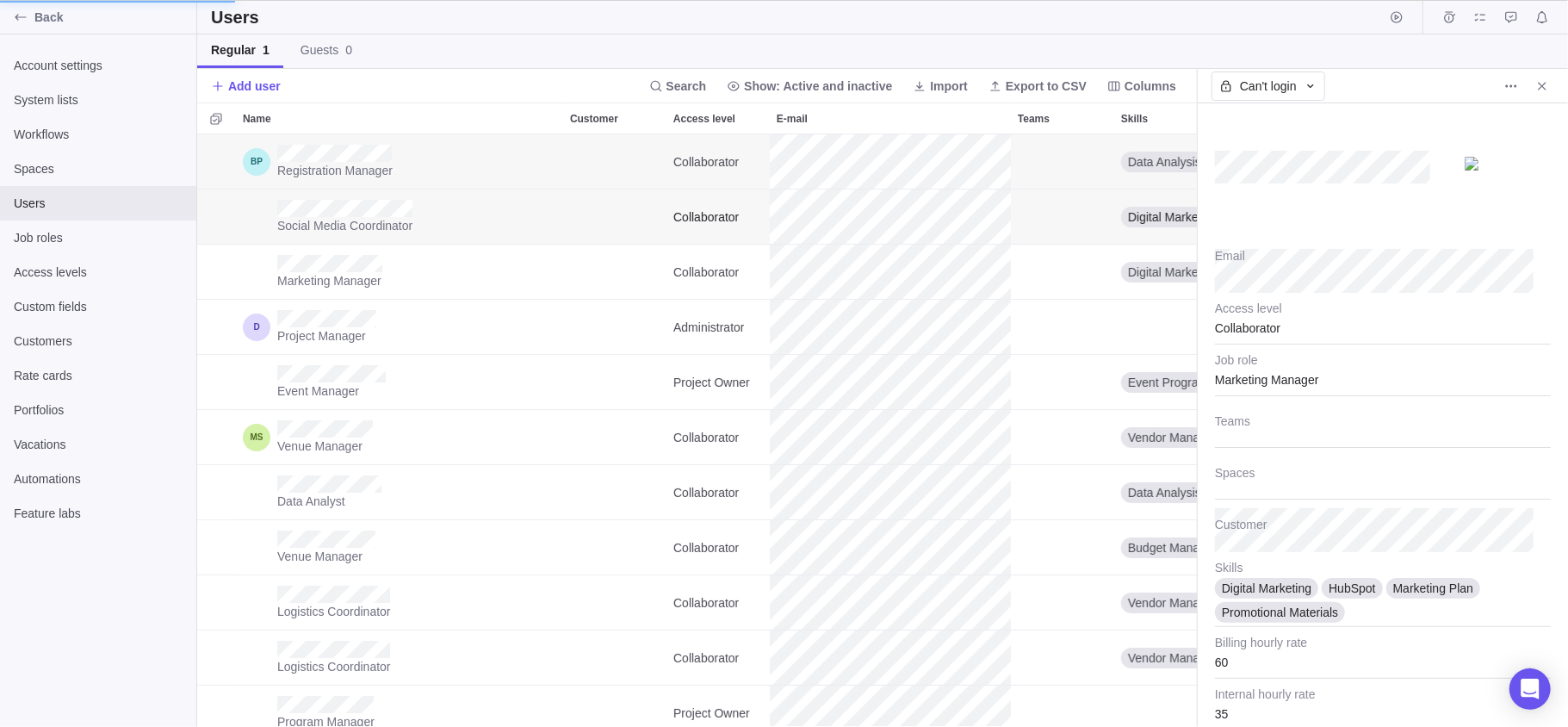 type on "25" 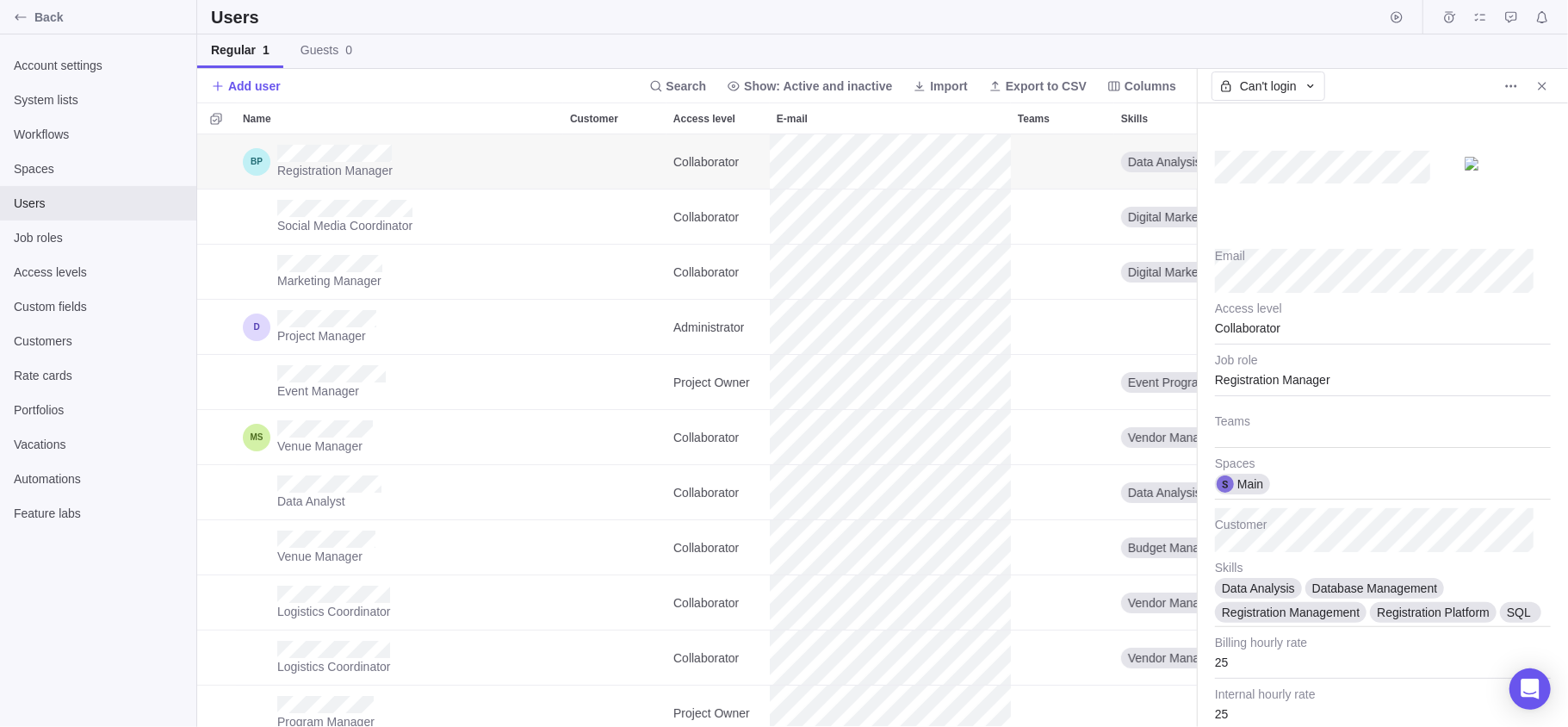 click at bounding box center (1523, 86) 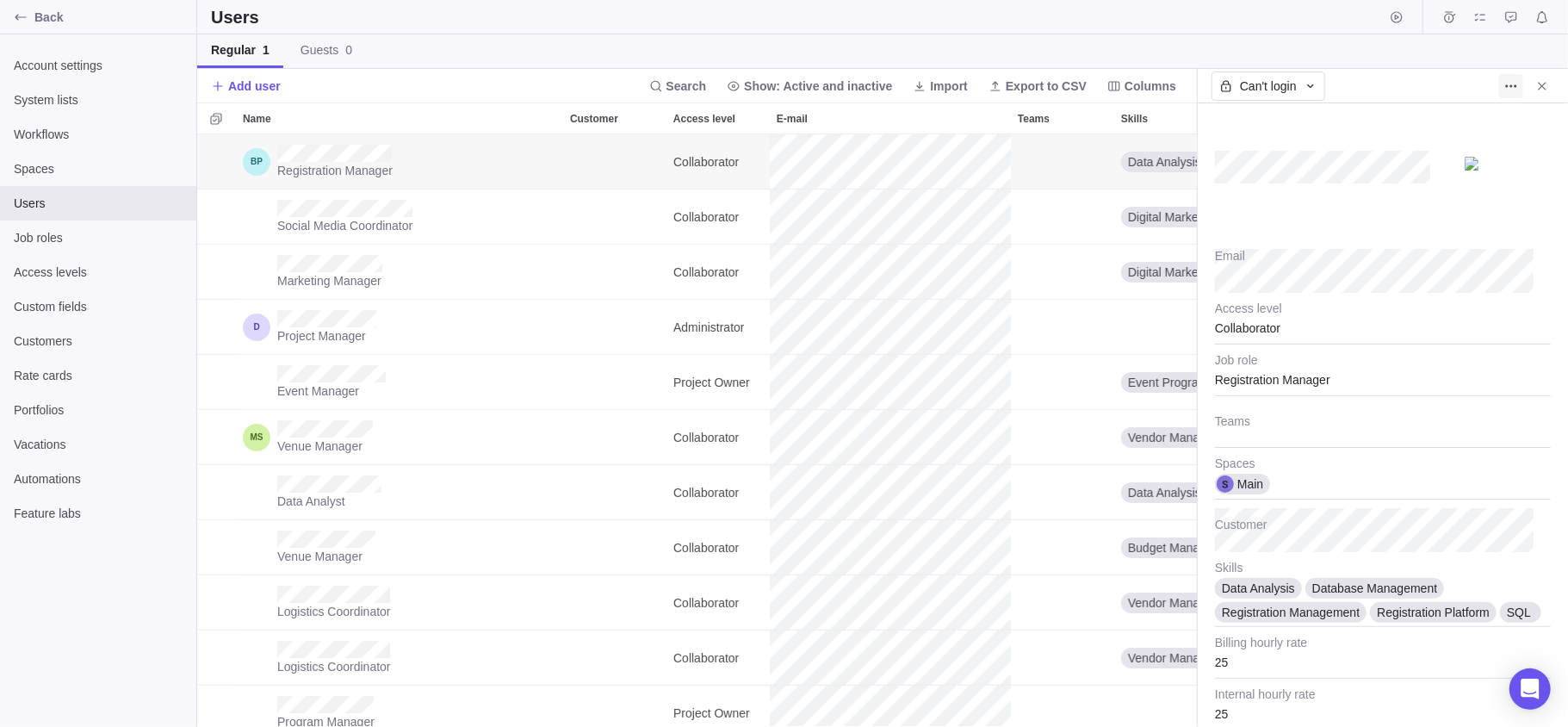 click 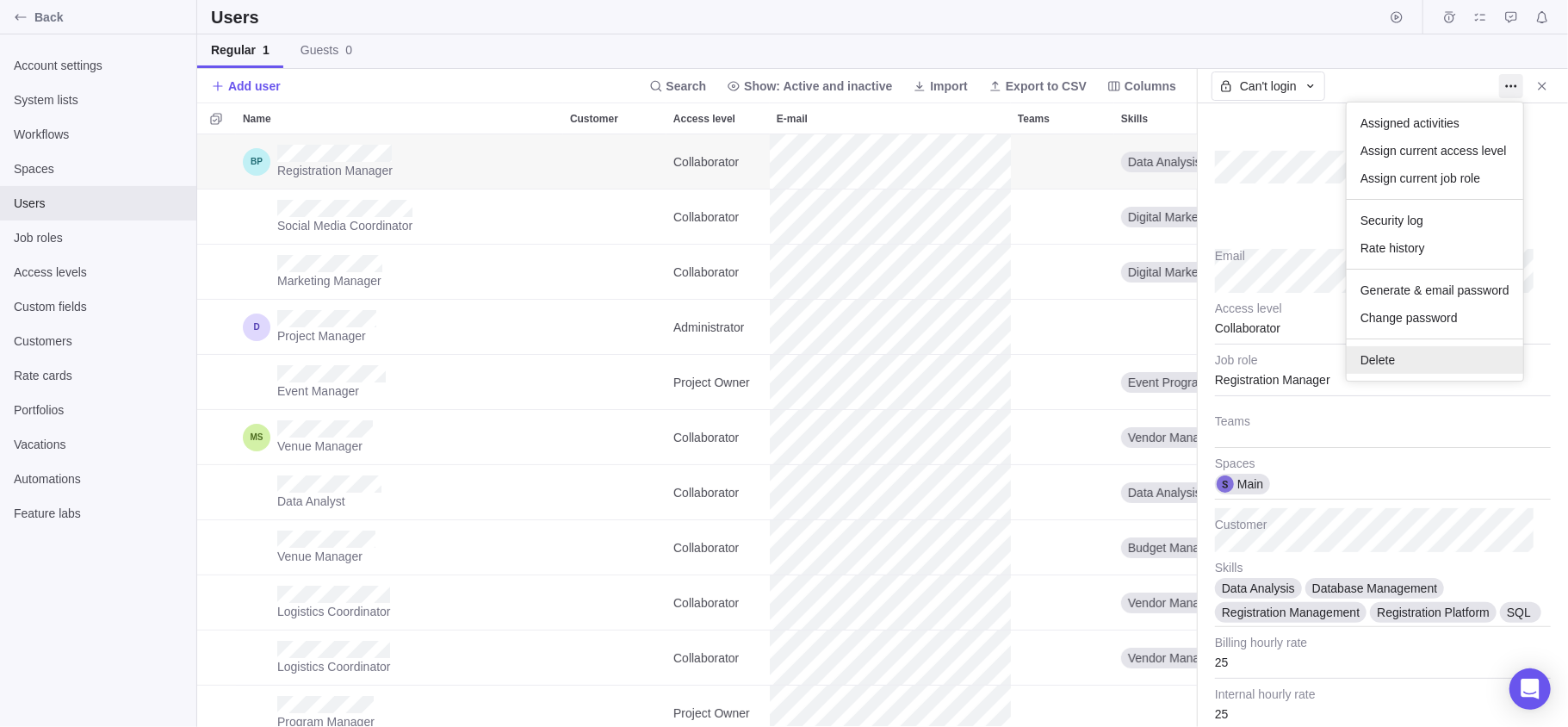 click on "Delete" at bounding box center (1435, 360) 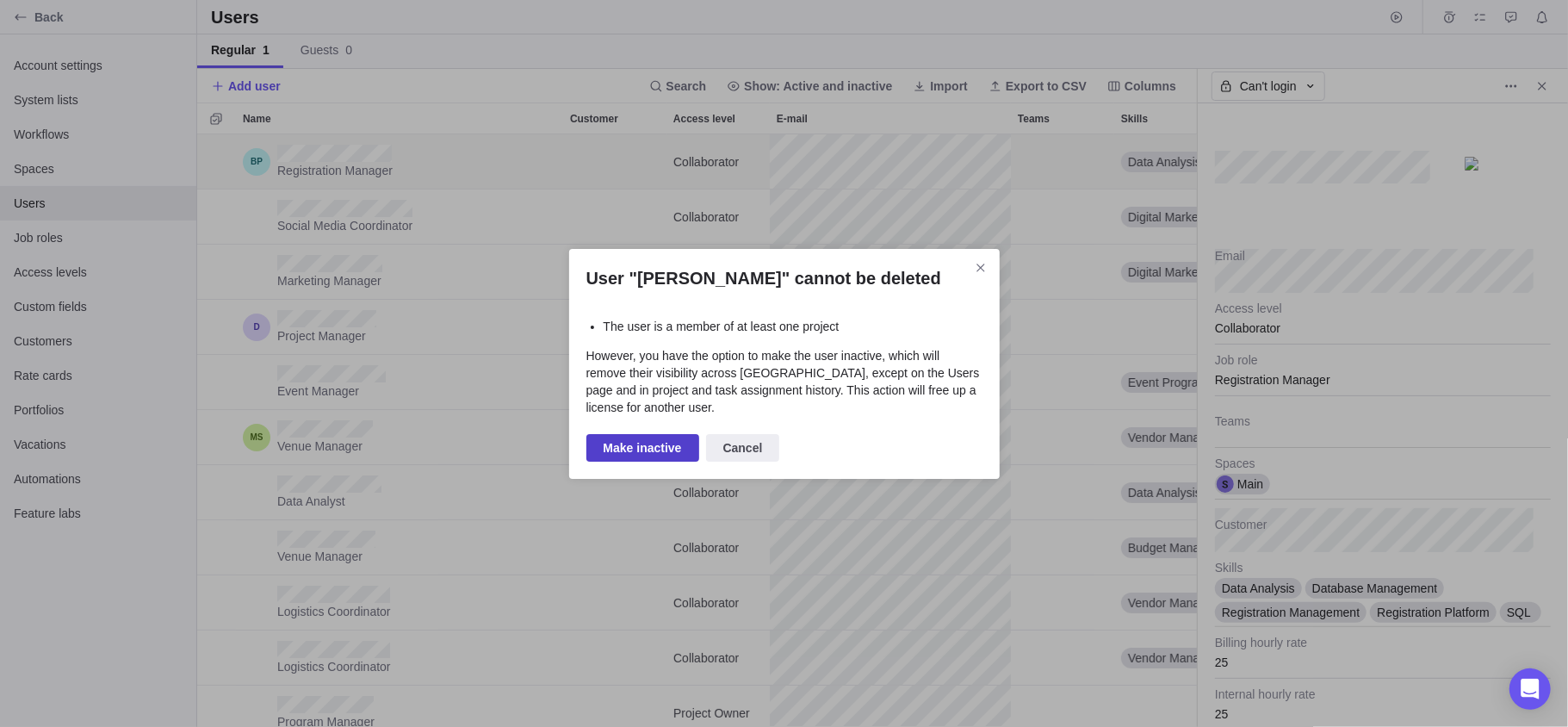 click on "Make inactive" at bounding box center [642, 448] 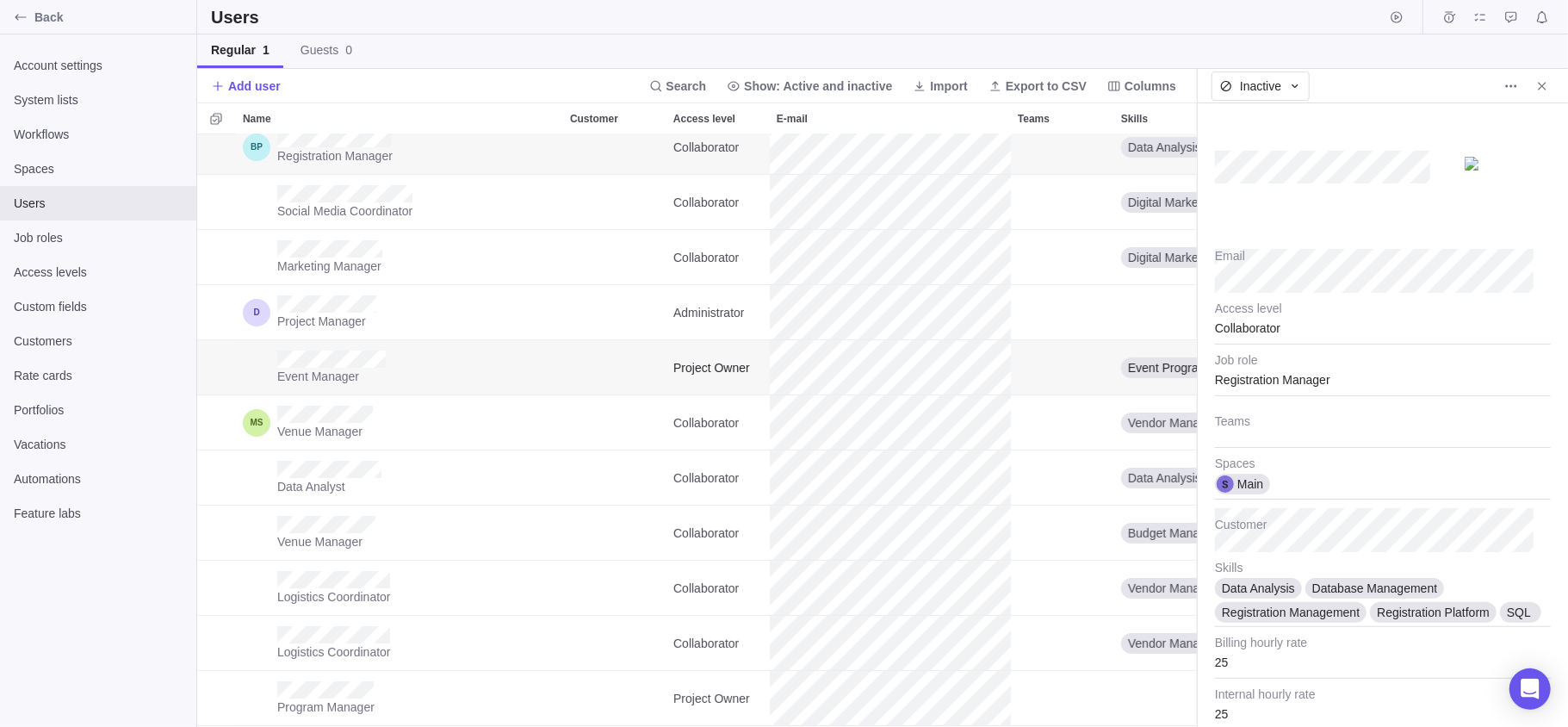 scroll, scrollTop: 32, scrollLeft: 0, axis: vertical 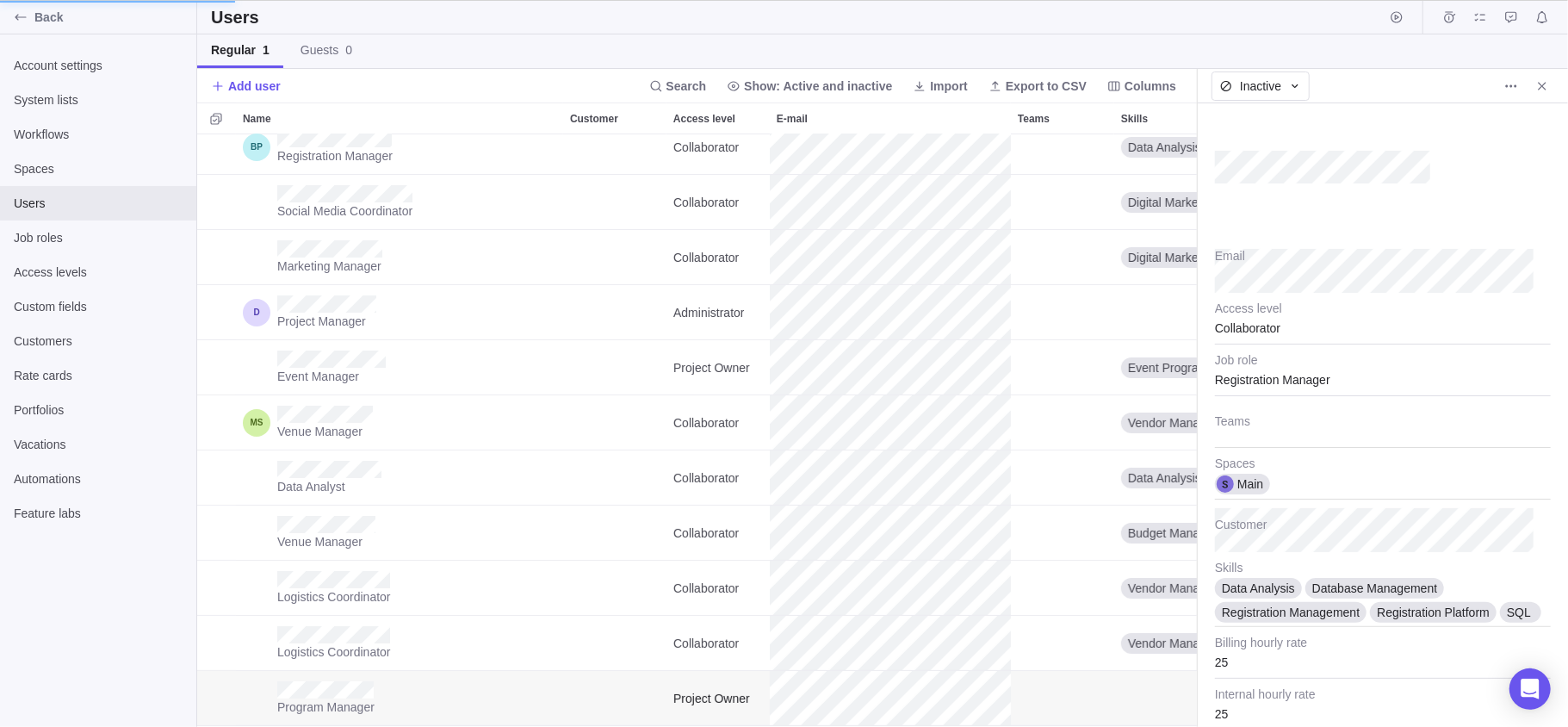 type on "x" 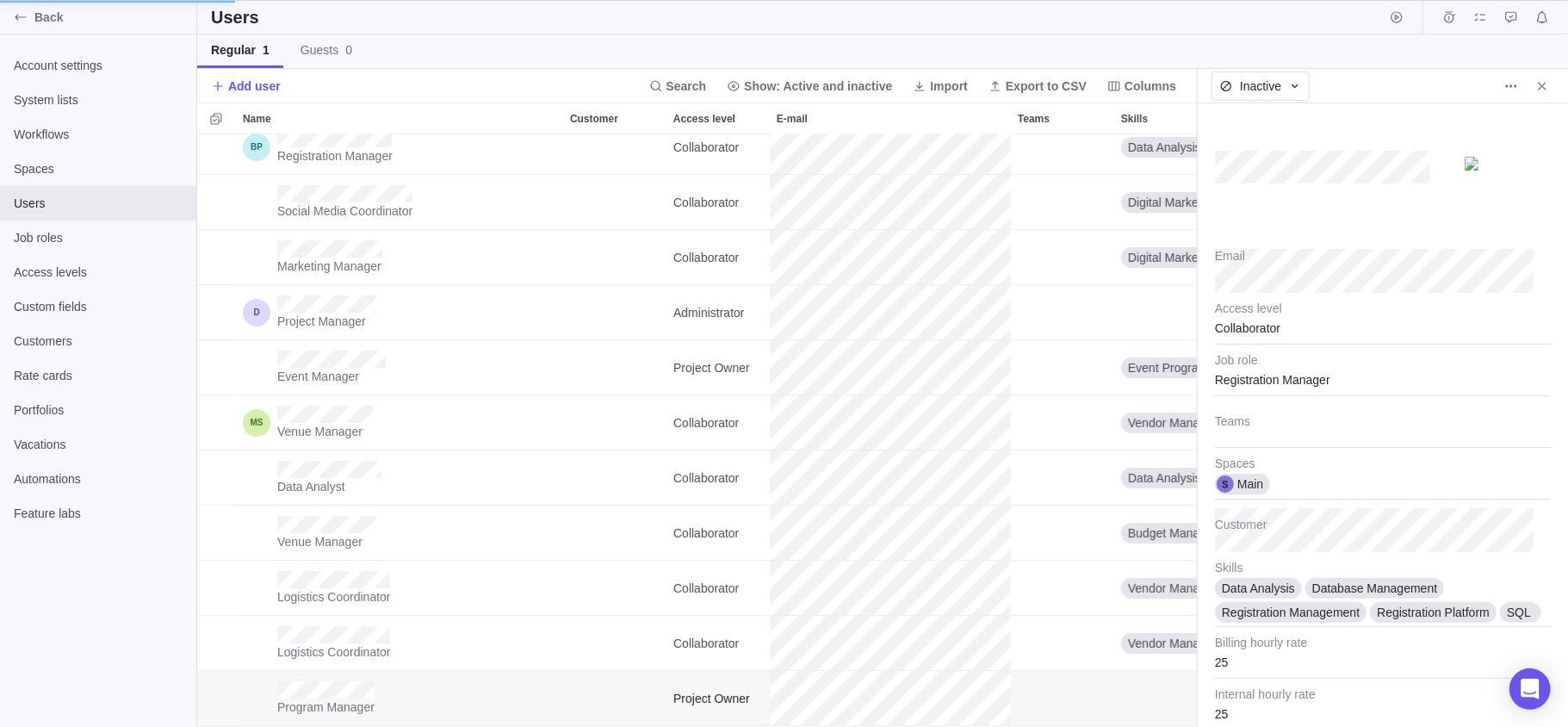 type on "35" 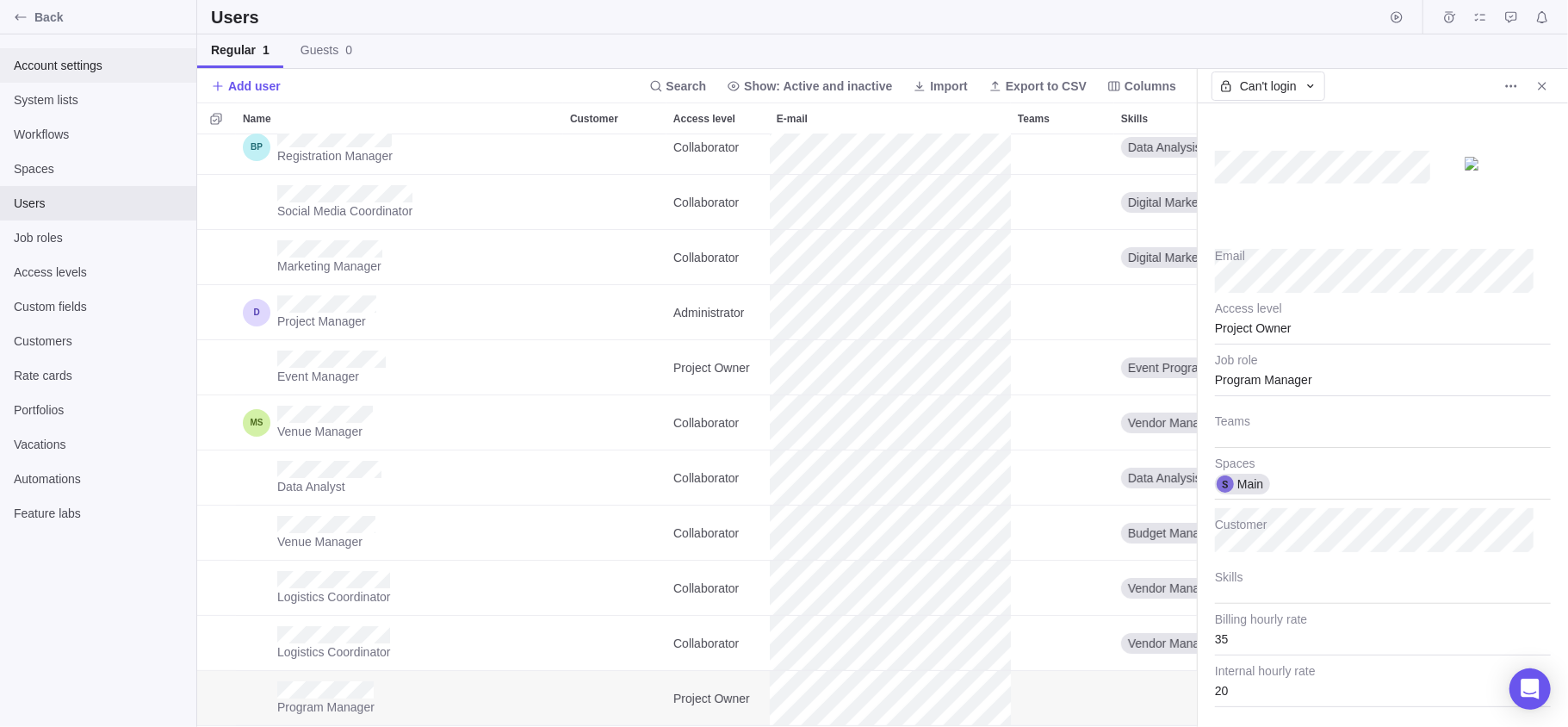 click on "Account settings" at bounding box center (98, 65) 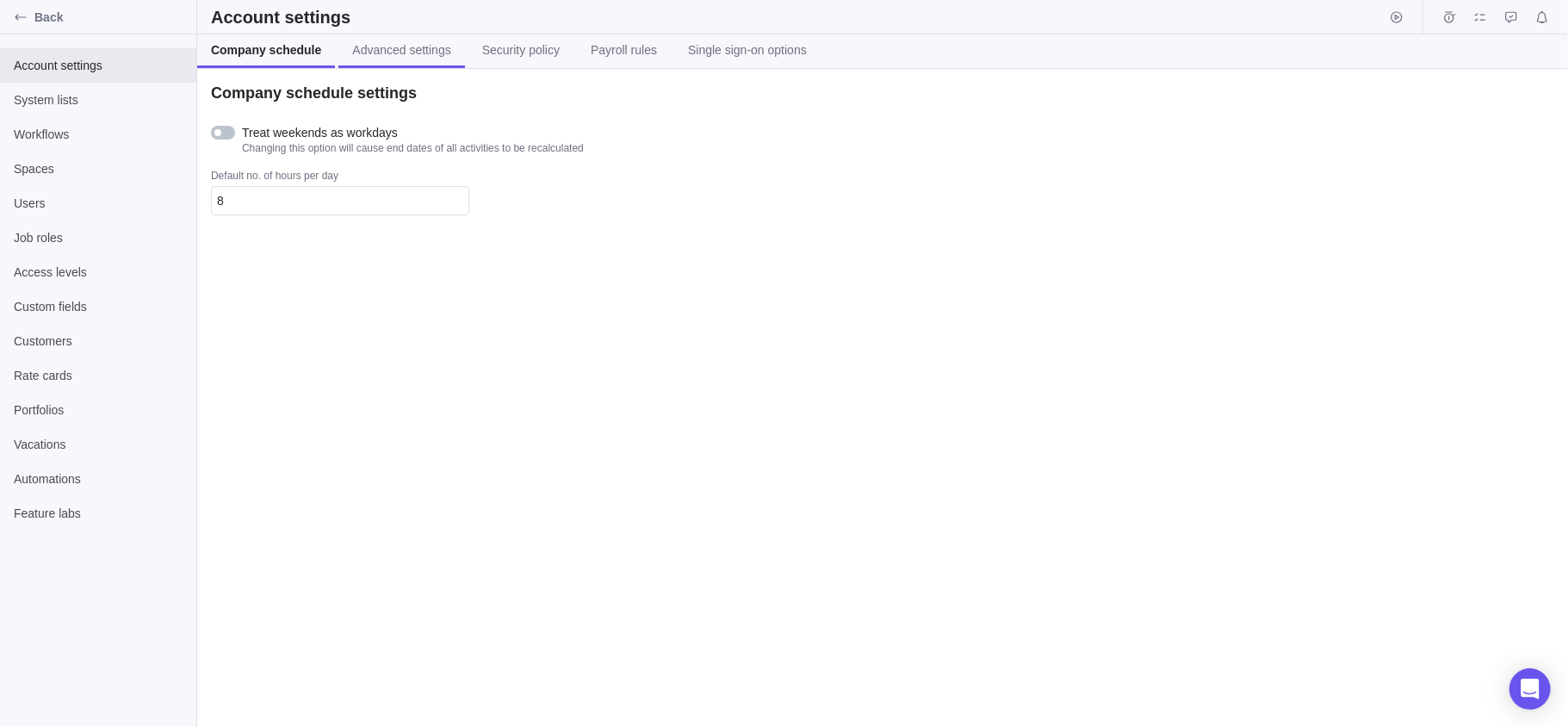 click on "Advanced settings" at bounding box center [401, 51] 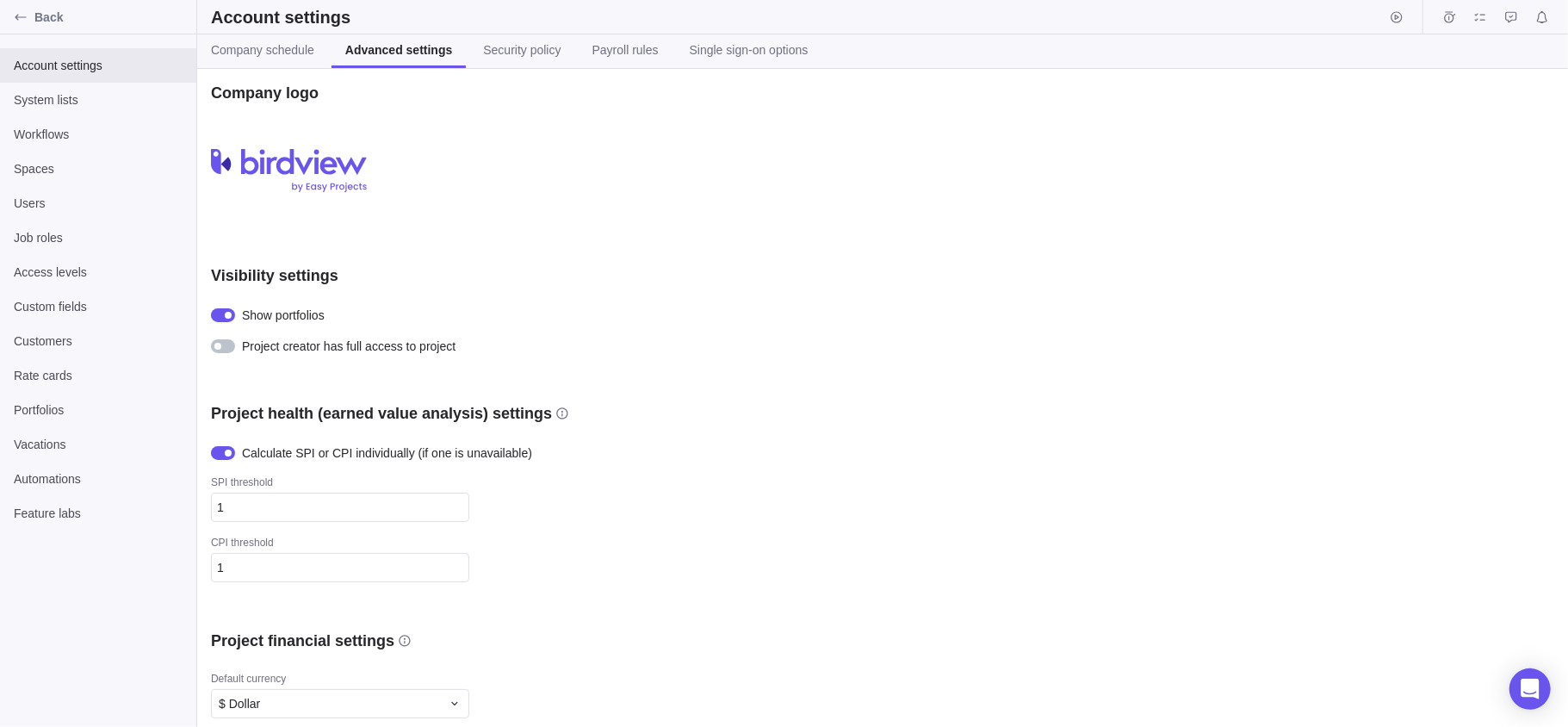 scroll, scrollTop: 660, scrollLeft: 0, axis: vertical 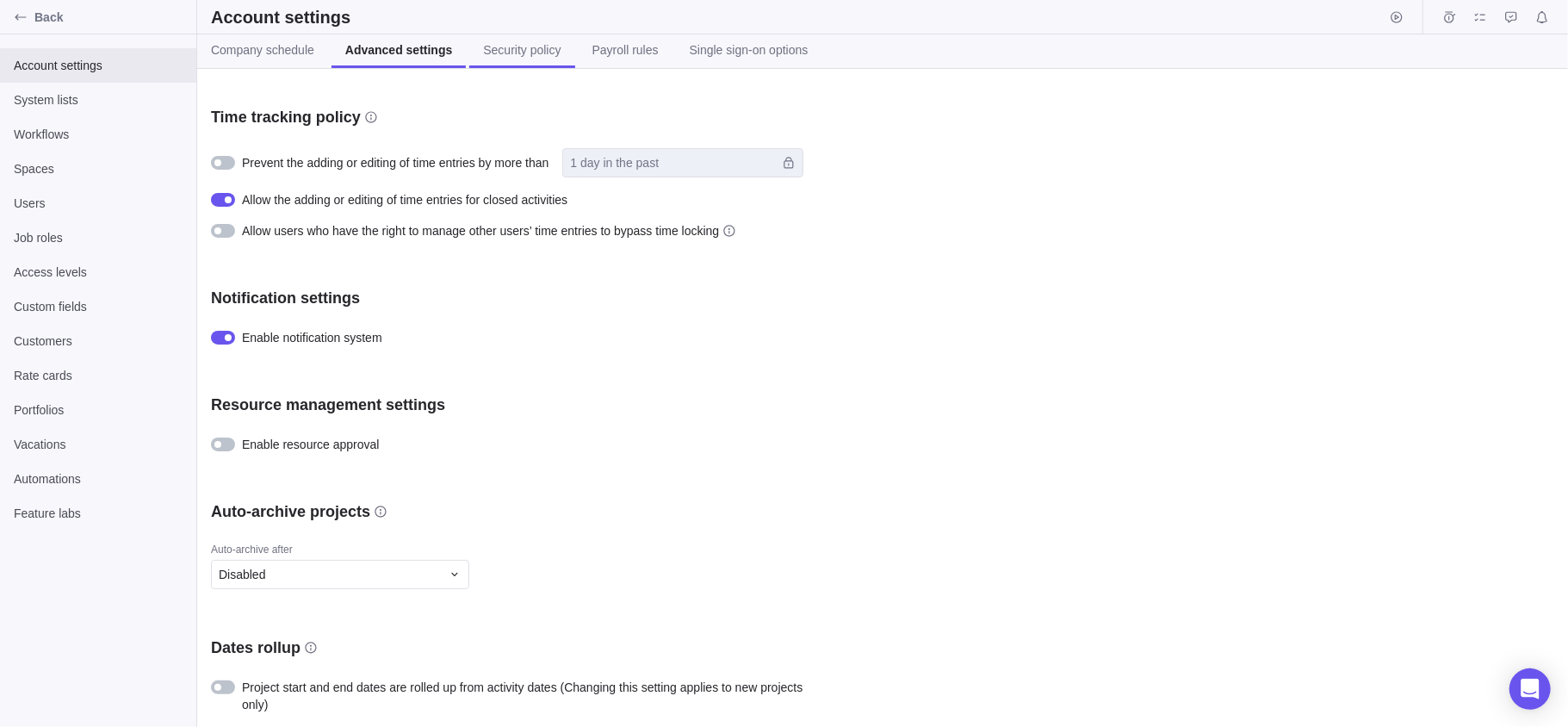 click on "Security policy" at bounding box center (522, 51) 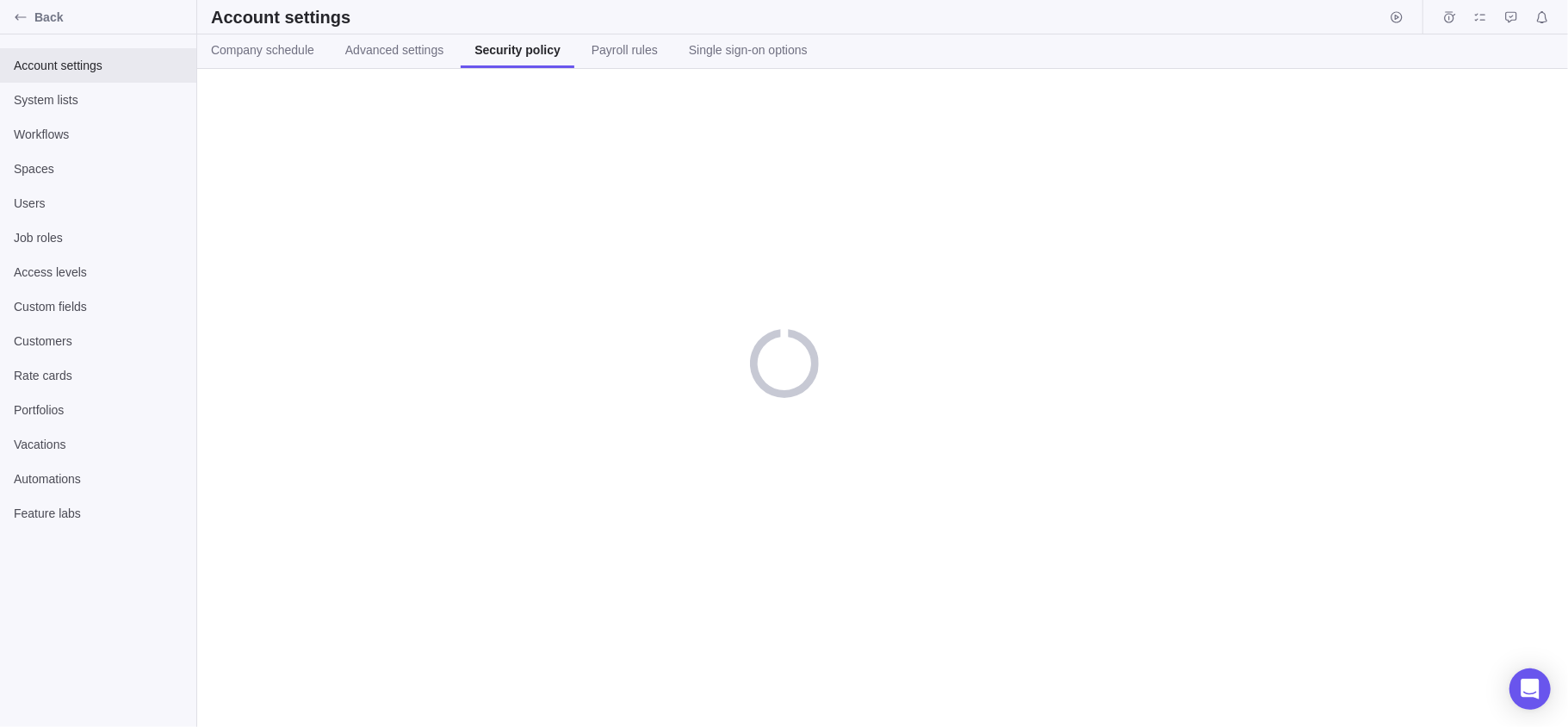 scroll, scrollTop: 0, scrollLeft: 0, axis: both 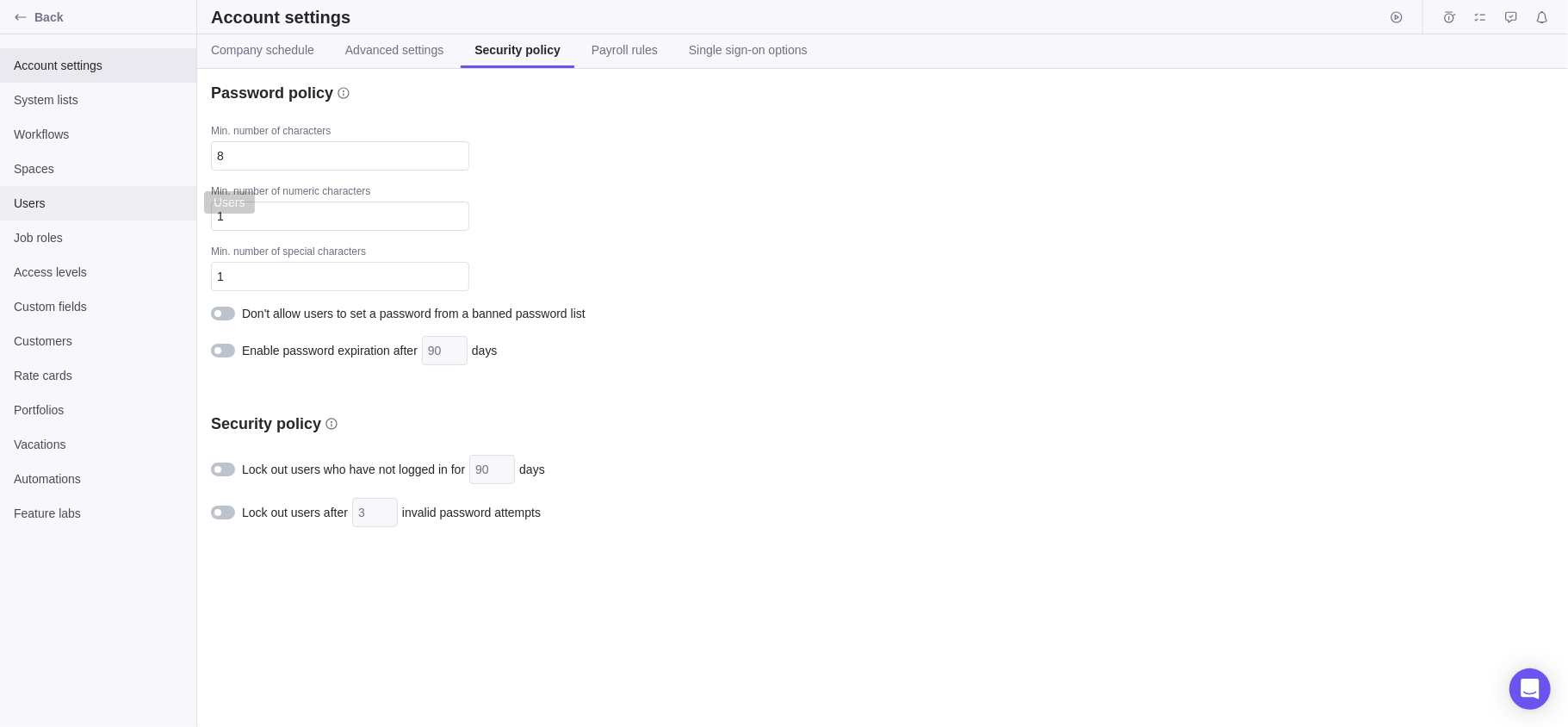 click on "Users" at bounding box center (98, 203) 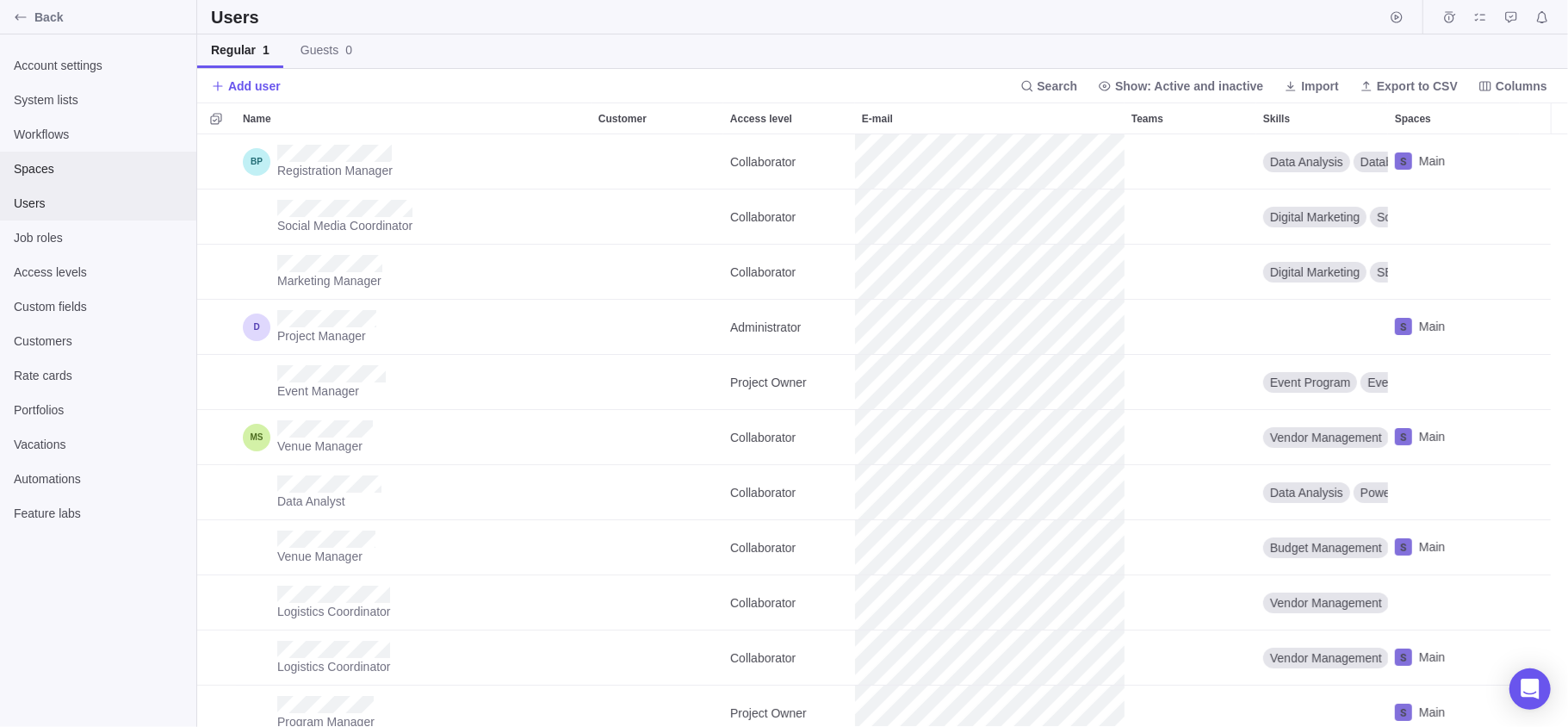 scroll, scrollTop: 17, scrollLeft: 18, axis: both 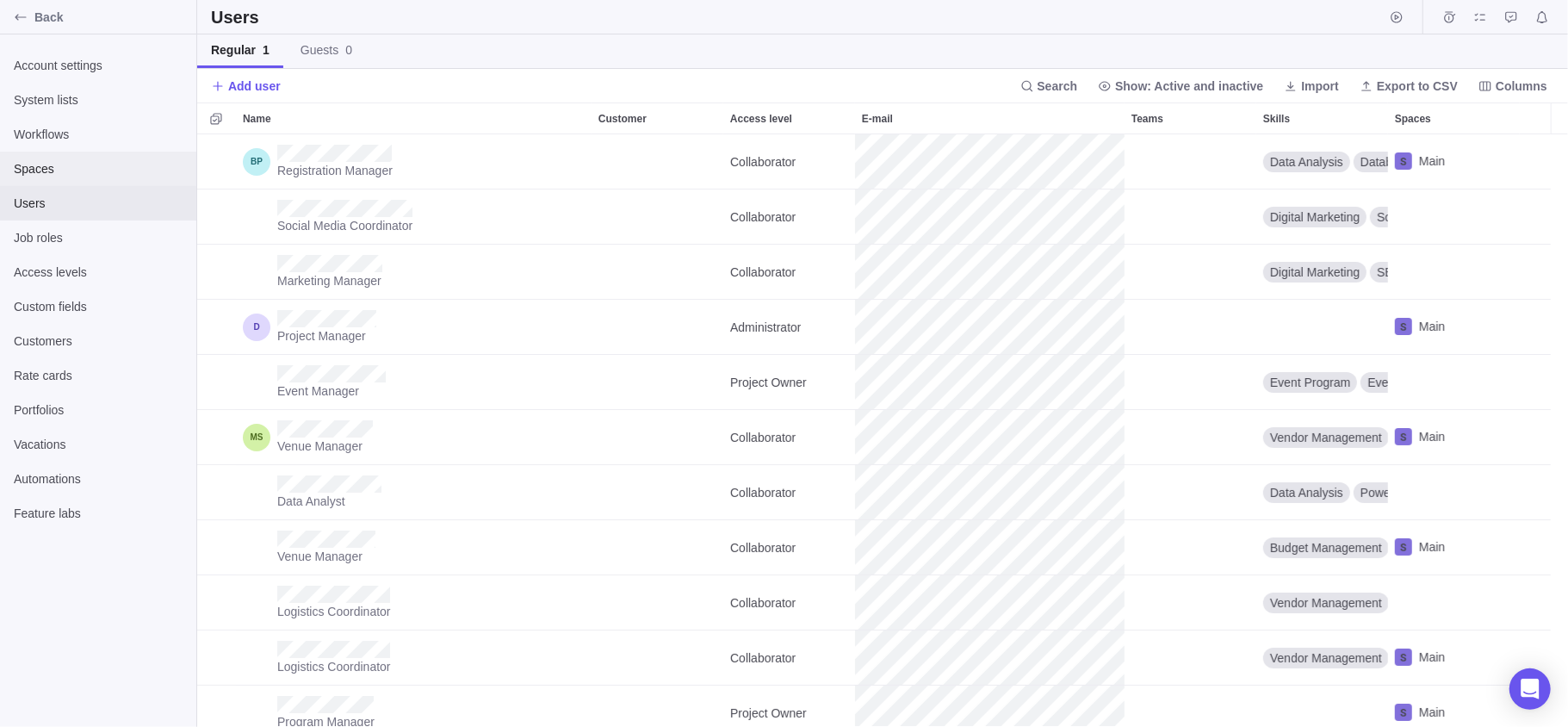 click on "Spaces" at bounding box center (98, 169) 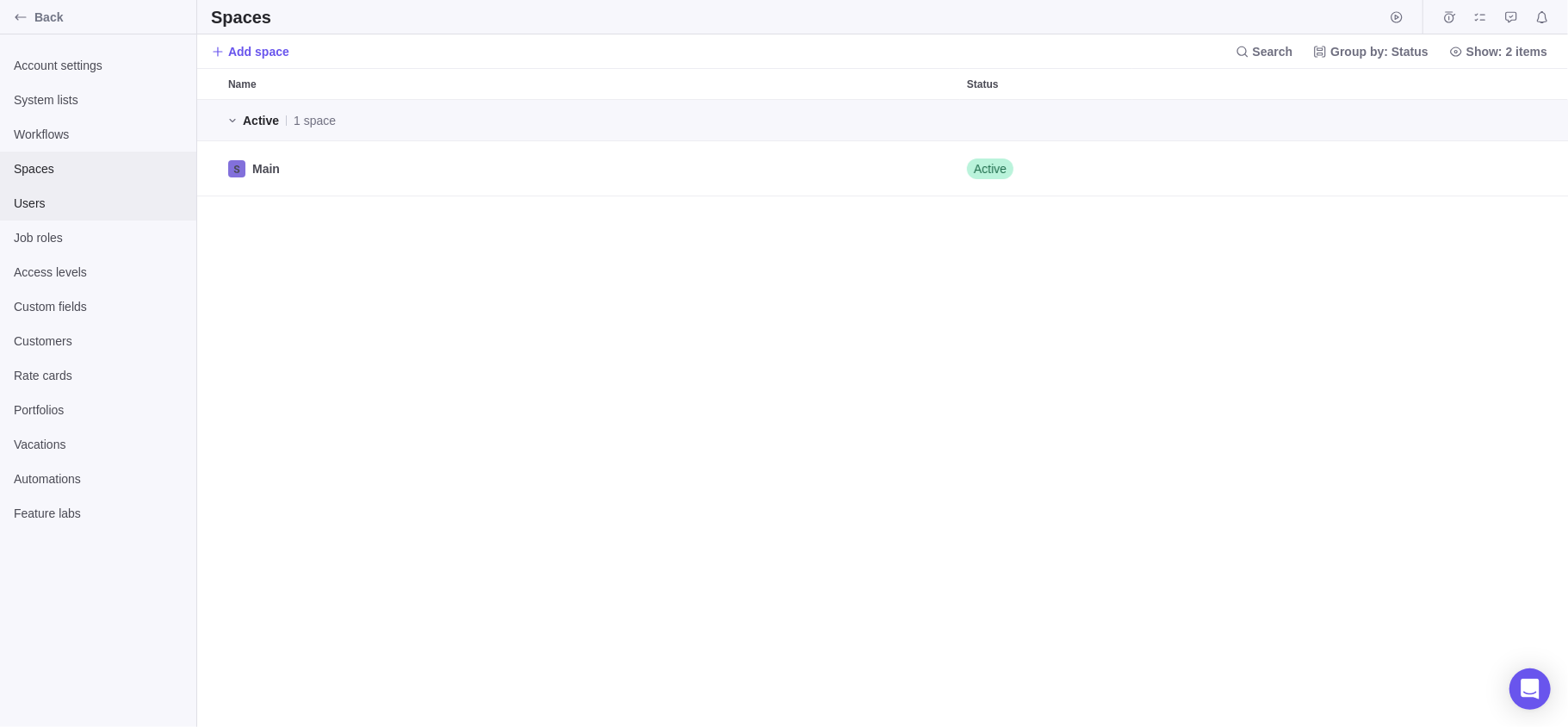 scroll, scrollTop: 610, scrollLeft: 1354, axis: both 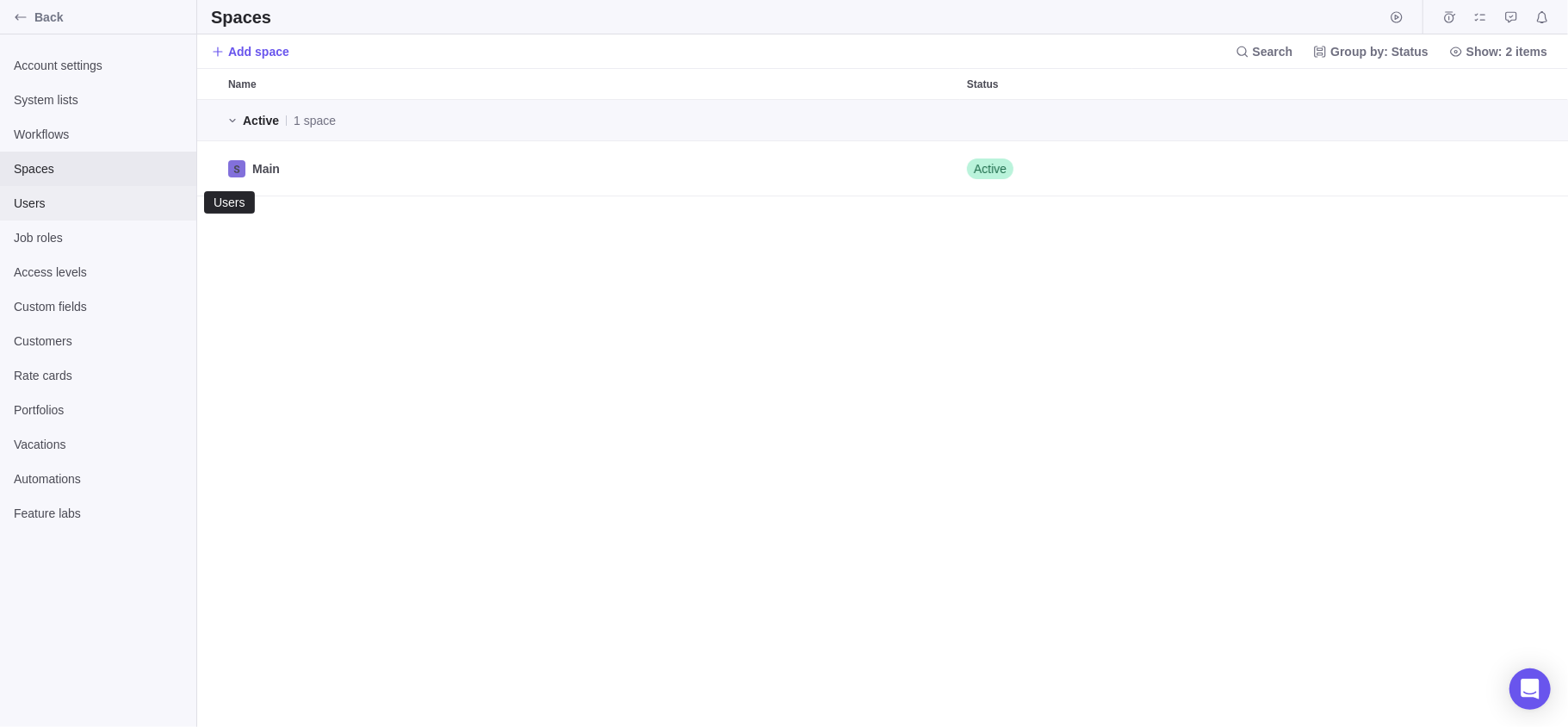 click on "Users" at bounding box center [98, 203] 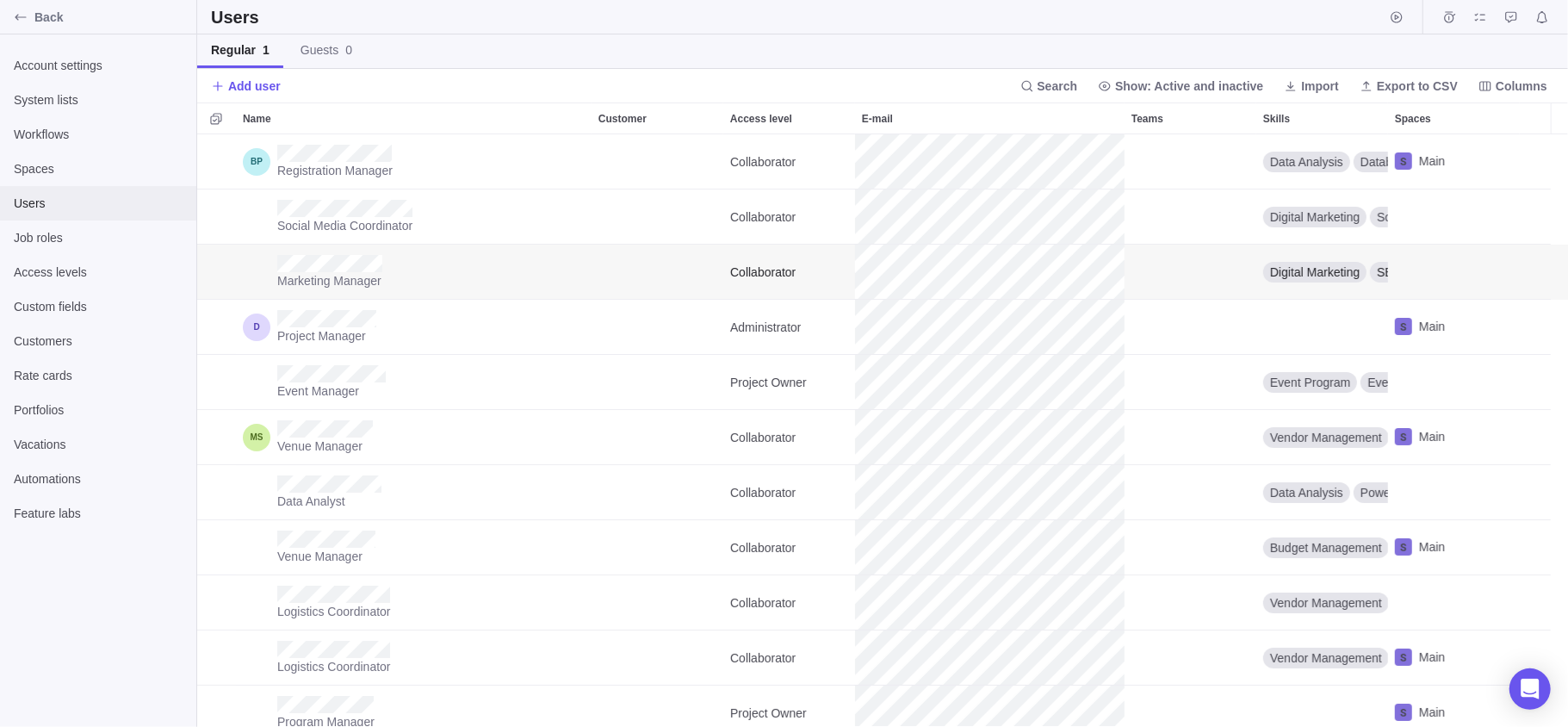 scroll, scrollTop: 17, scrollLeft: 18, axis: both 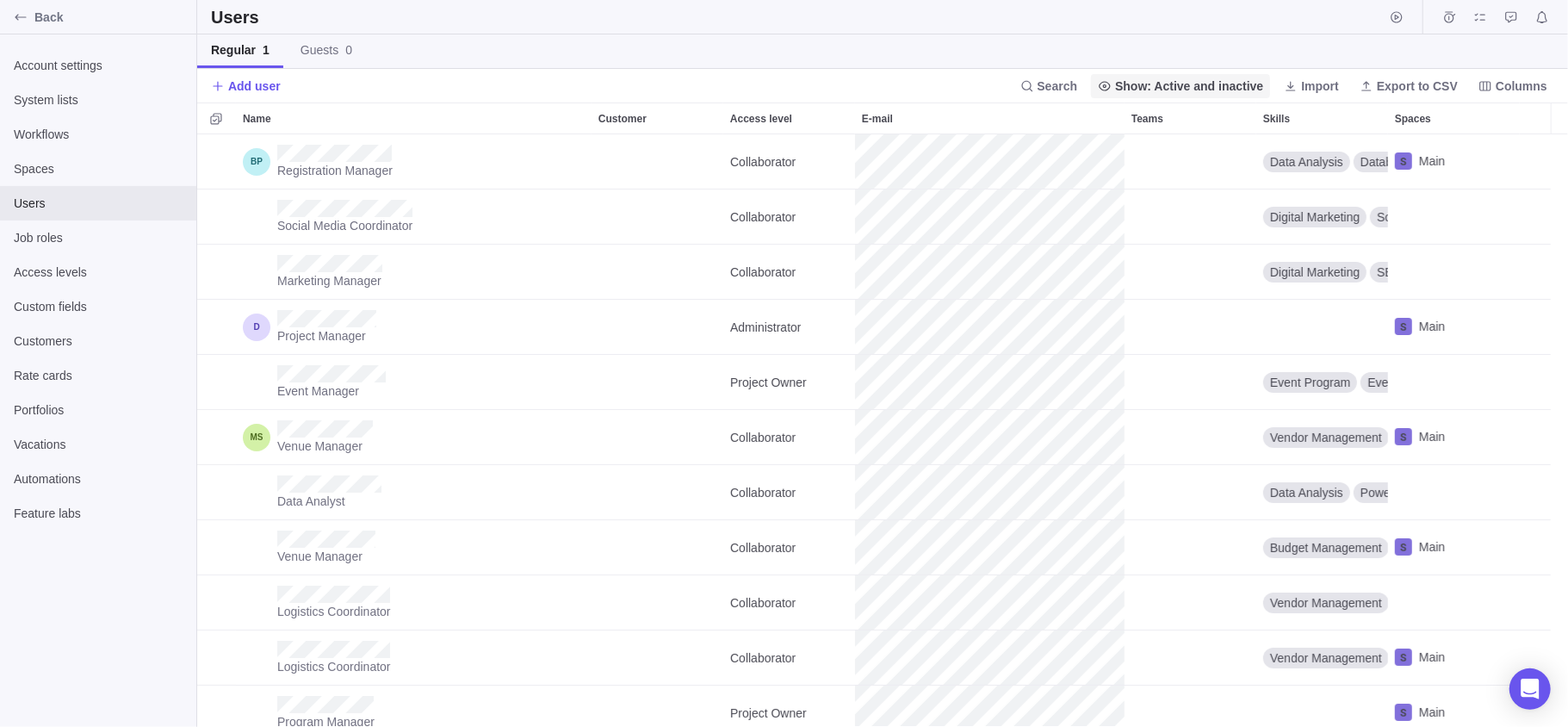 click on "Show: Active and inactive" at bounding box center [1189, 86] 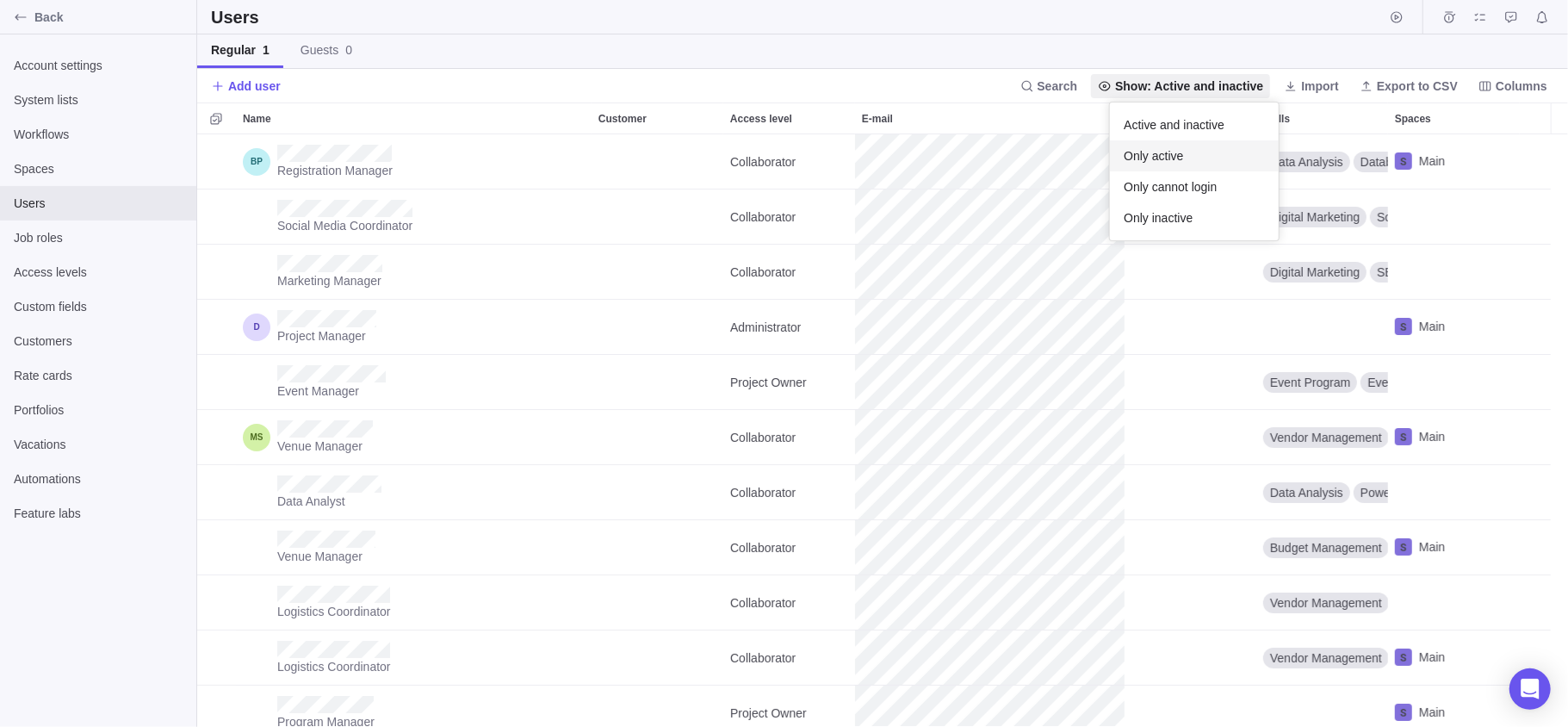 click on "Only active" at bounding box center (1194, 156) 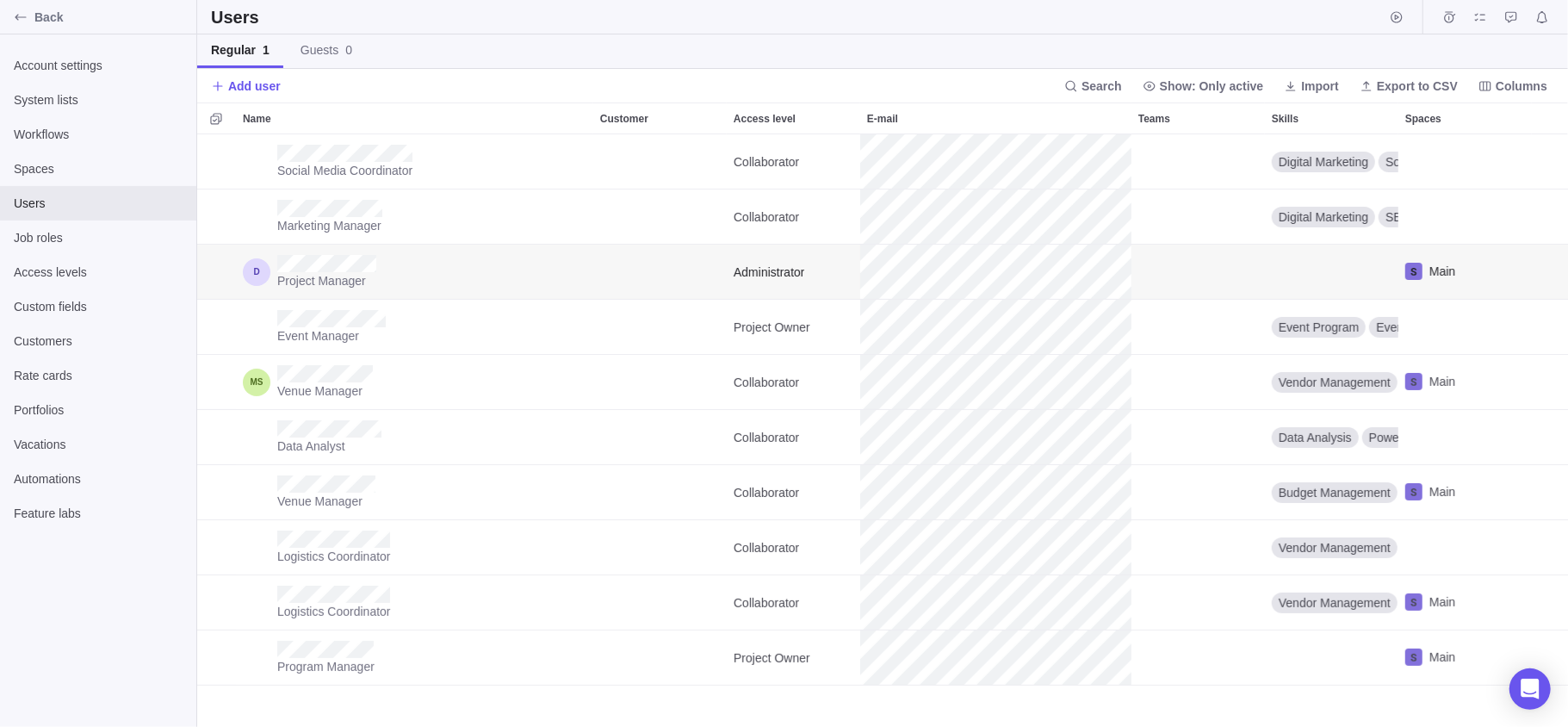 drag, startPoint x: 1200, startPoint y: 246, endPoint x: 1329, endPoint y: 232, distance: 129.75747 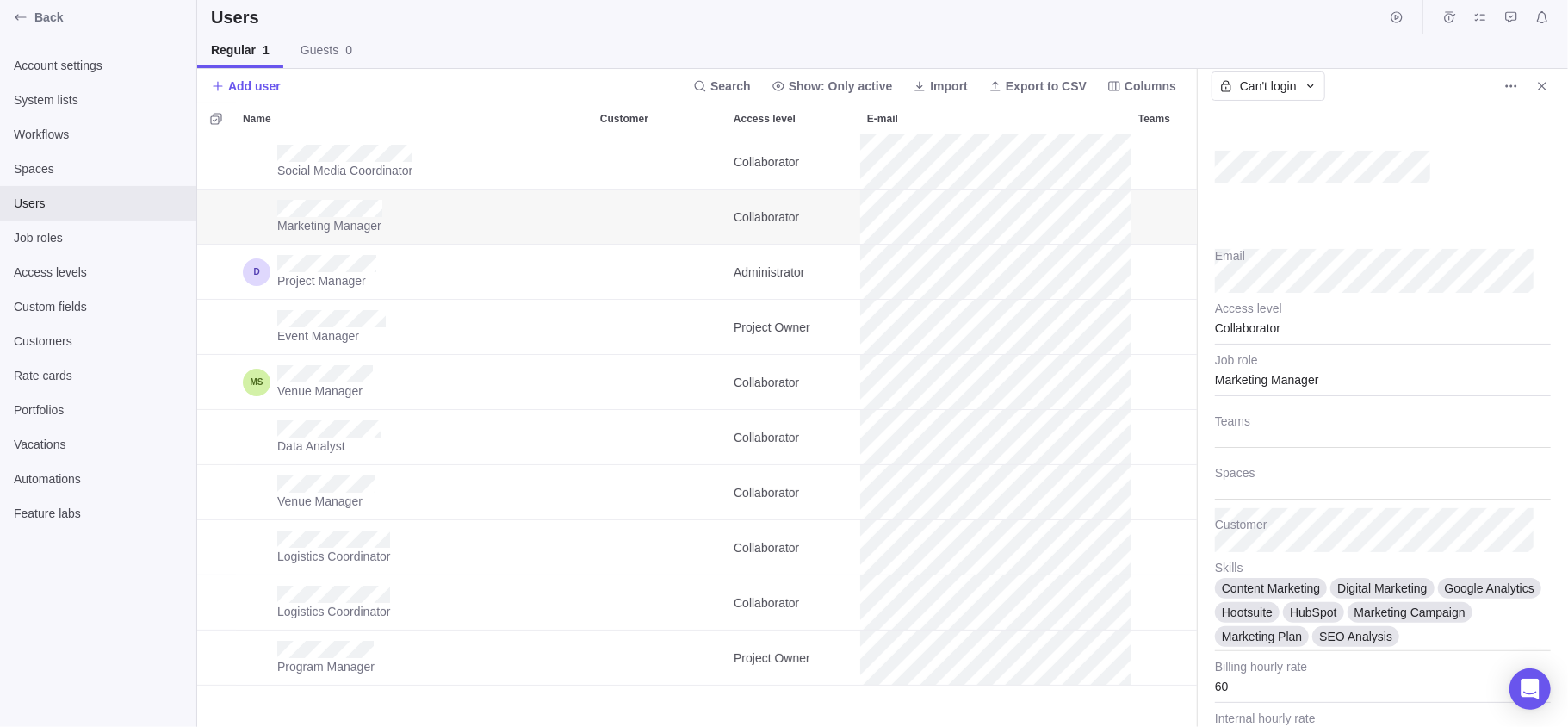 scroll, scrollTop: 574, scrollLeft: 982, axis: both 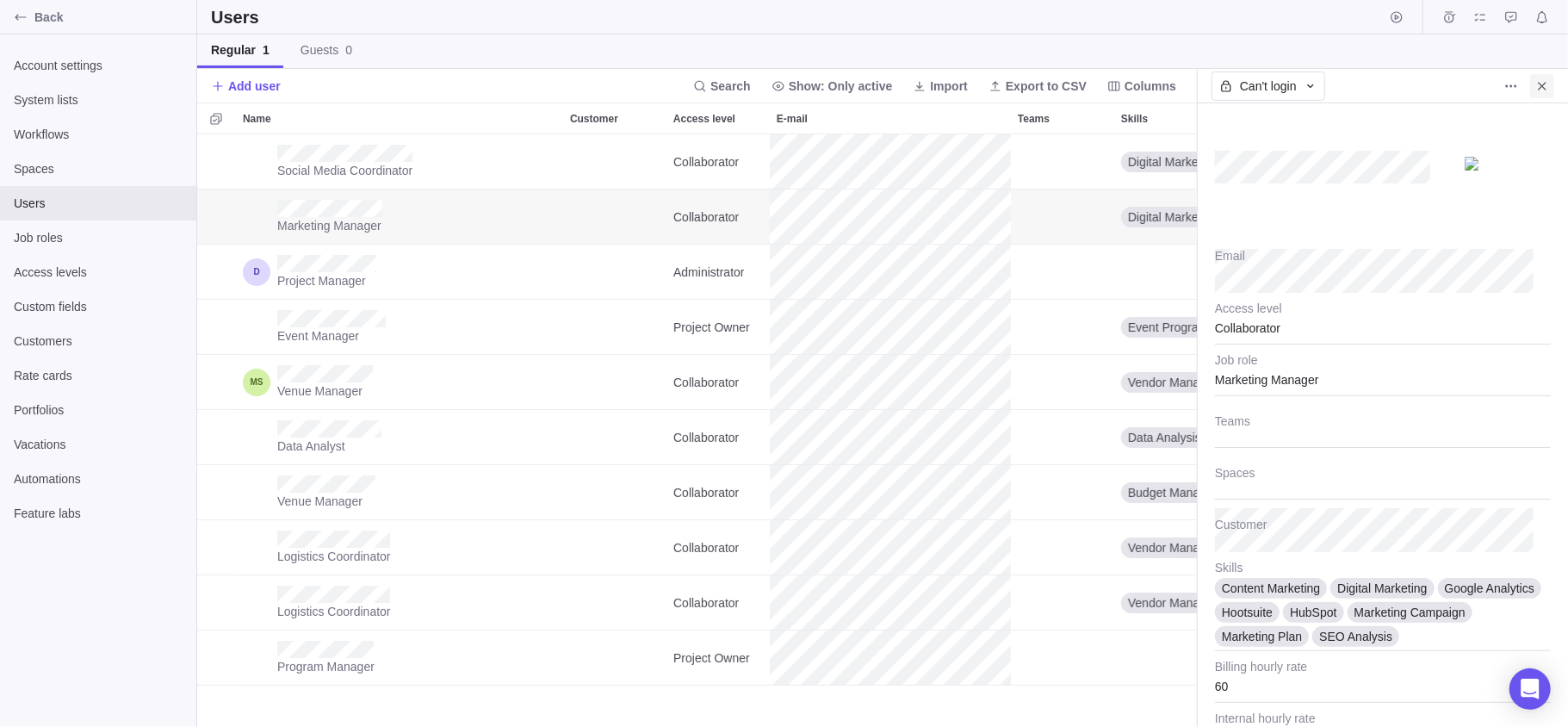 click 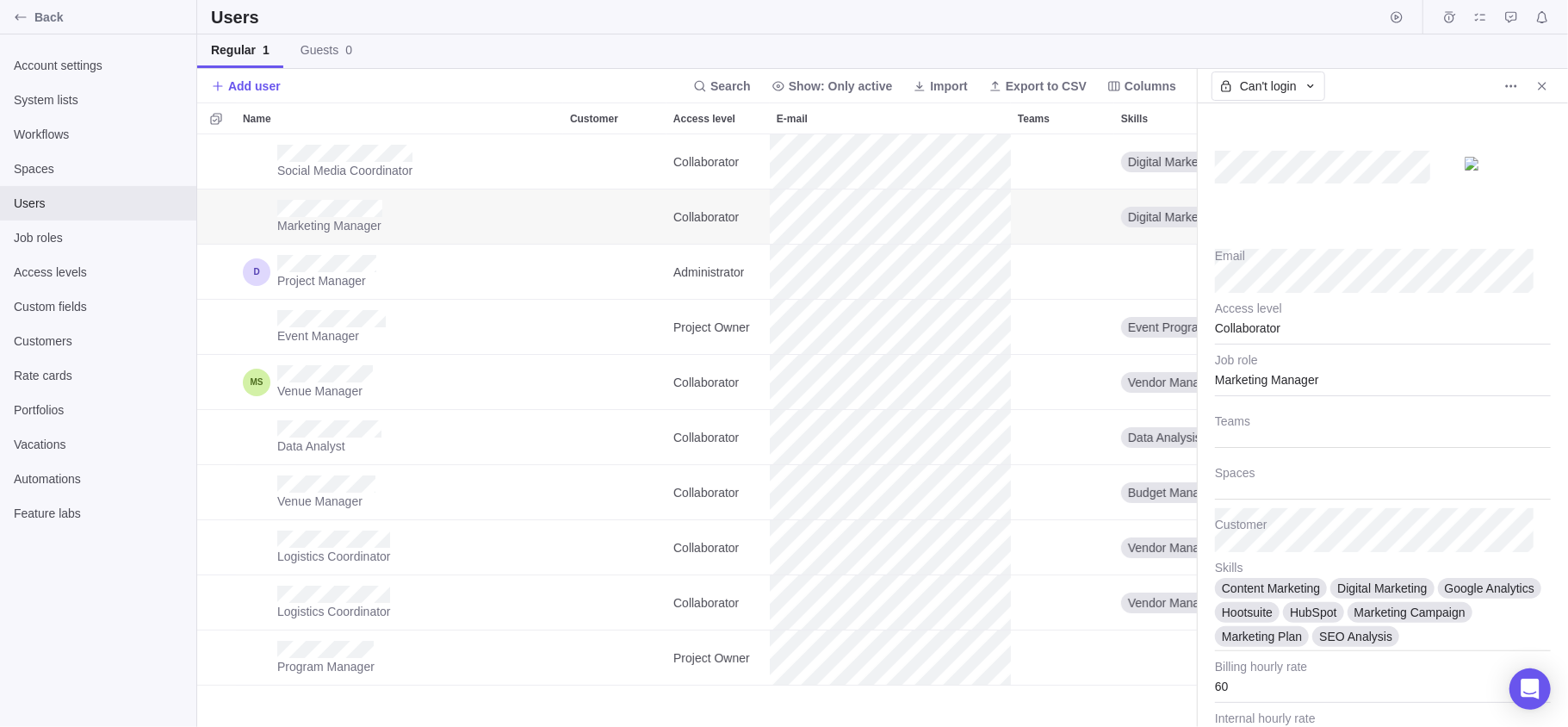 scroll, scrollTop: 17, scrollLeft: 18, axis: both 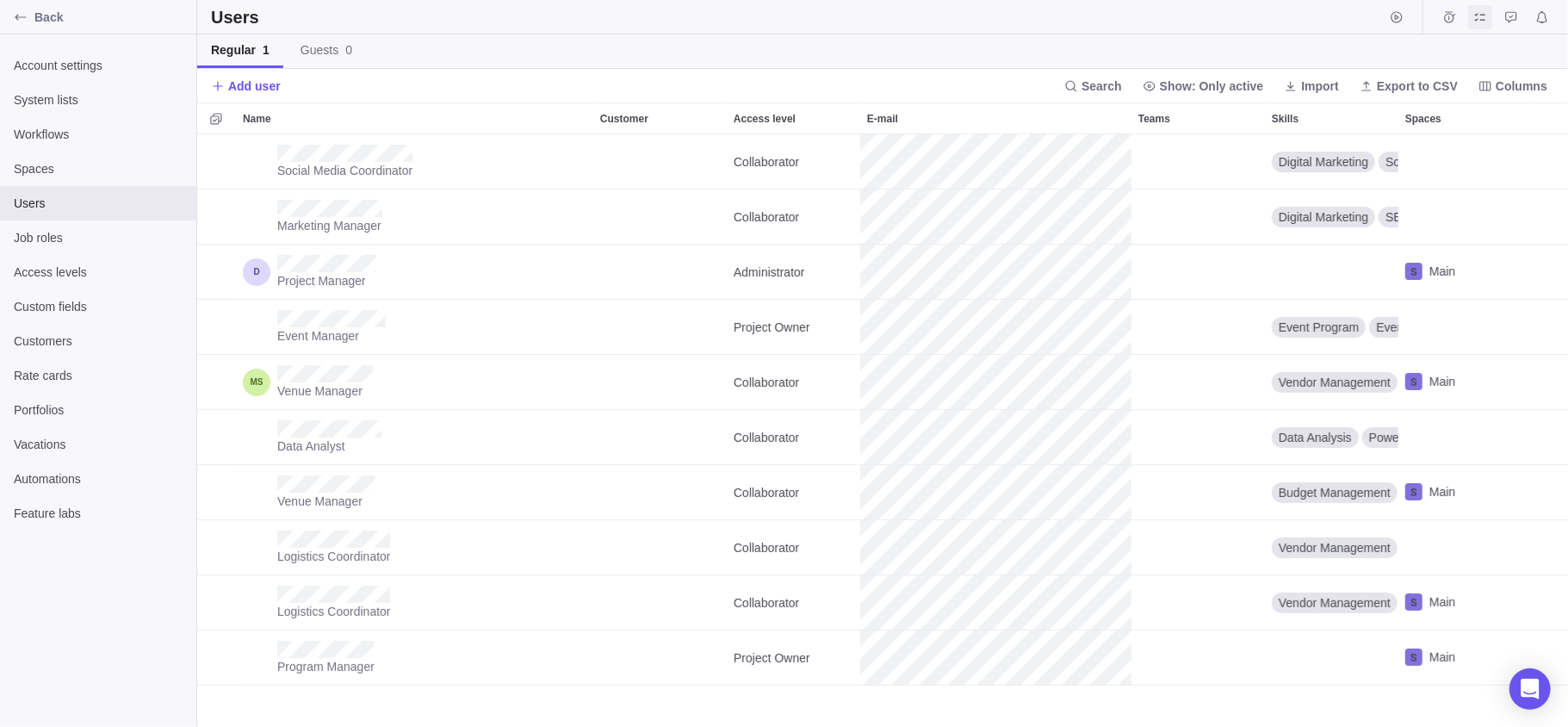 click 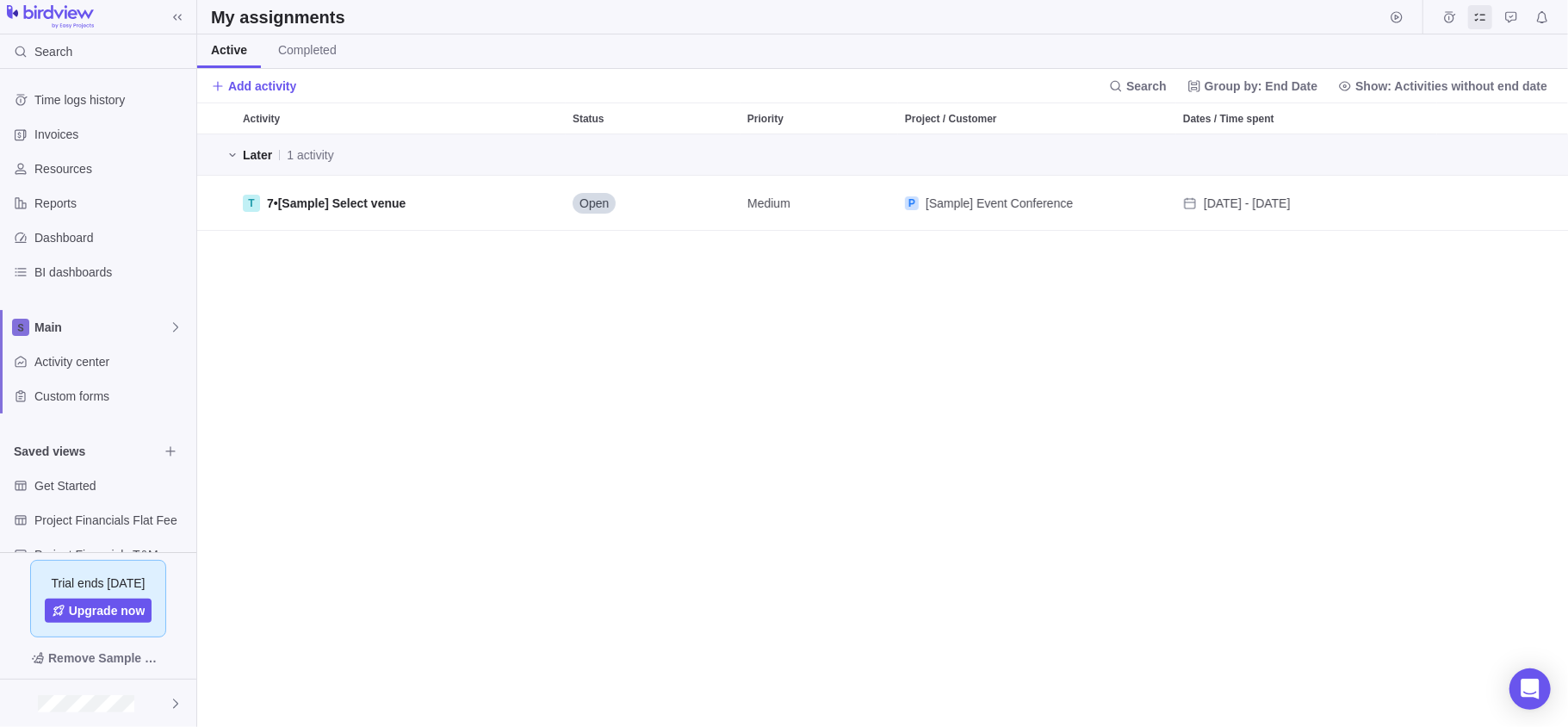 scroll, scrollTop: 17, scrollLeft: 18, axis: both 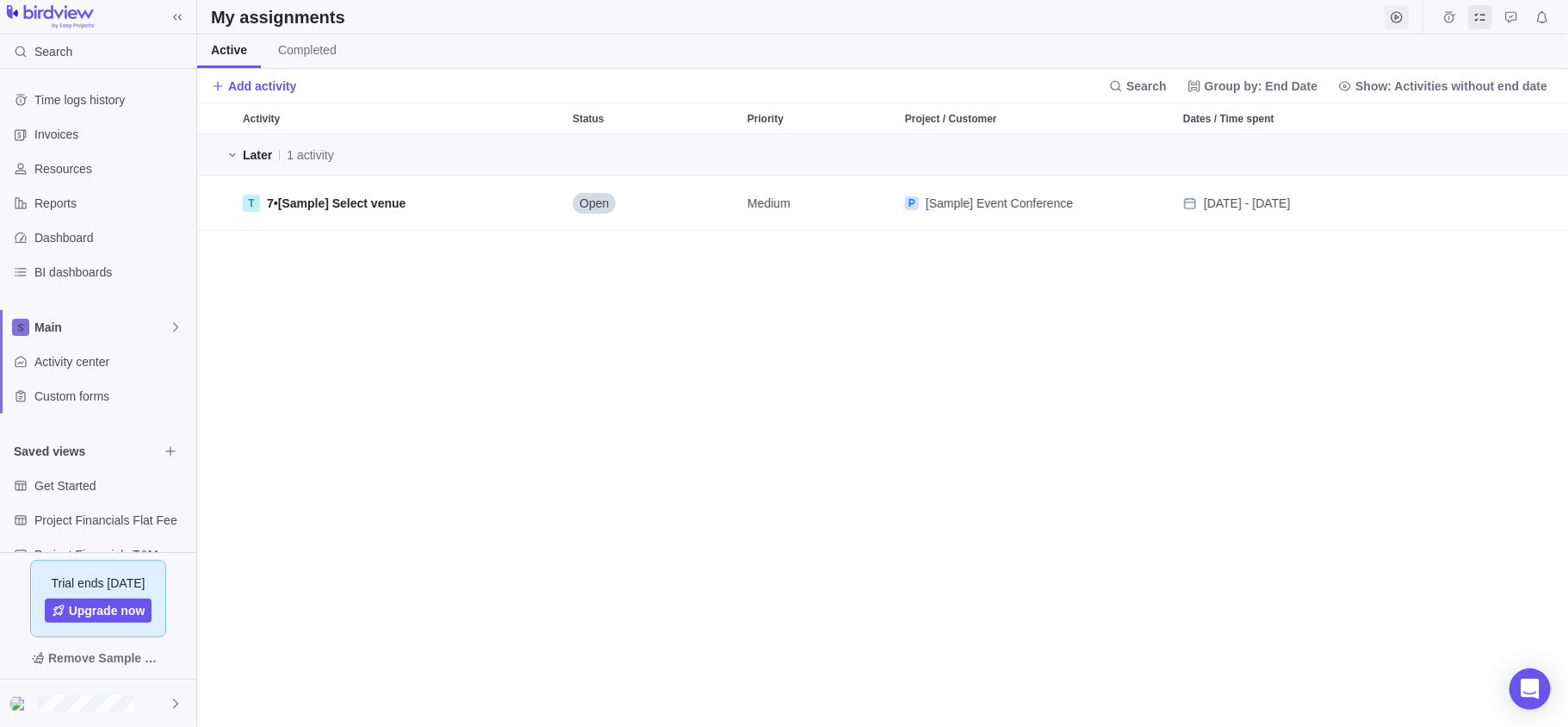 click 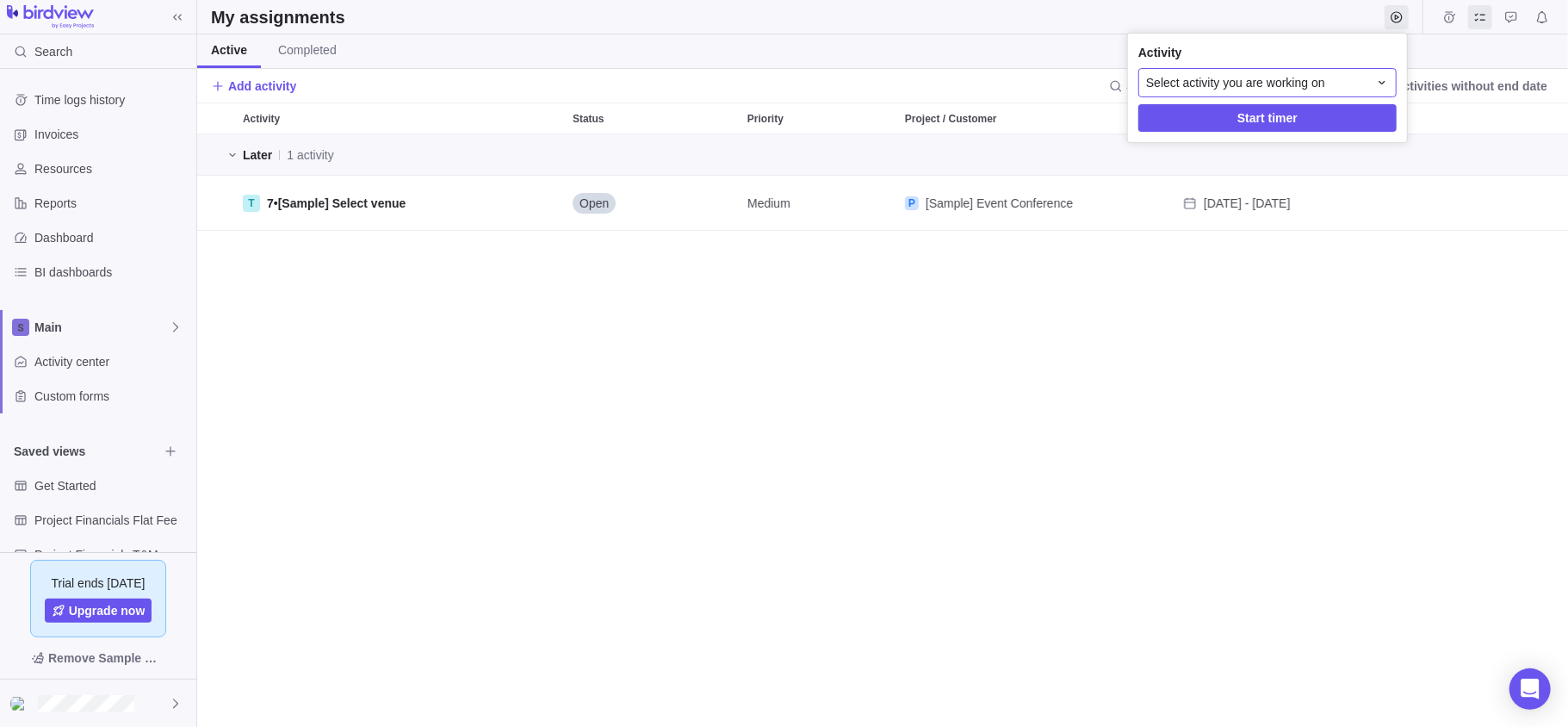click 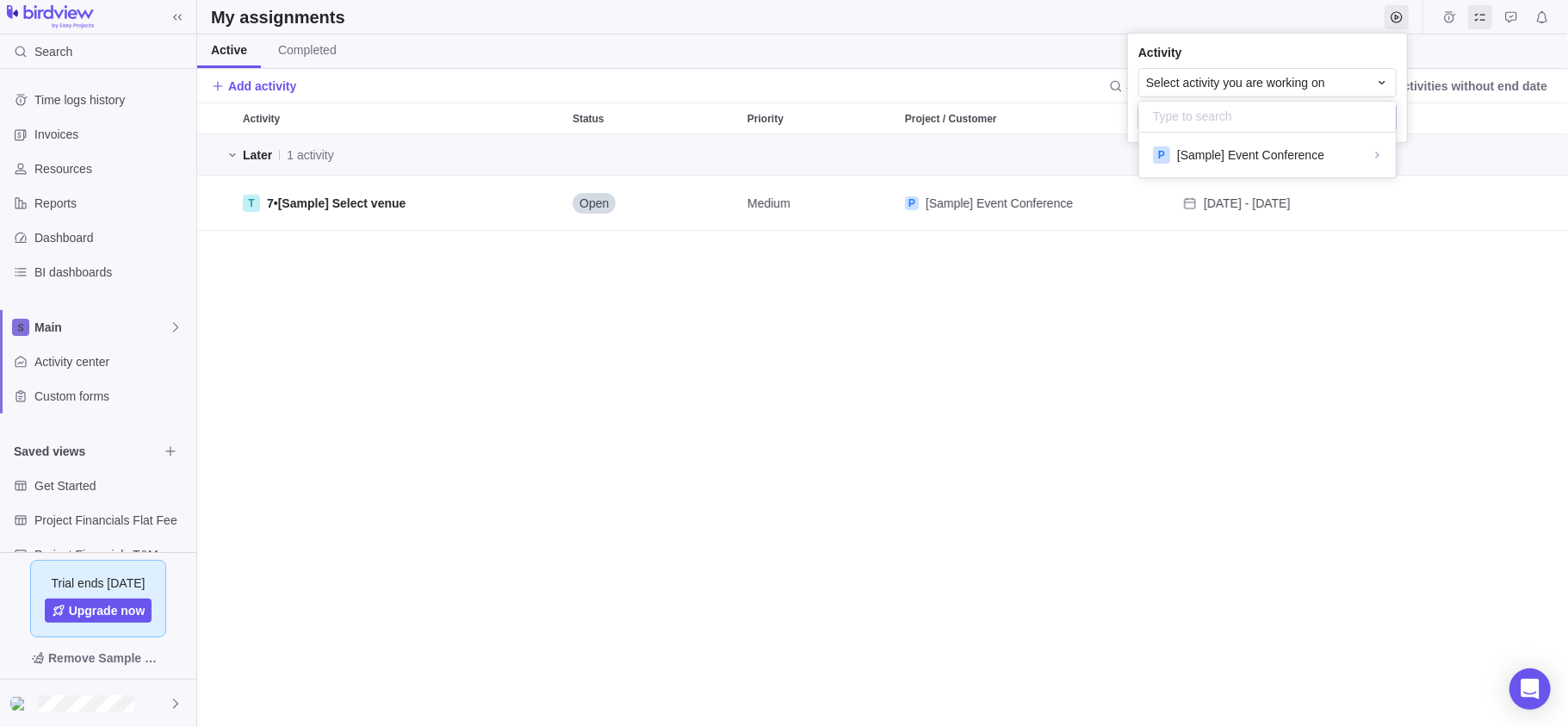 scroll, scrollTop: 18, scrollLeft: 18, axis: both 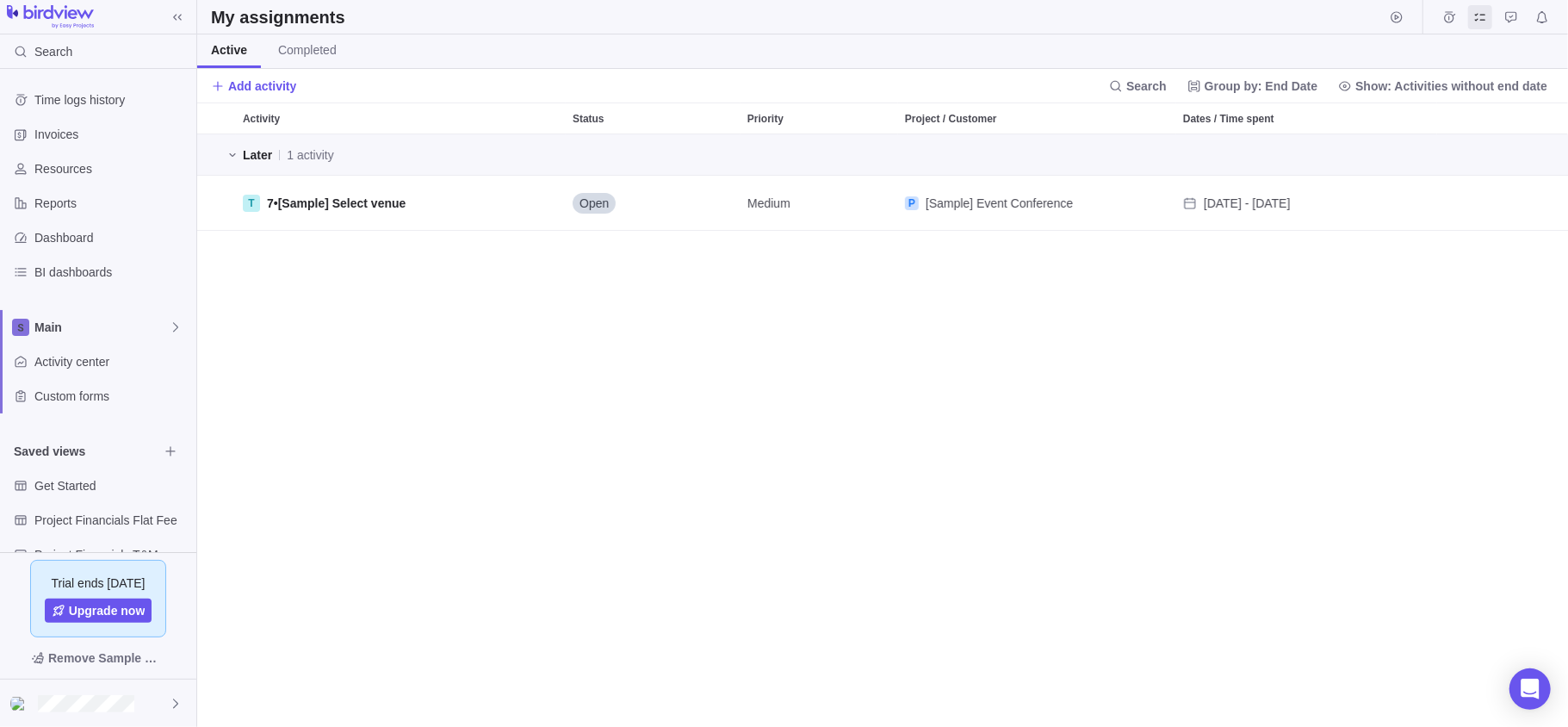click at bounding box center [1496, 17] 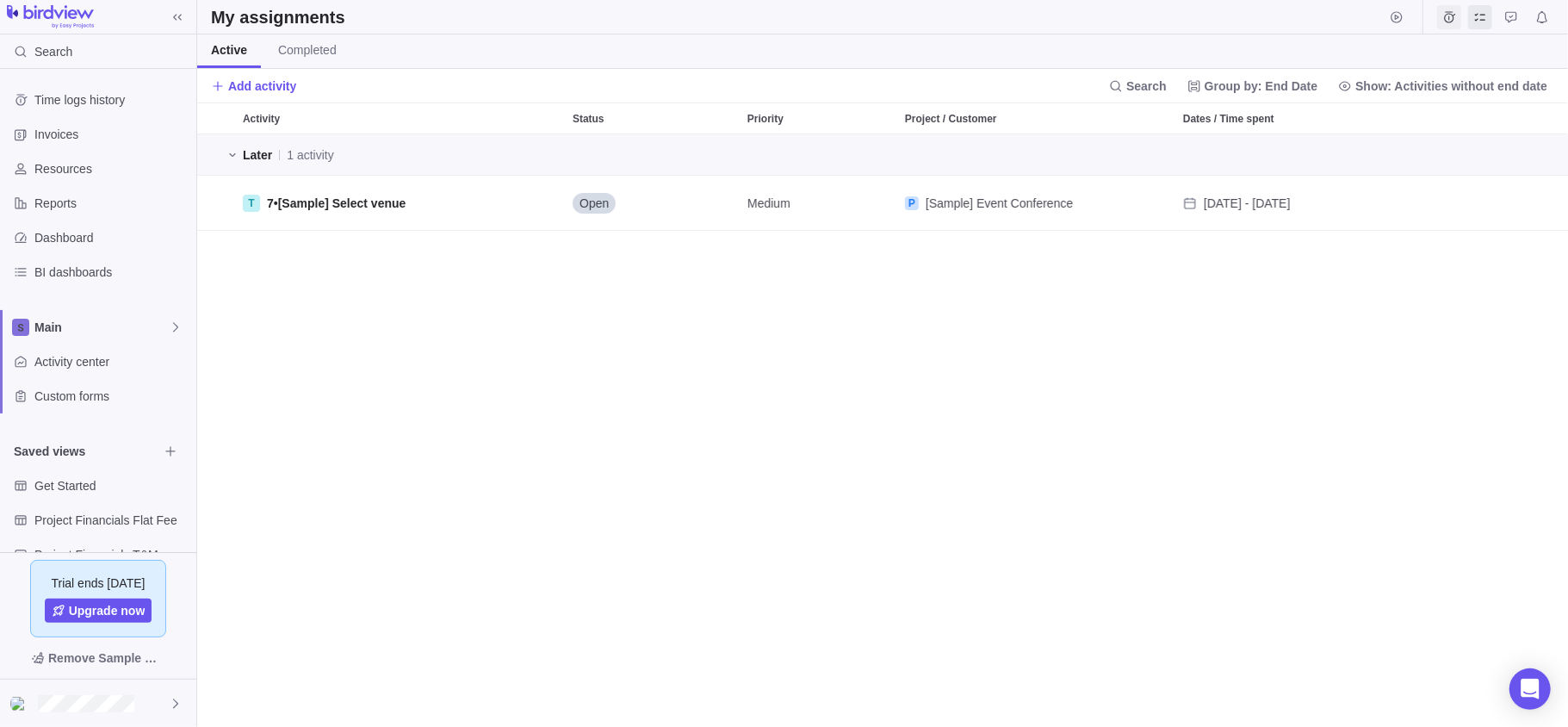 click 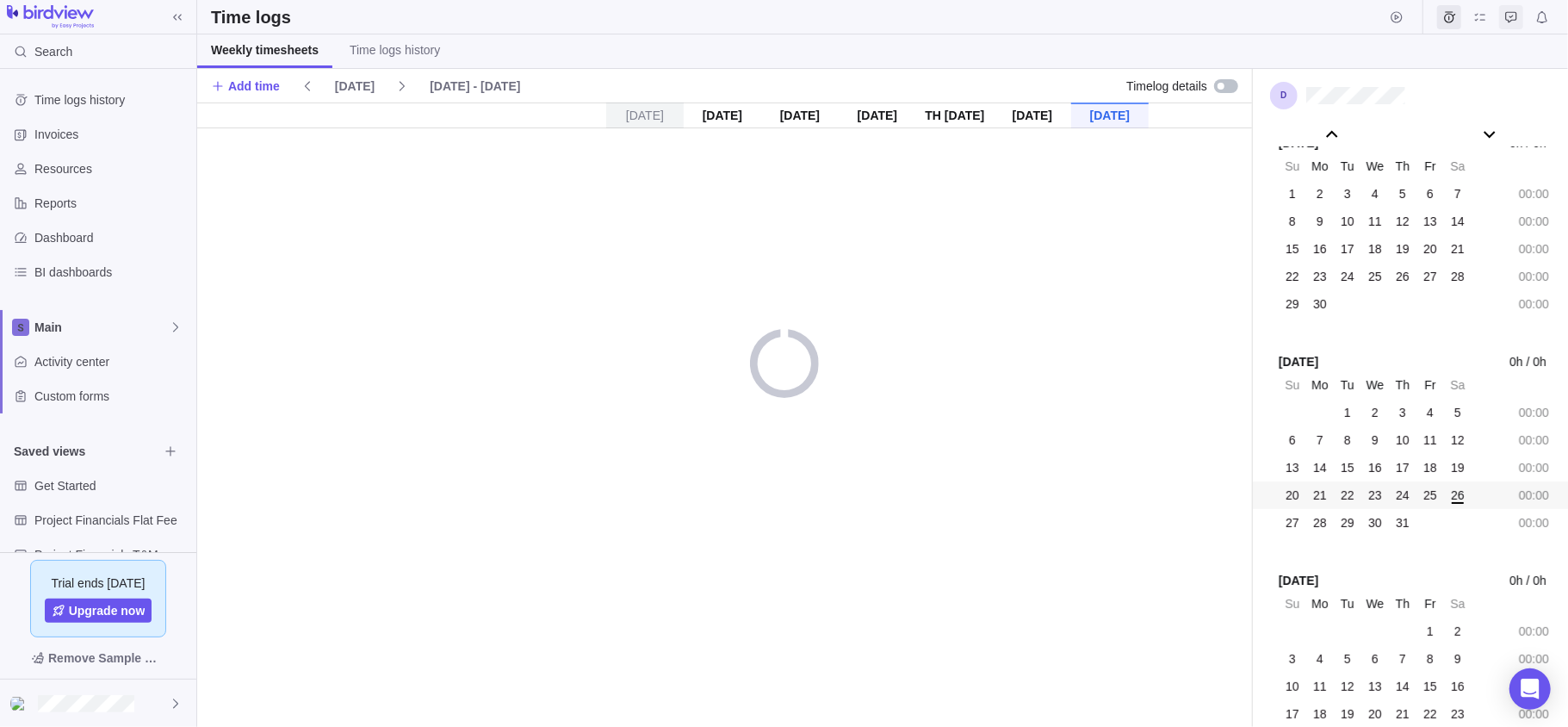 click 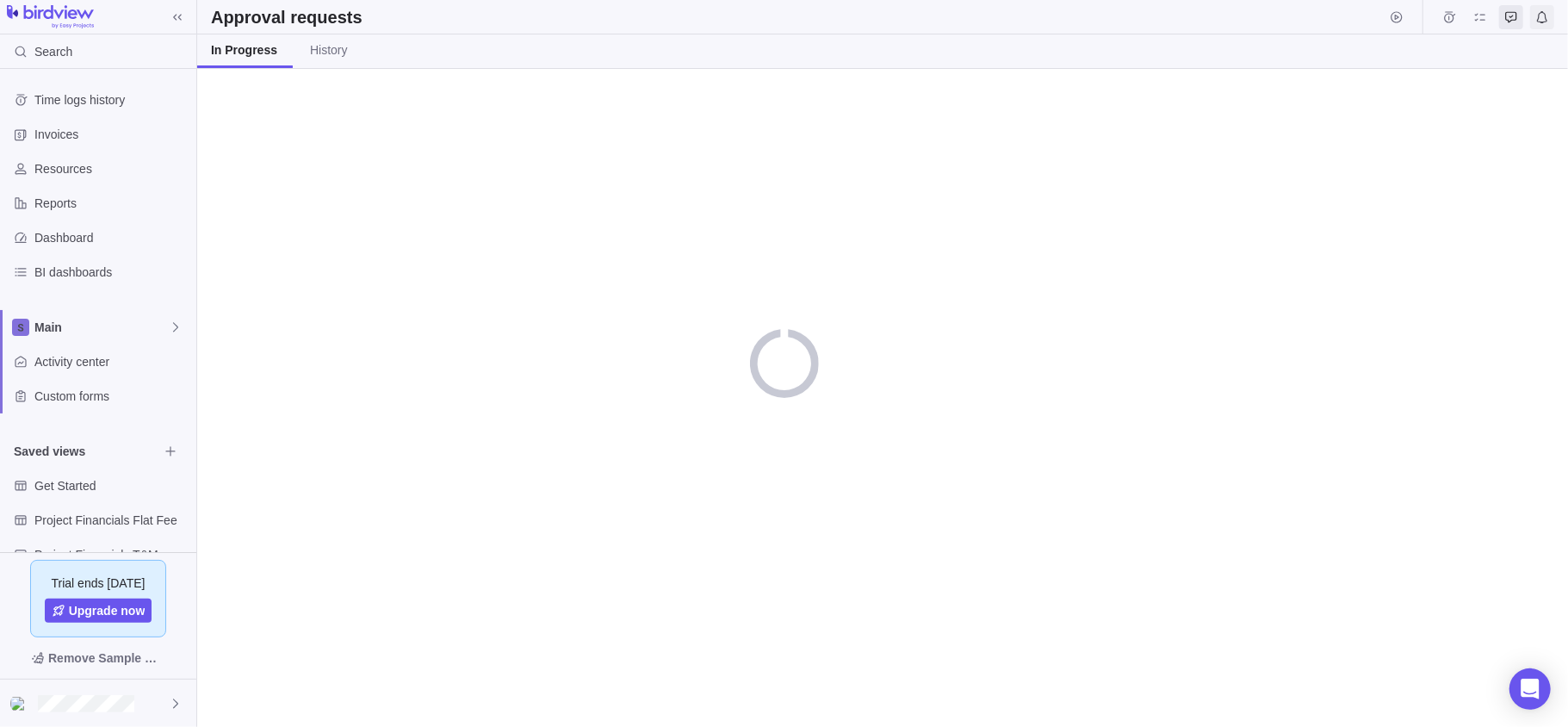 click at bounding box center [1542, 17] 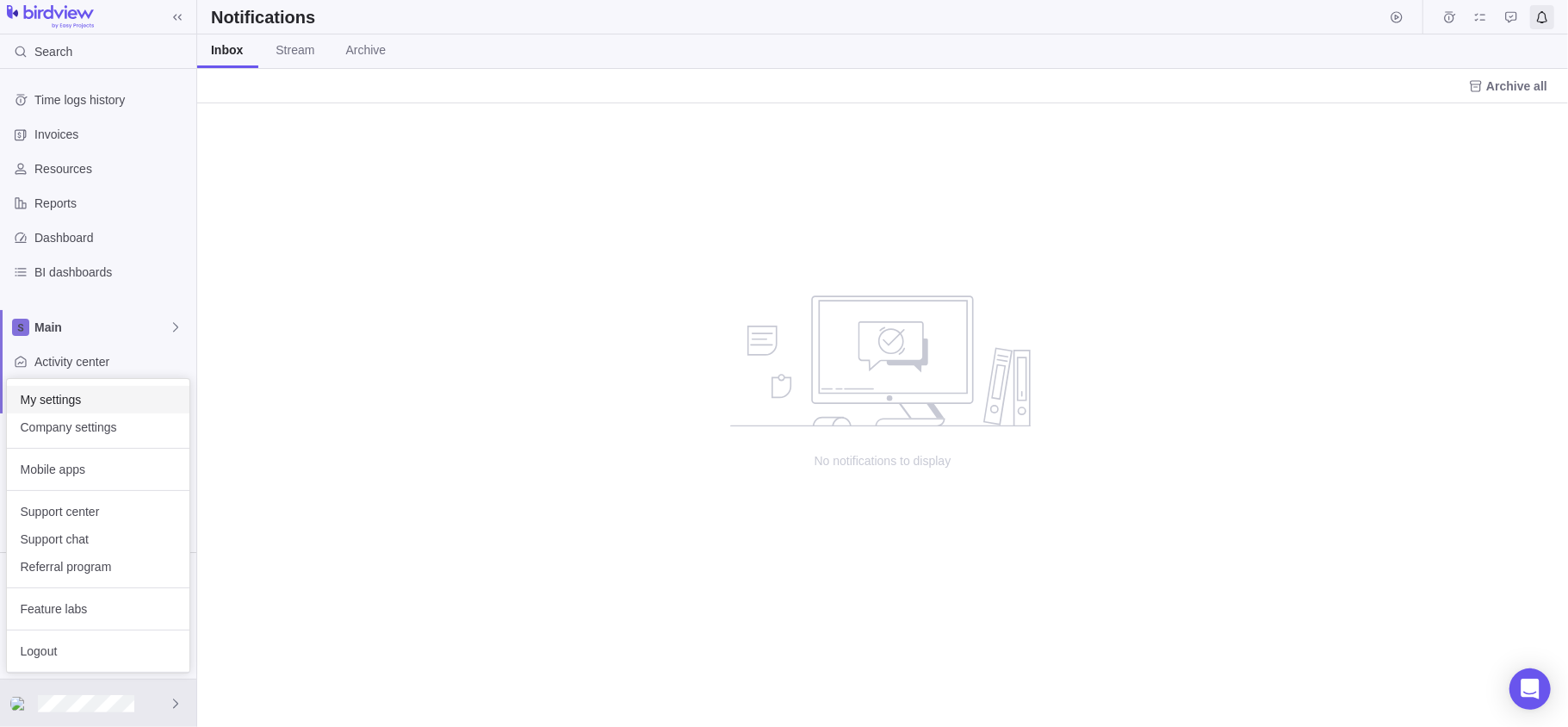 click on "My settings" at bounding box center (98, 400) 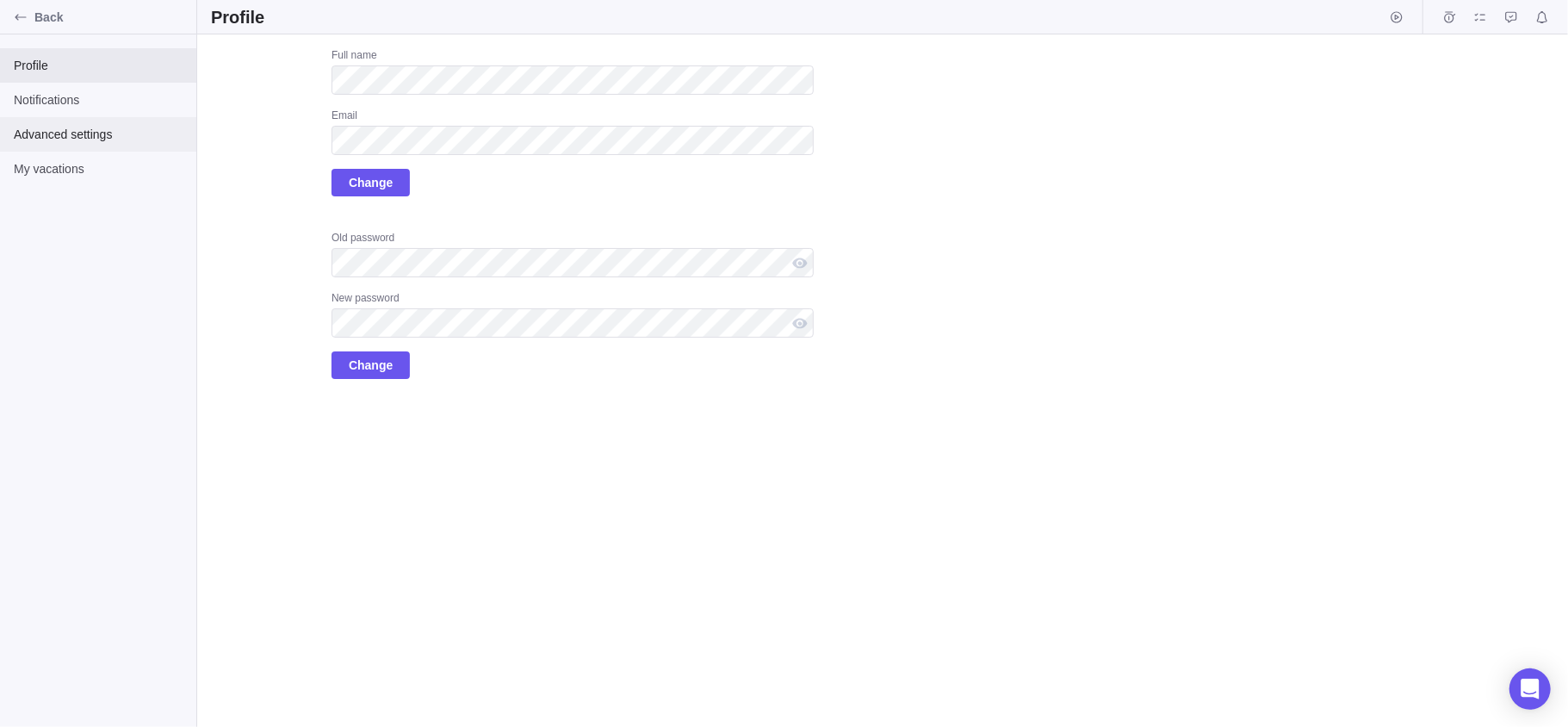 click on "Advanced settings" at bounding box center [98, 134] 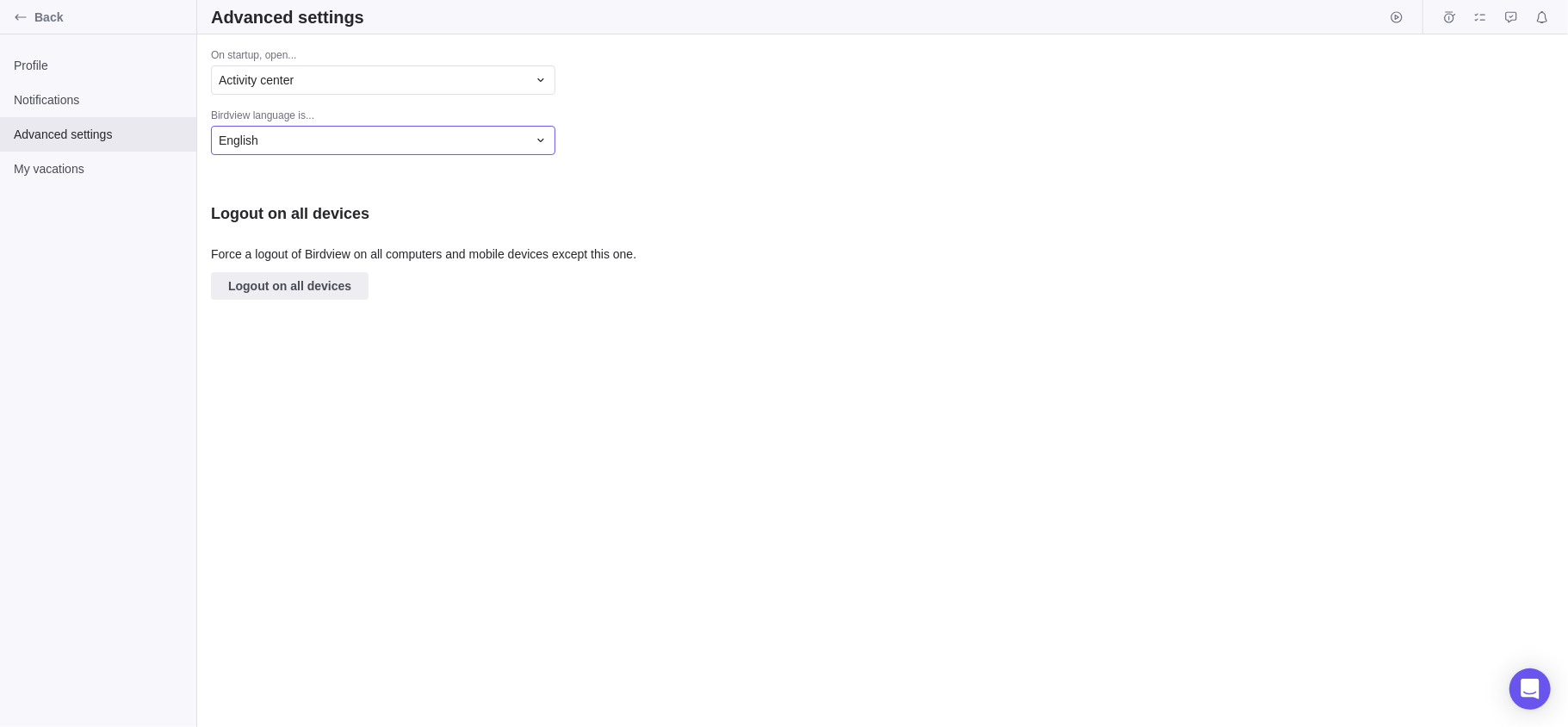click on "English" at bounding box center (373, 140) 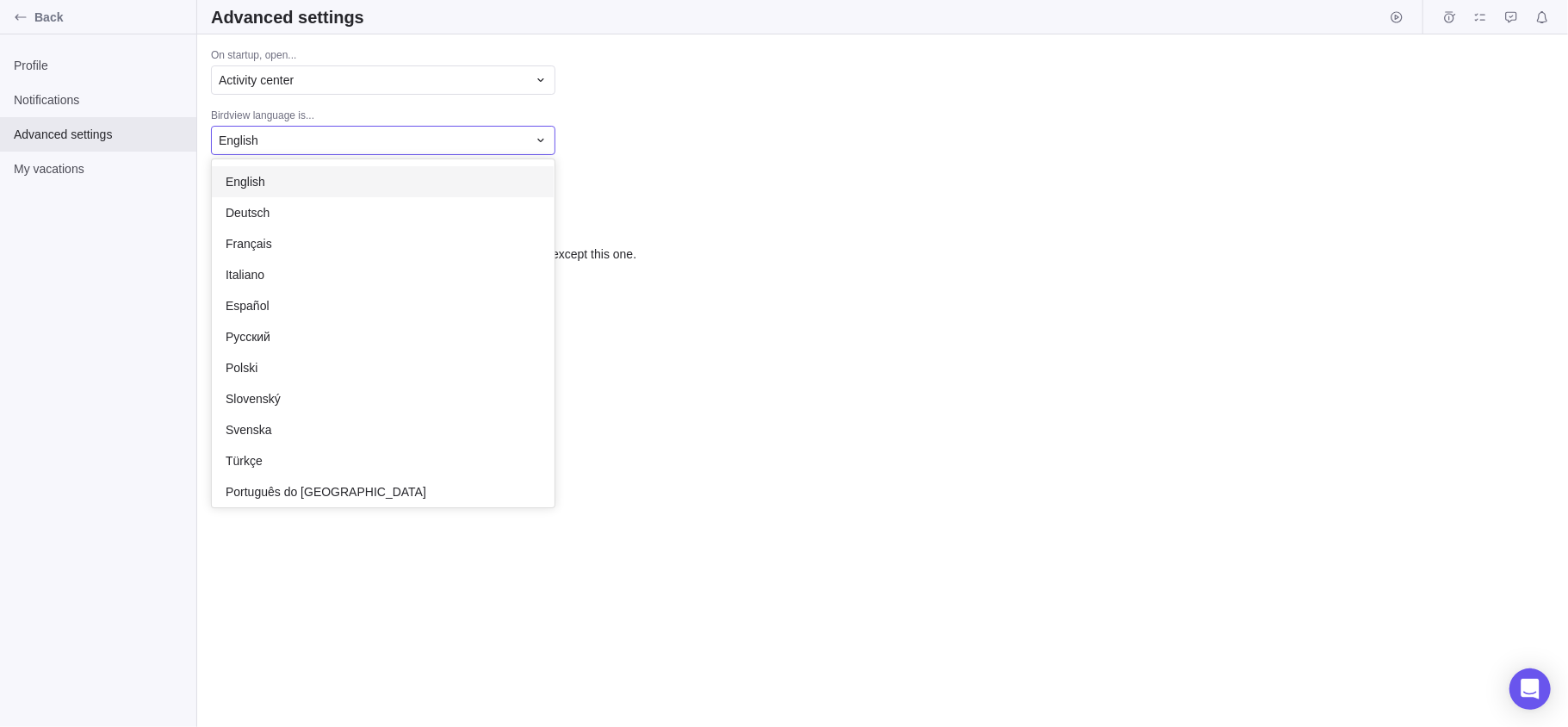 click on "On startup, open... Activity center Birdview language is... English English Deutsch Français Italiano Español Русский Polski Slovenský Svenska Türkçe Português do Brasil Nederlands Logout on all devices Force a logout of Birdview on all computers and mobile devices except this one. Logout on all devices" at bounding box center (883, 381) 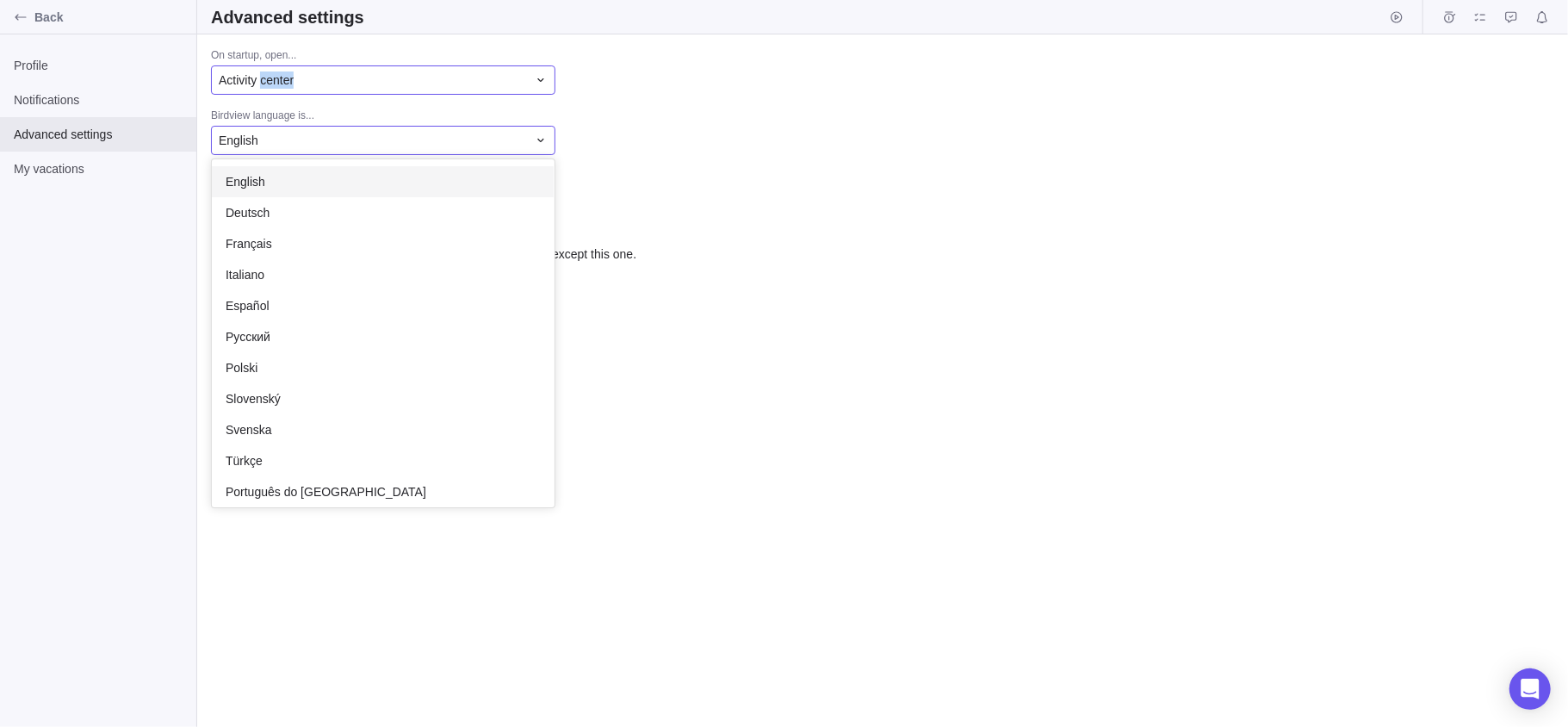 click on "Activity center" at bounding box center [383, 80] 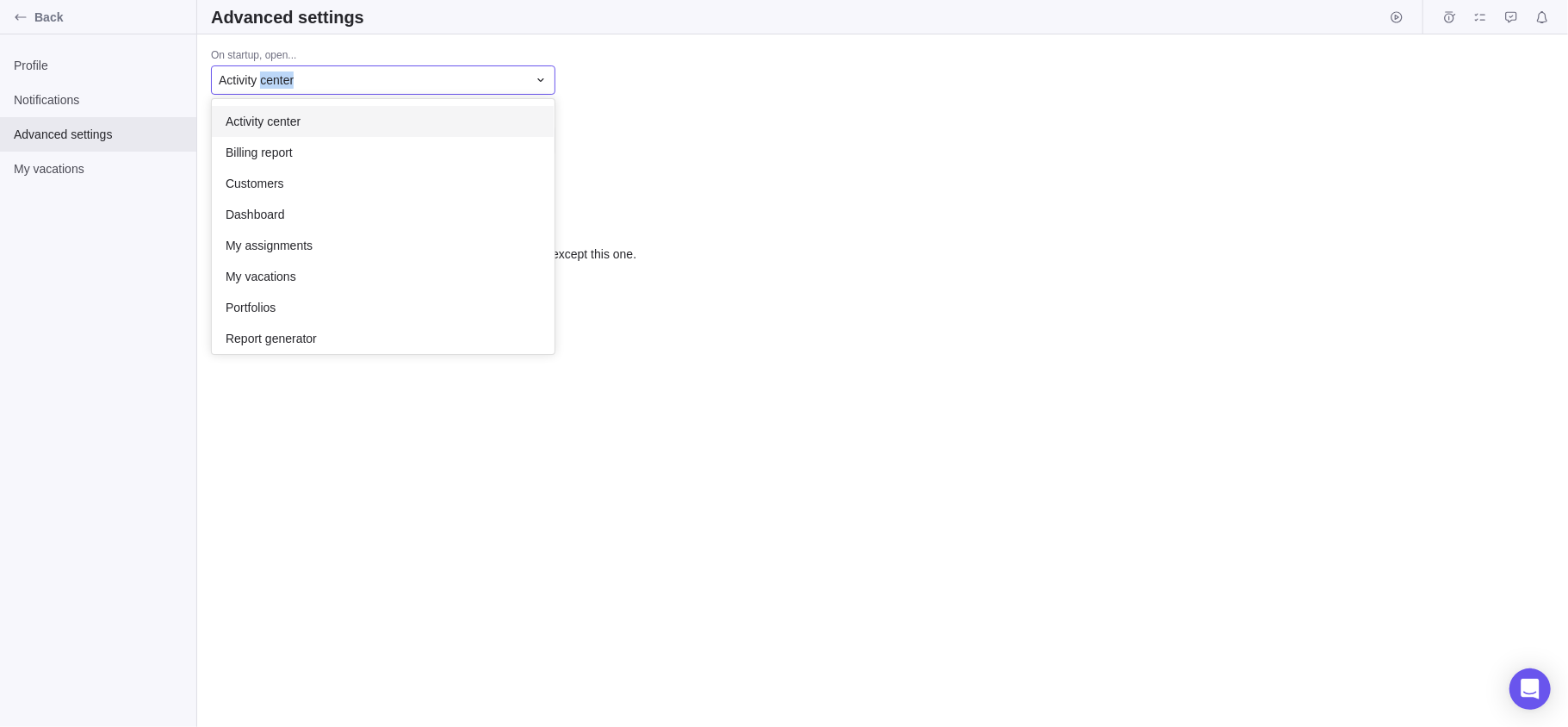 click on "Activity center" at bounding box center (256, 80) 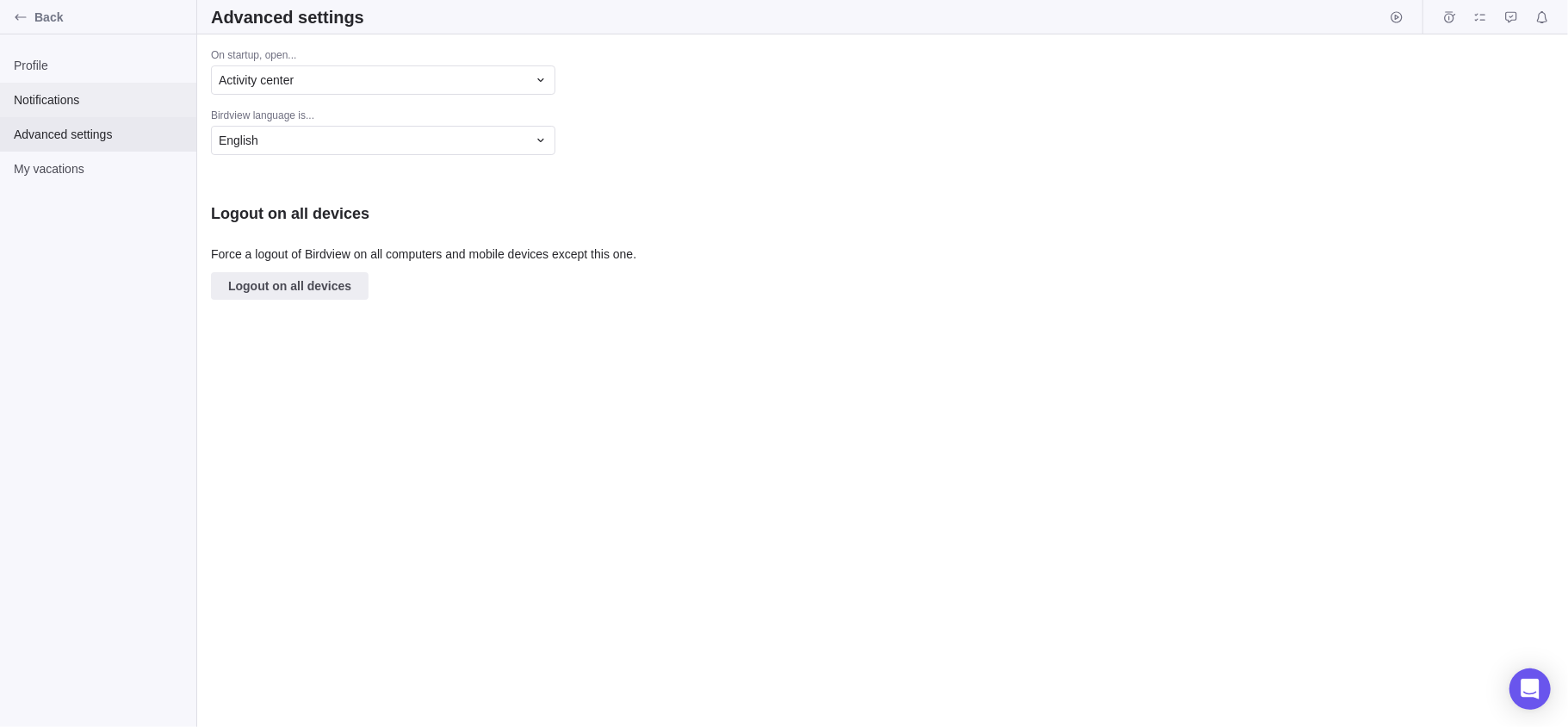 click on "Notifications" at bounding box center (98, 100) 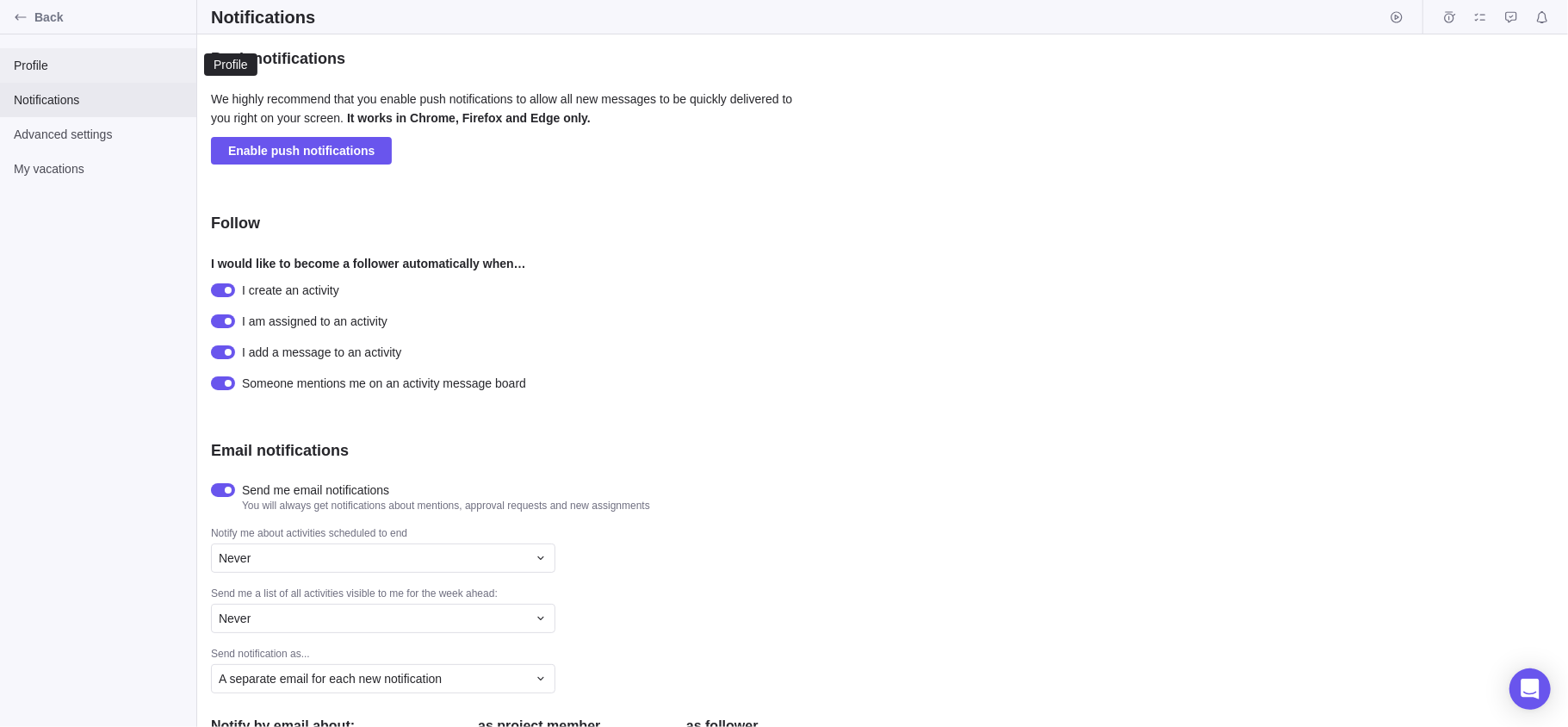 click on "Profile" at bounding box center (98, 65) 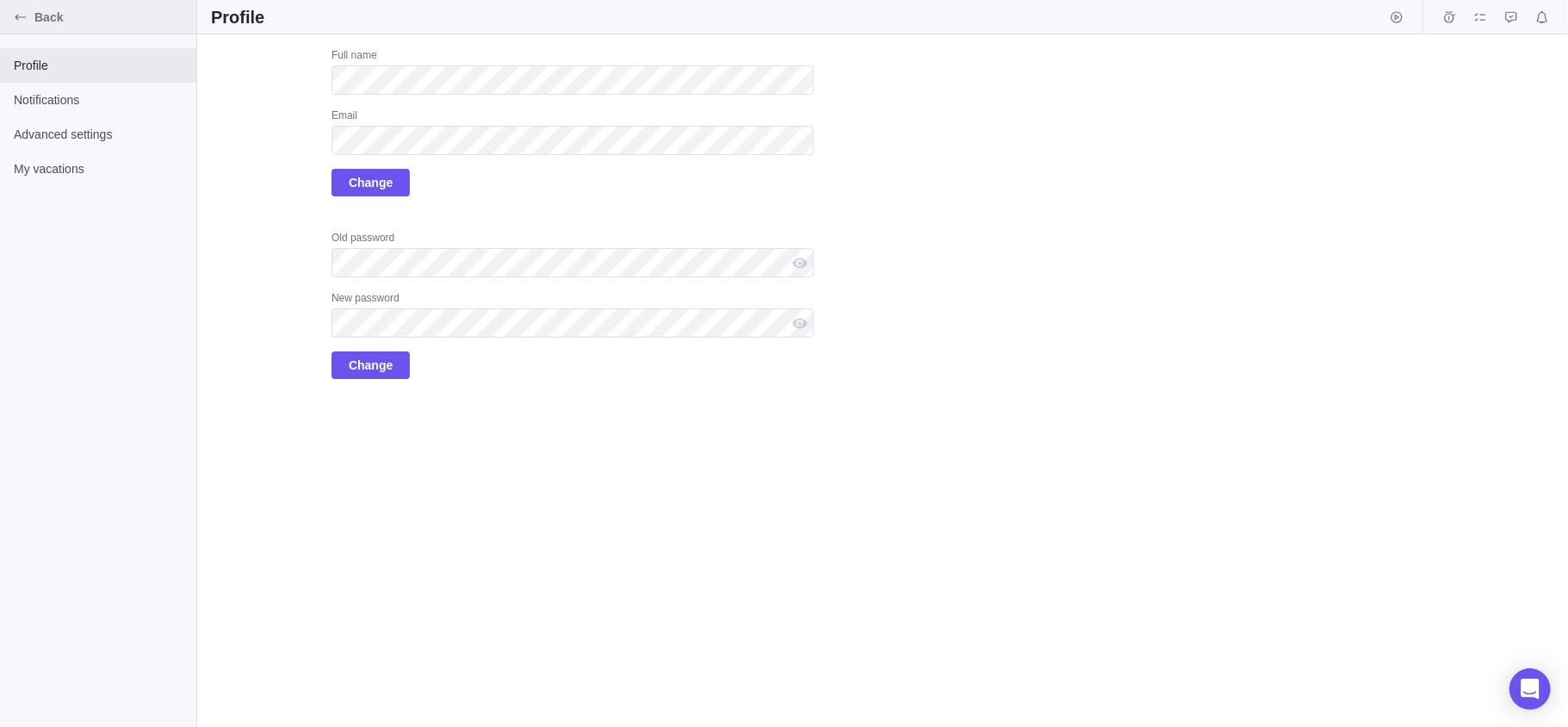 click on "Back" at bounding box center [98, 17] 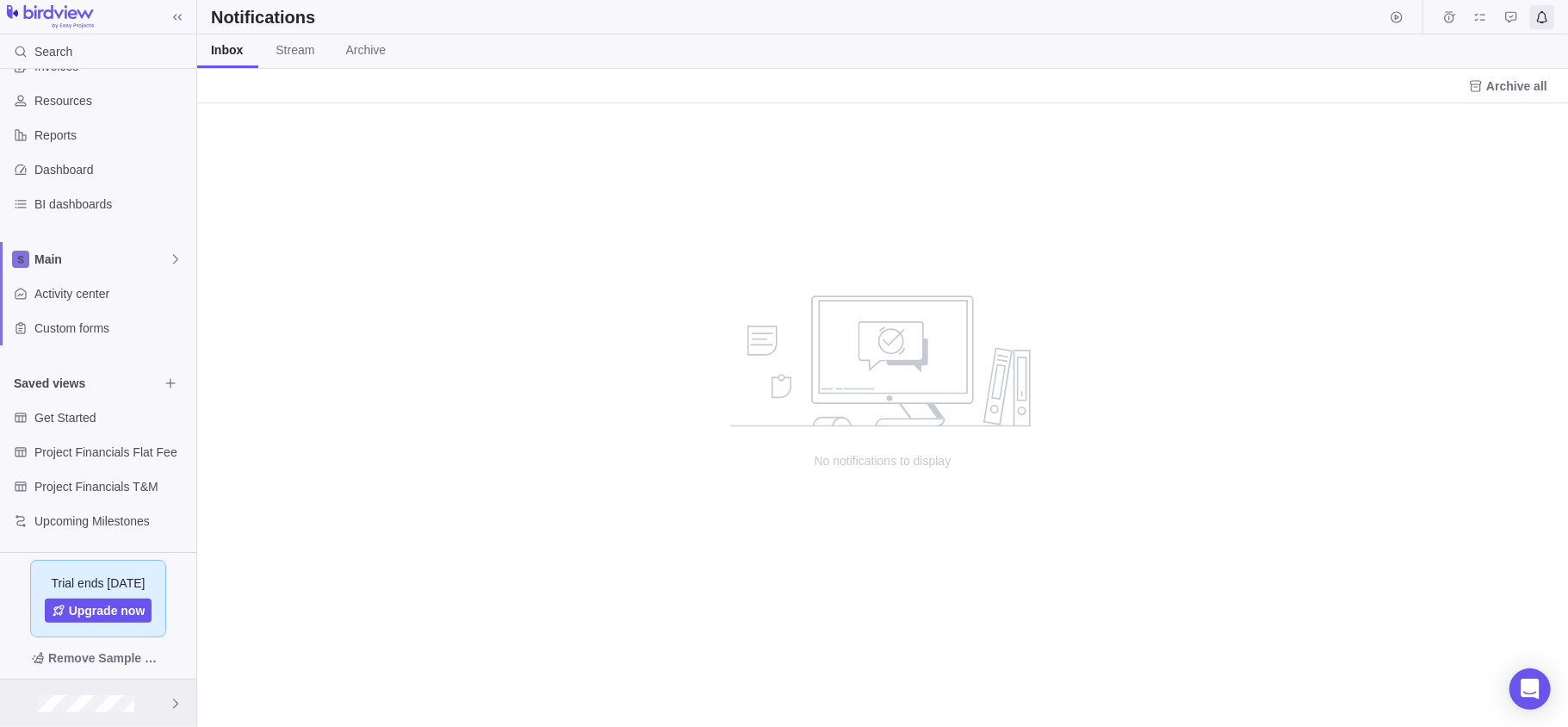 click at bounding box center (98, 703) 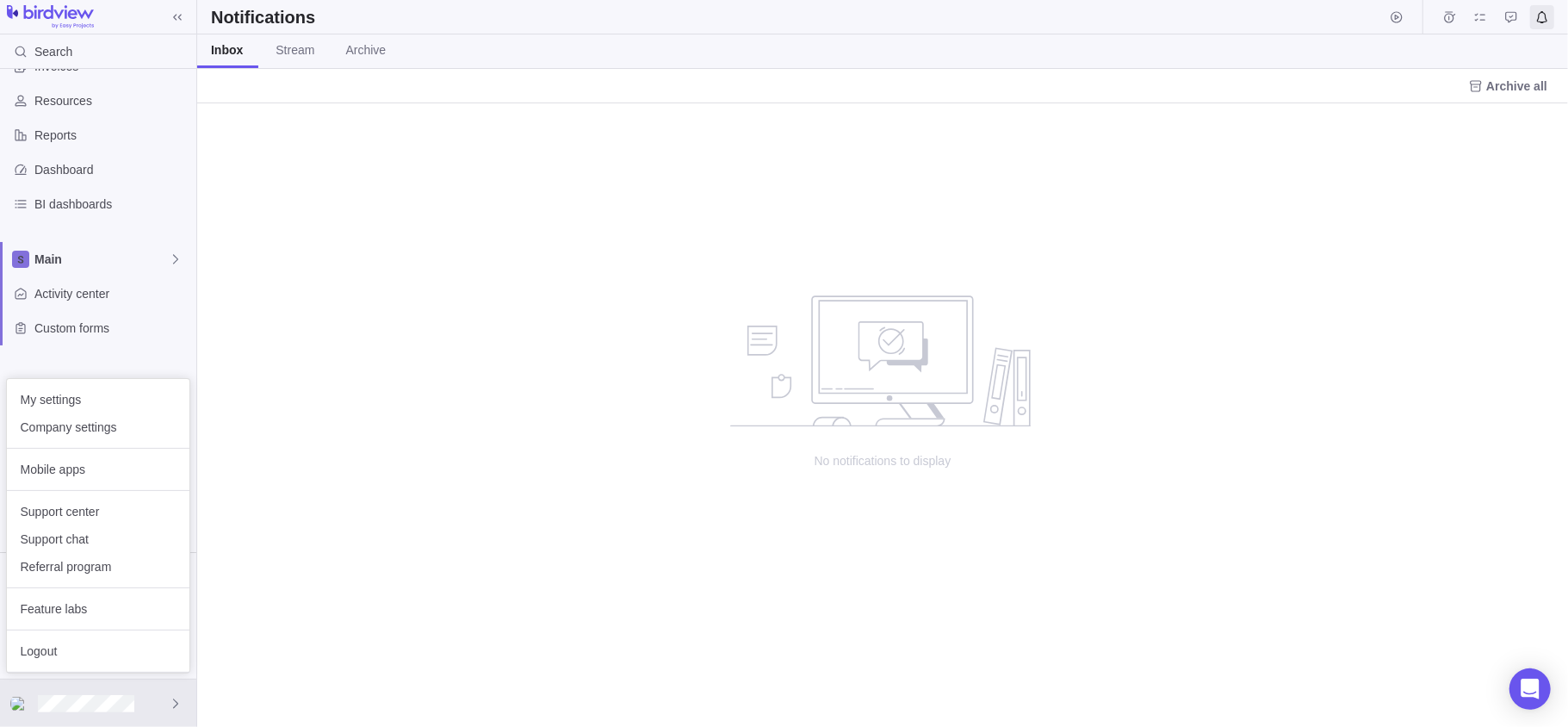 click on "Search Time logs history Invoices Resources Reports Dashboard BI dashboards Main Activity center Custom forms Saved views Get Started Project Financials Flat Fee Project Financials T&M Upcoming Milestones Trial ends in 15 days Upgrade now Remove Sample Data Notifications Inbox Stream Archive Archive all No notifications to display
x My settings Company settings Mobile apps Support center Support chat Referral program Feature labs Logout" at bounding box center (784, 364) 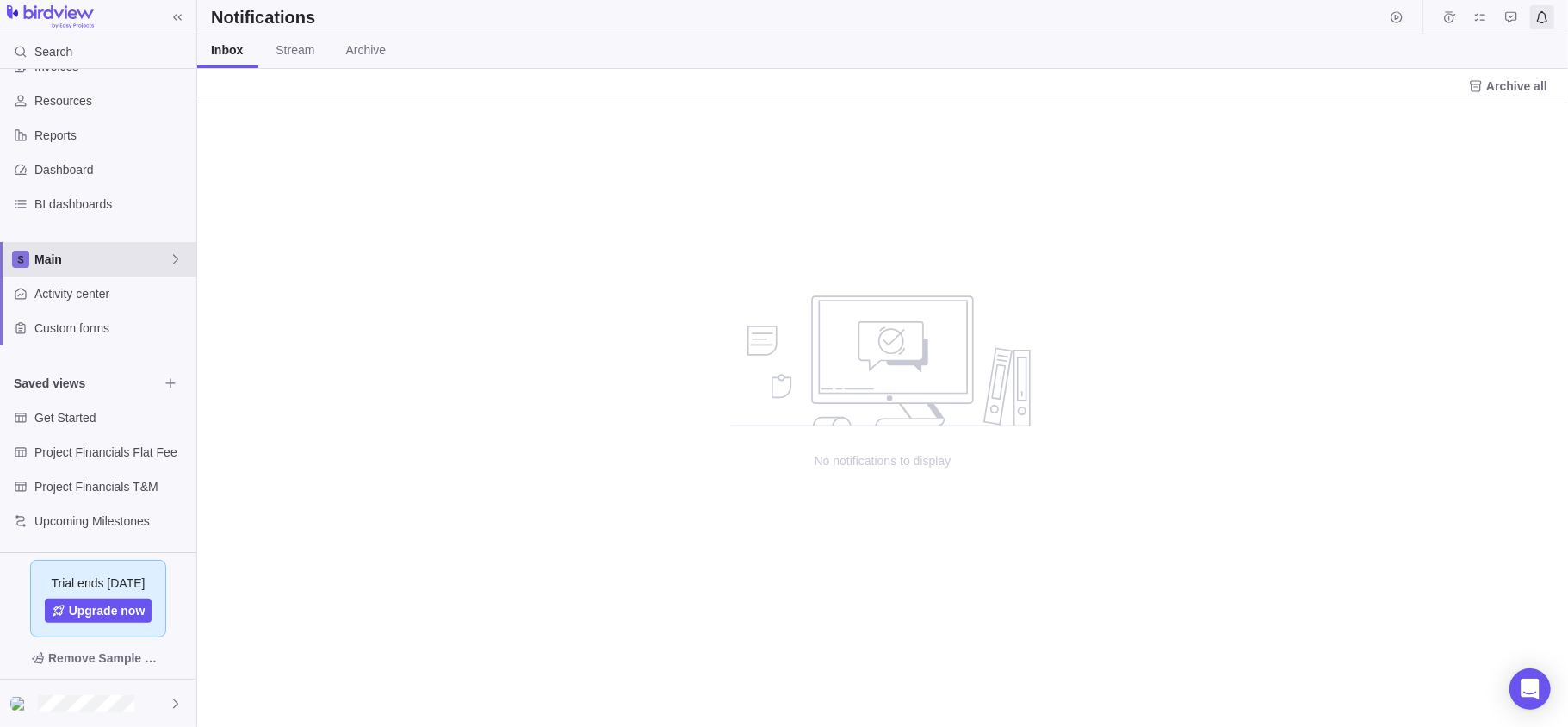 click on "Main" at bounding box center (102, 259) 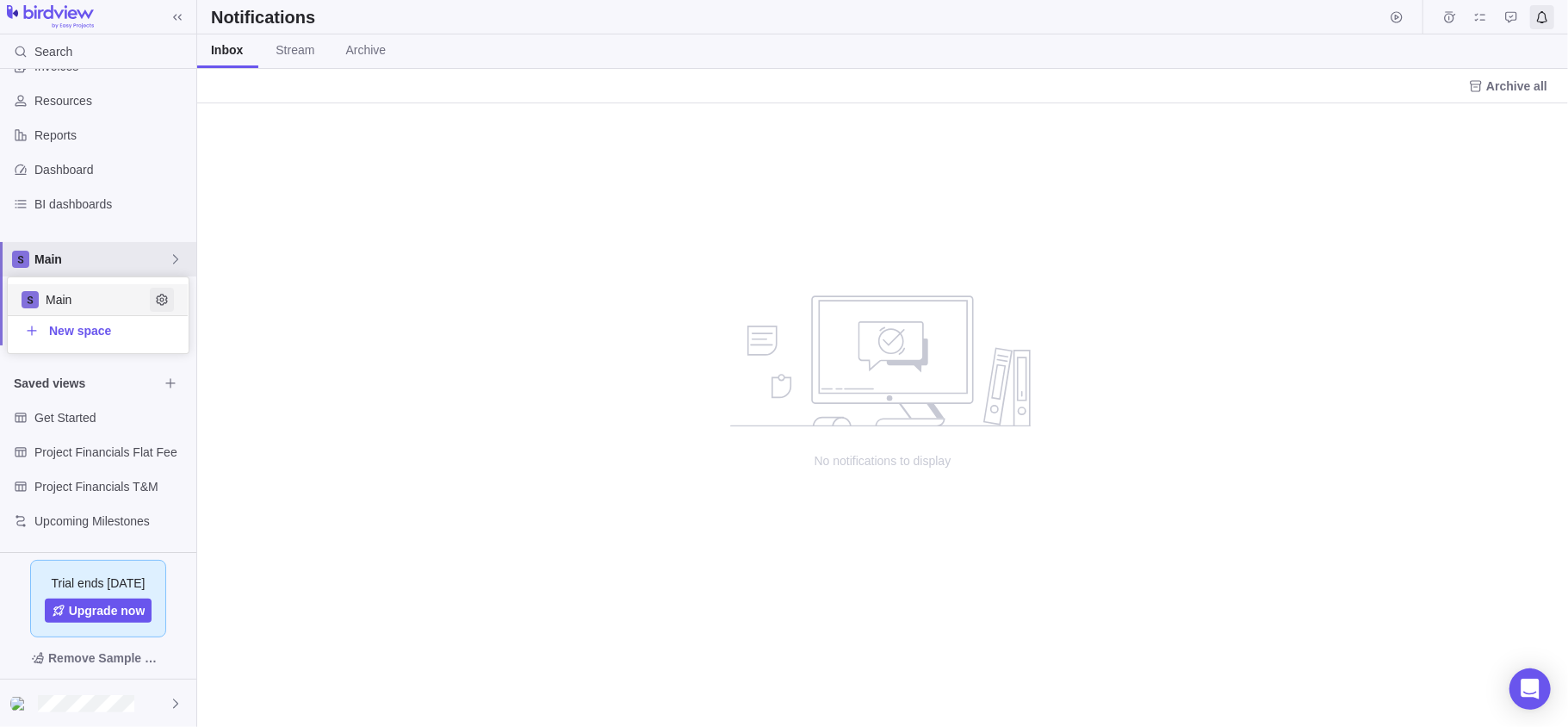 click 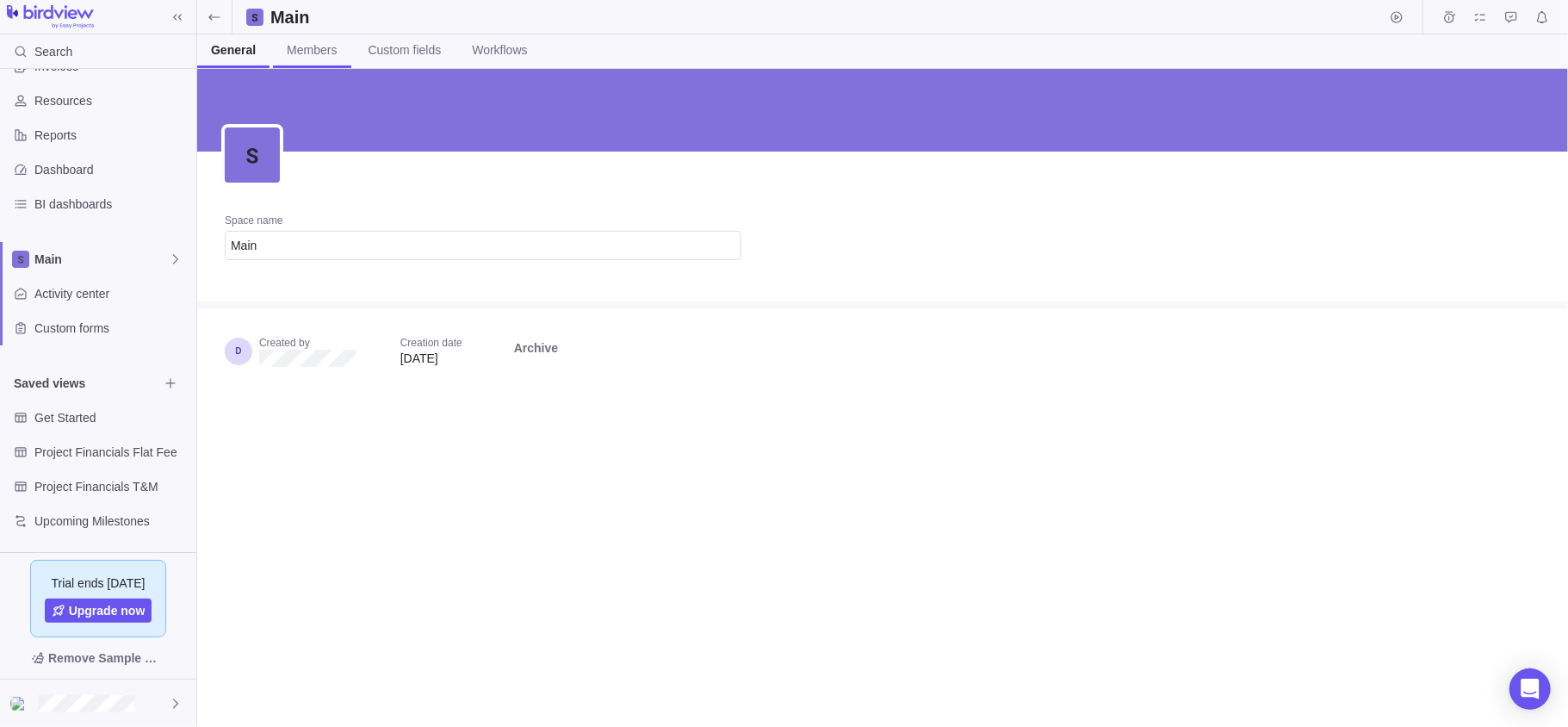click on "Members" at bounding box center (312, 51) 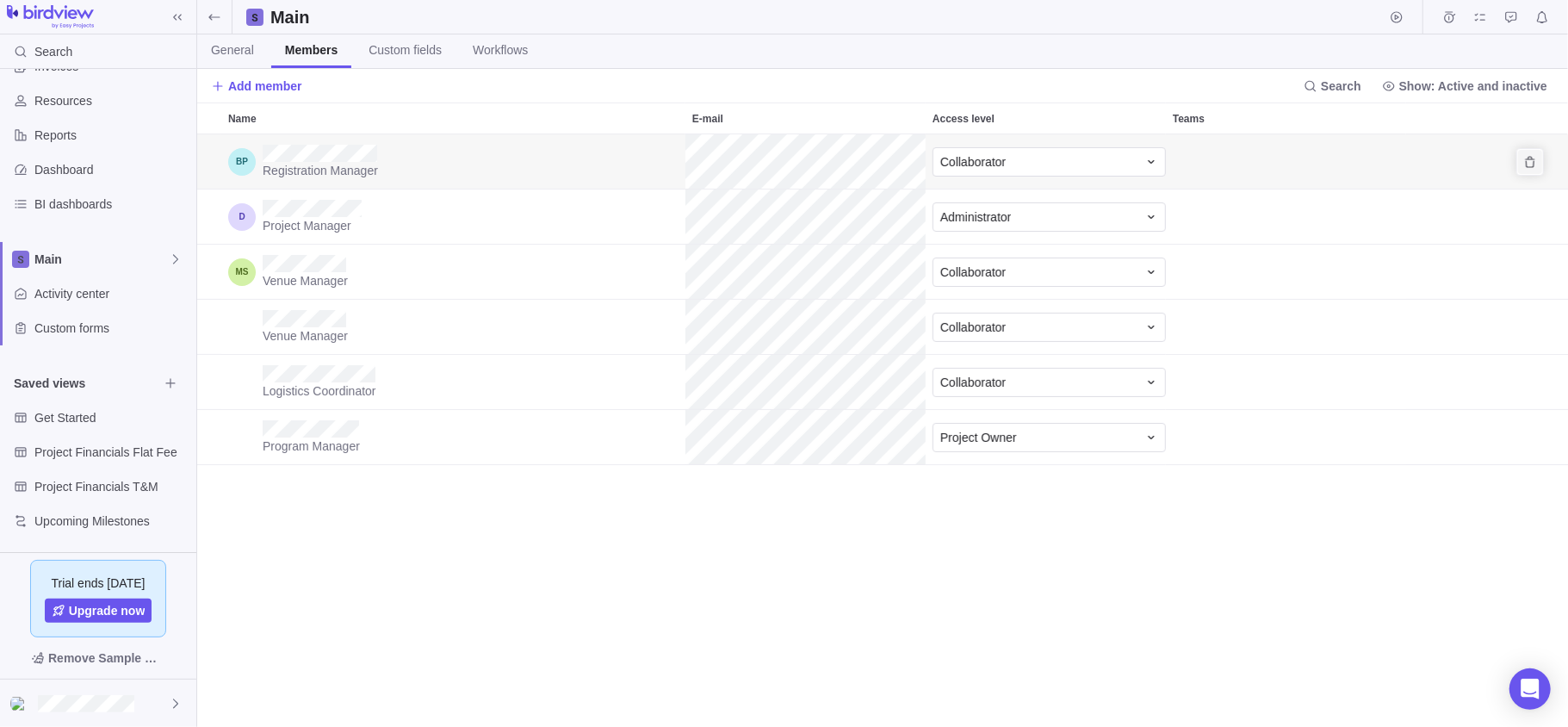 click 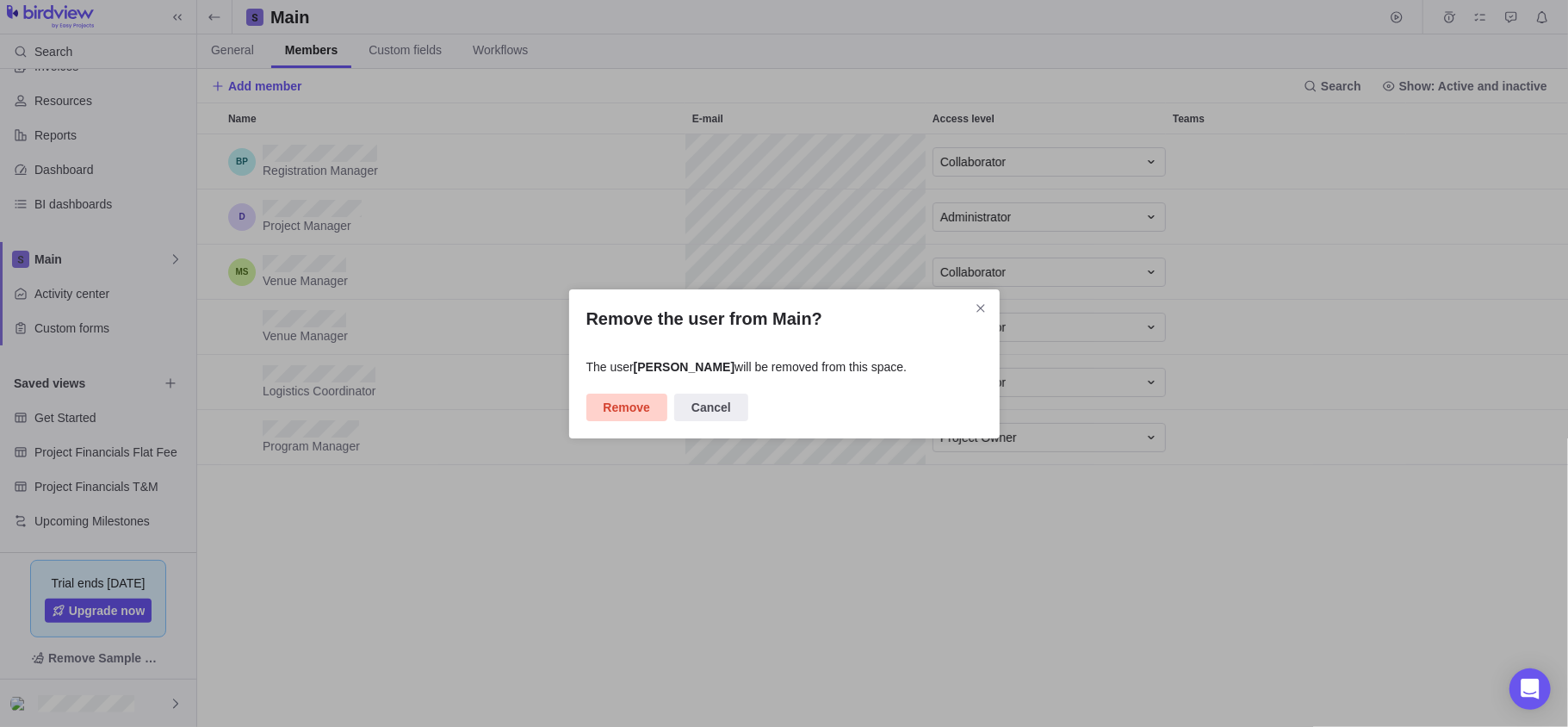 click on "Remove" at bounding box center [627, 407] 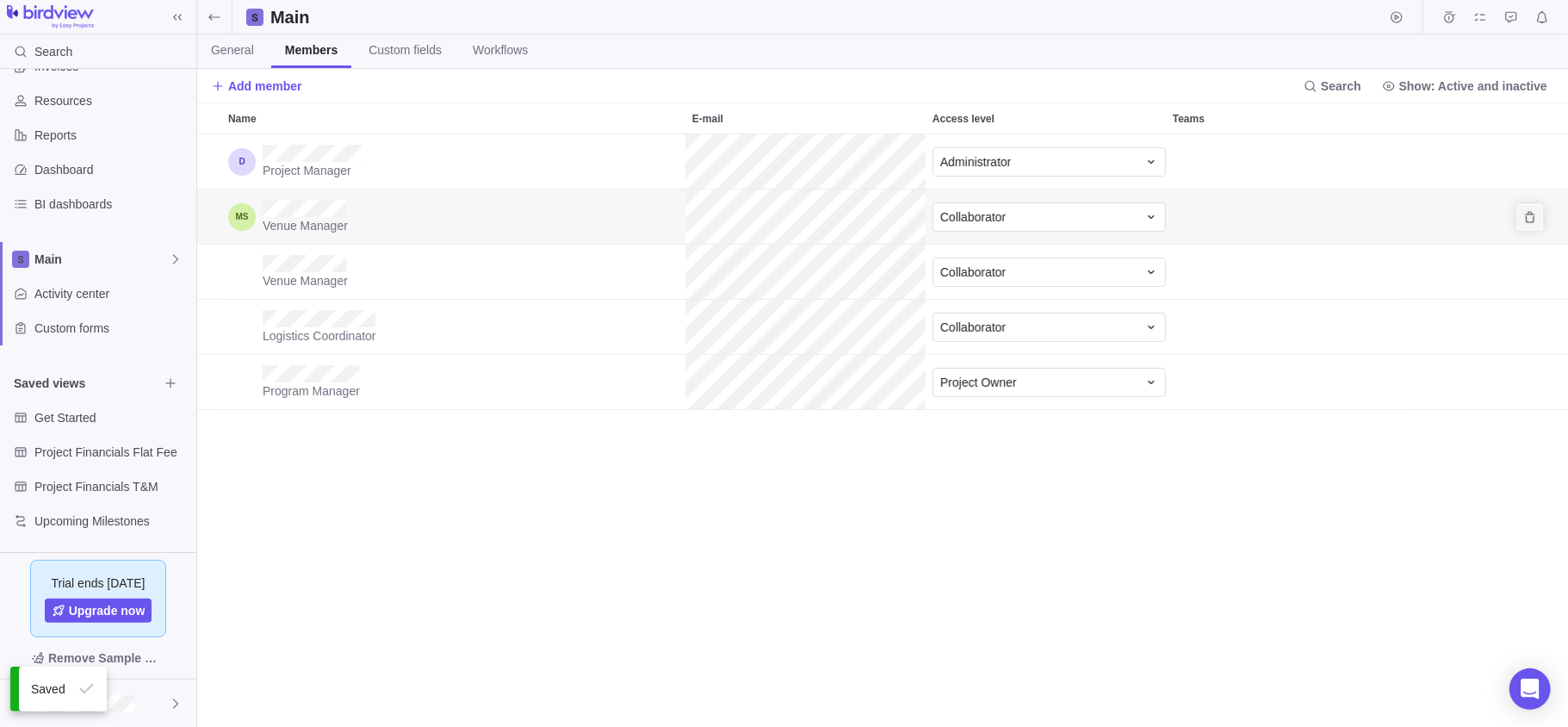 click 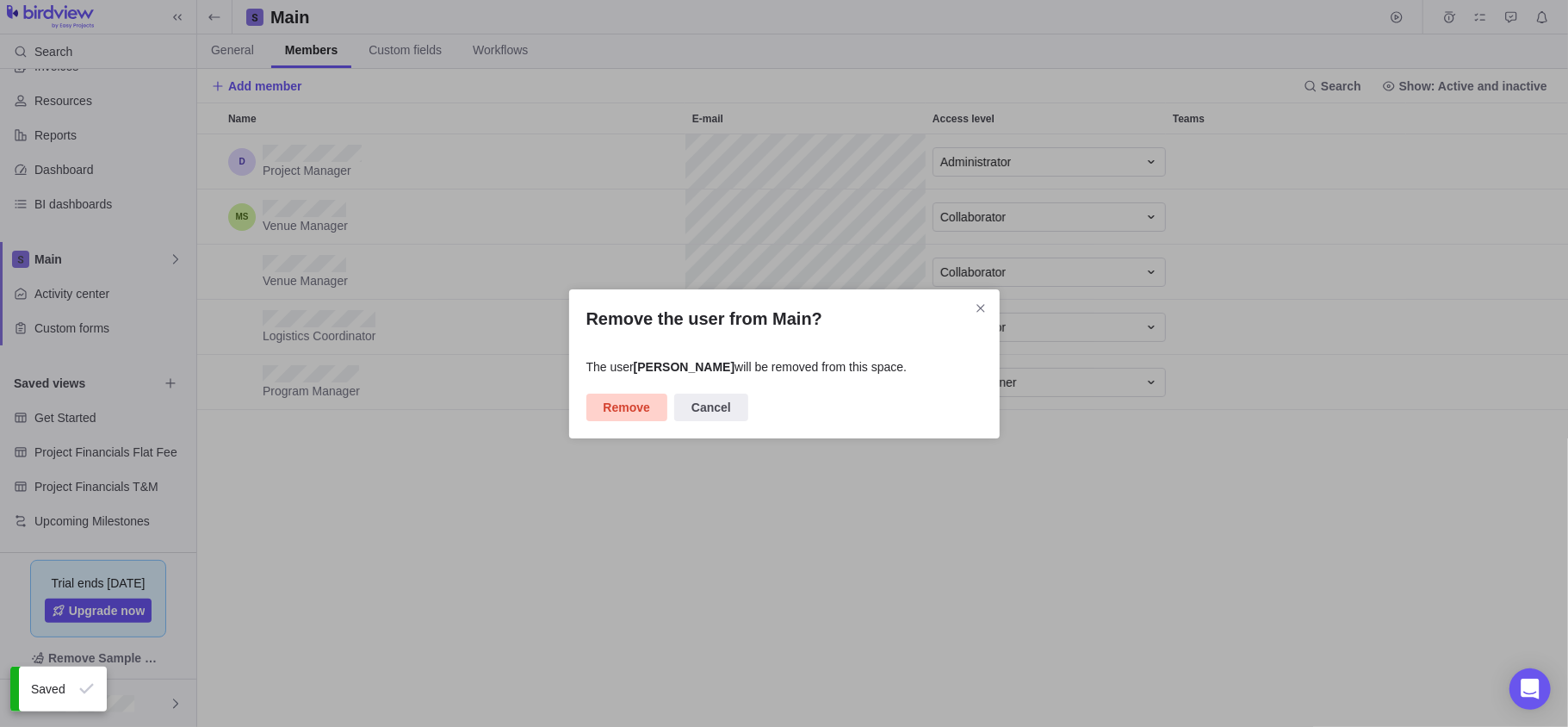 click on "Remove" at bounding box center [627, 407] 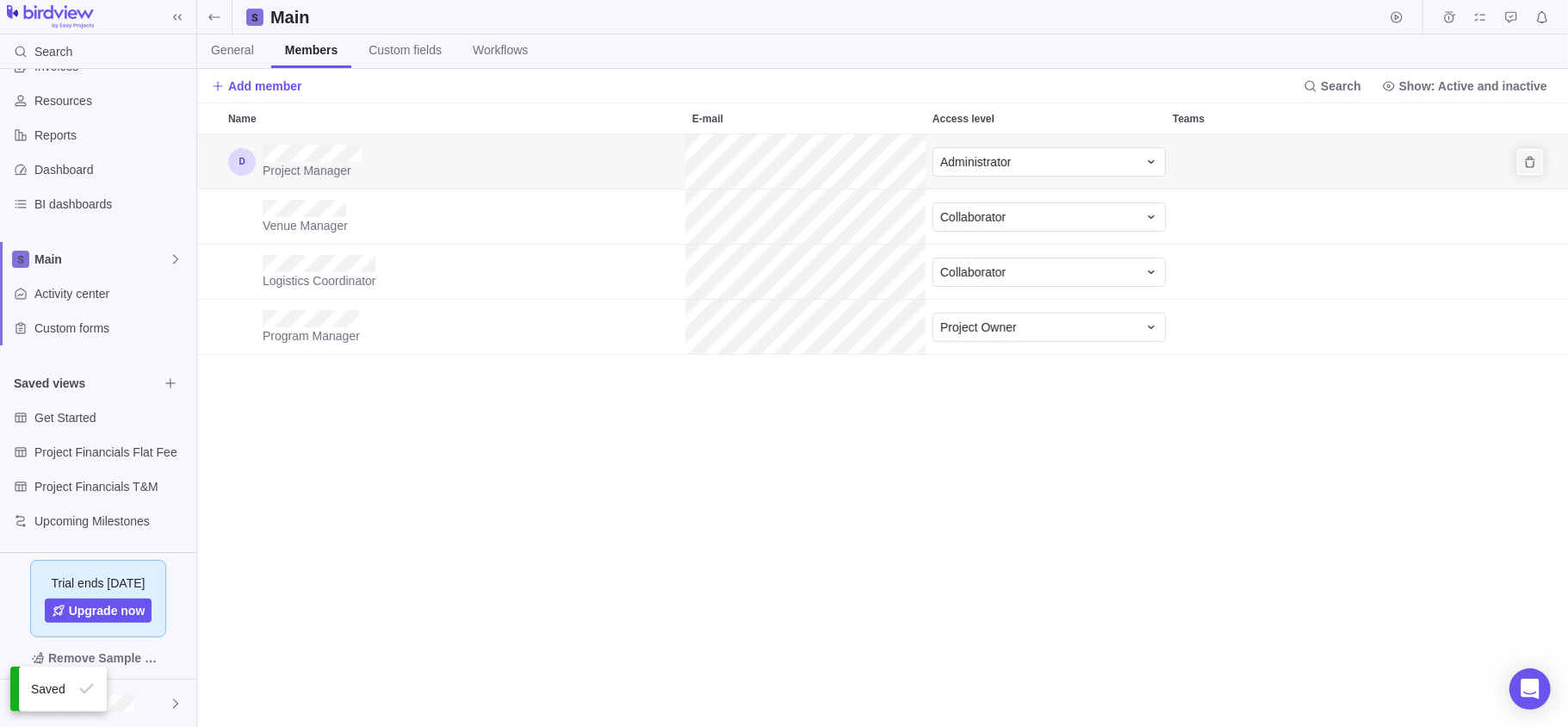 click 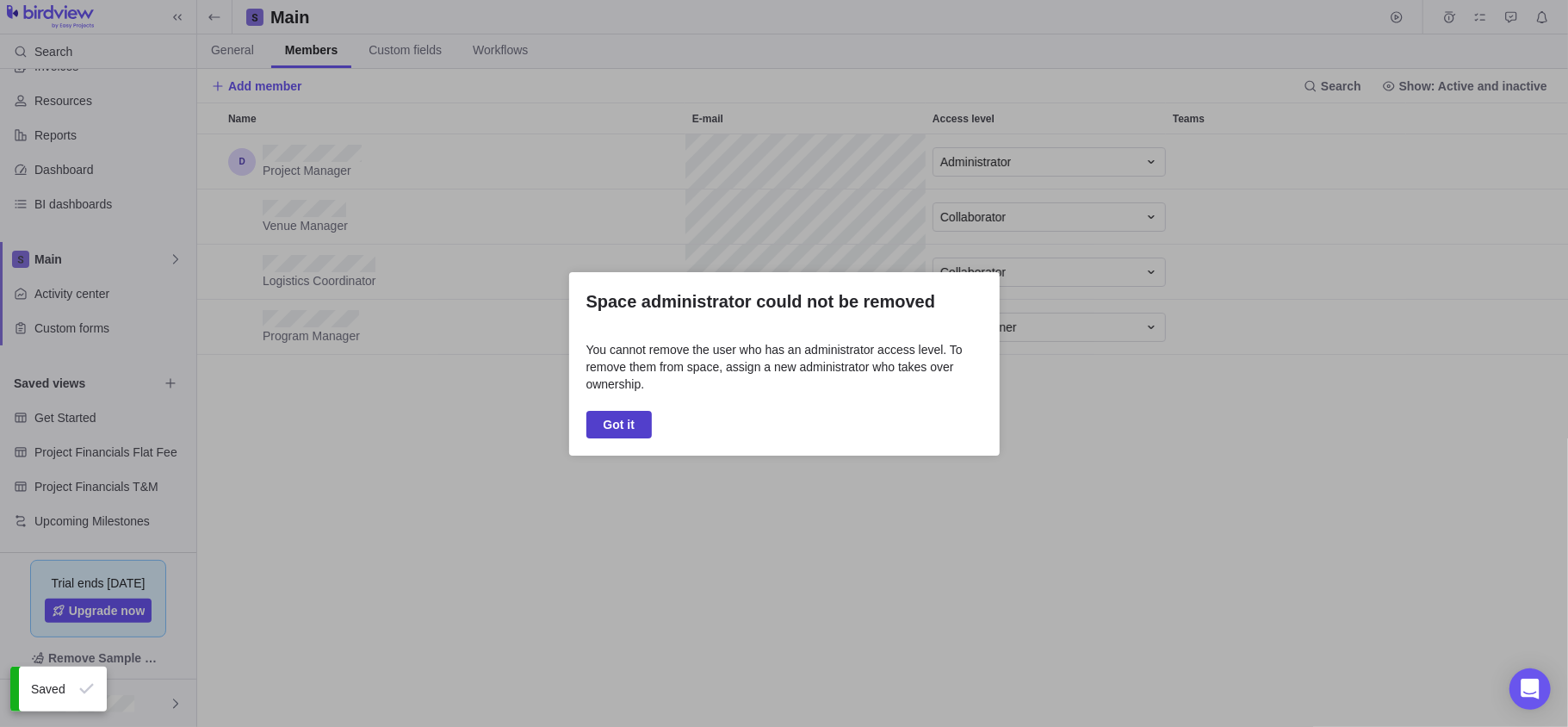 click on "Got it" at bounding box center (619, 425) 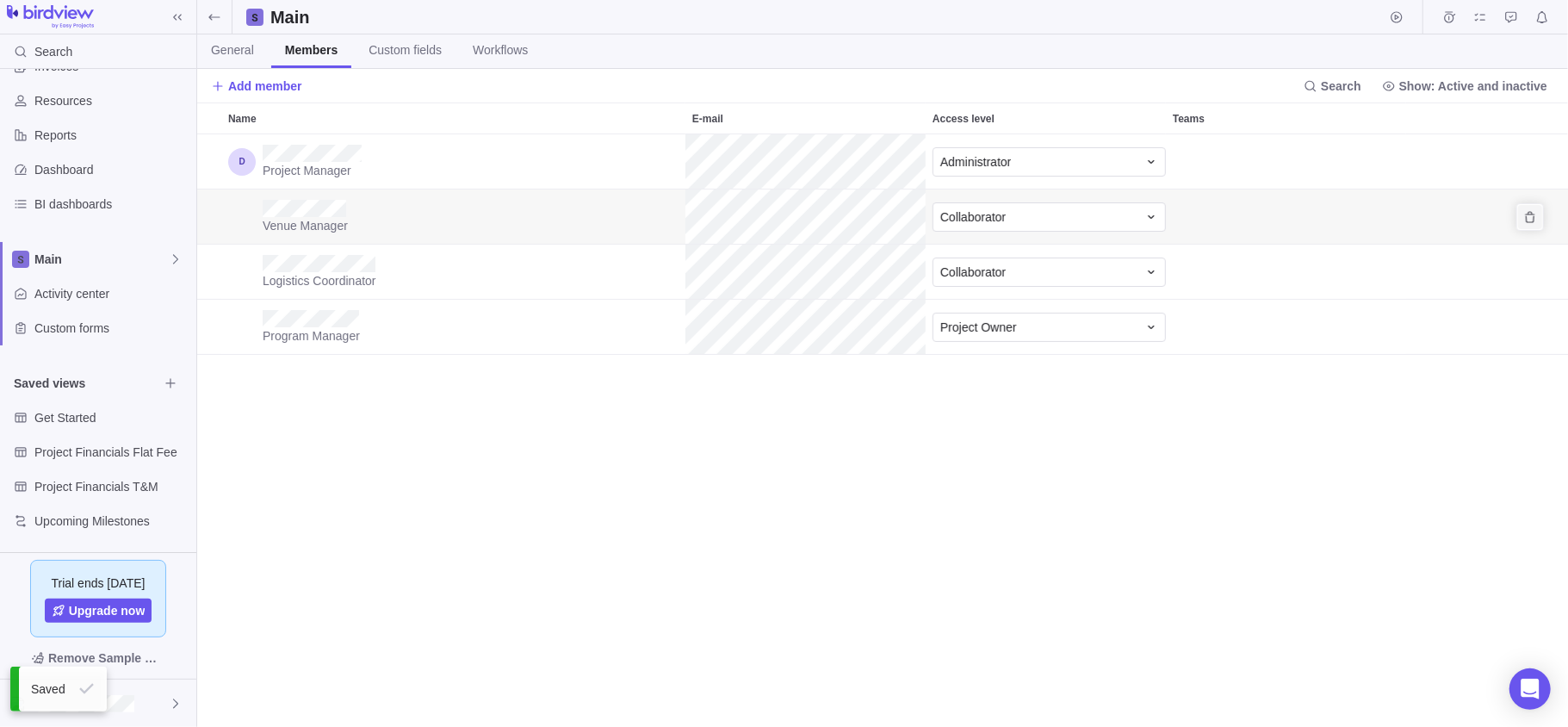 click 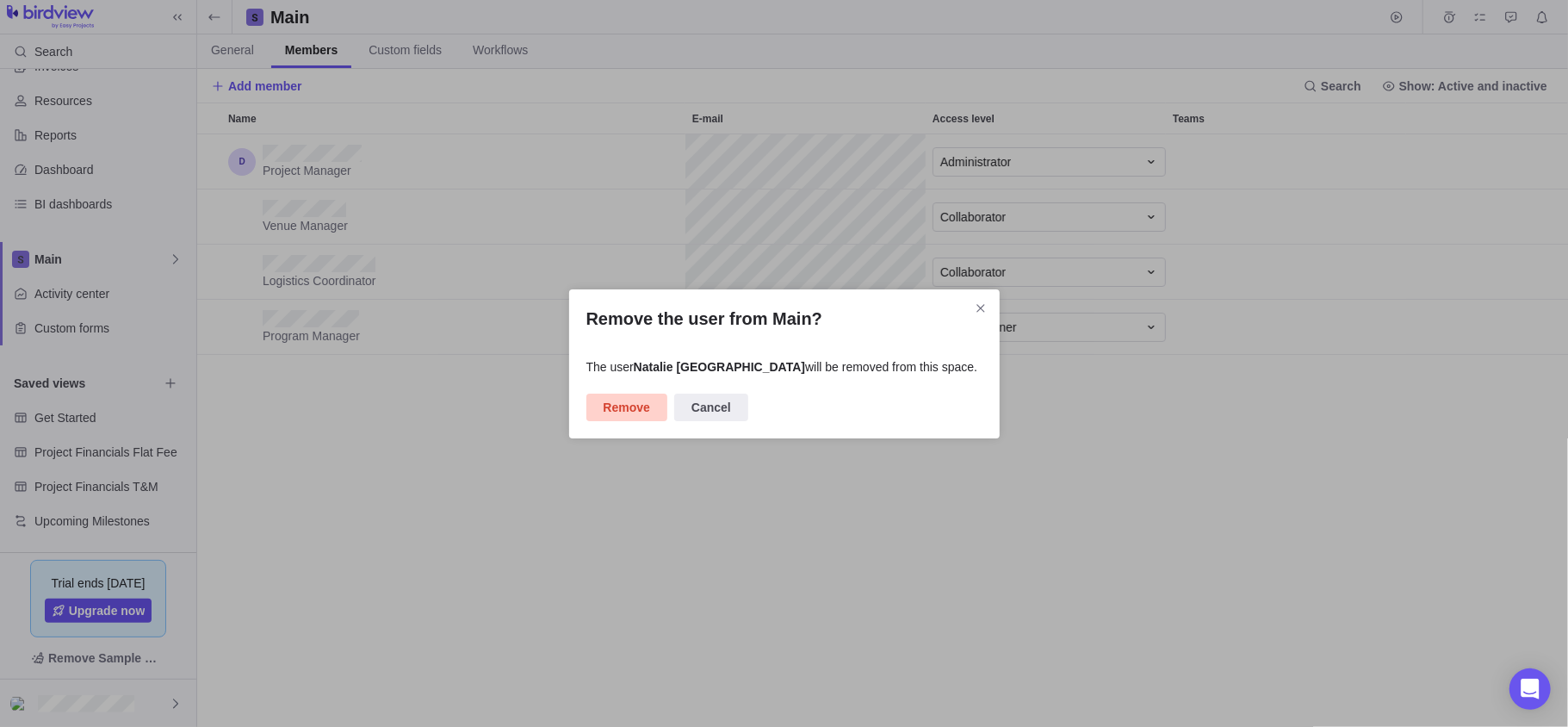 click on "Remove" at bounding box center (627, 407) 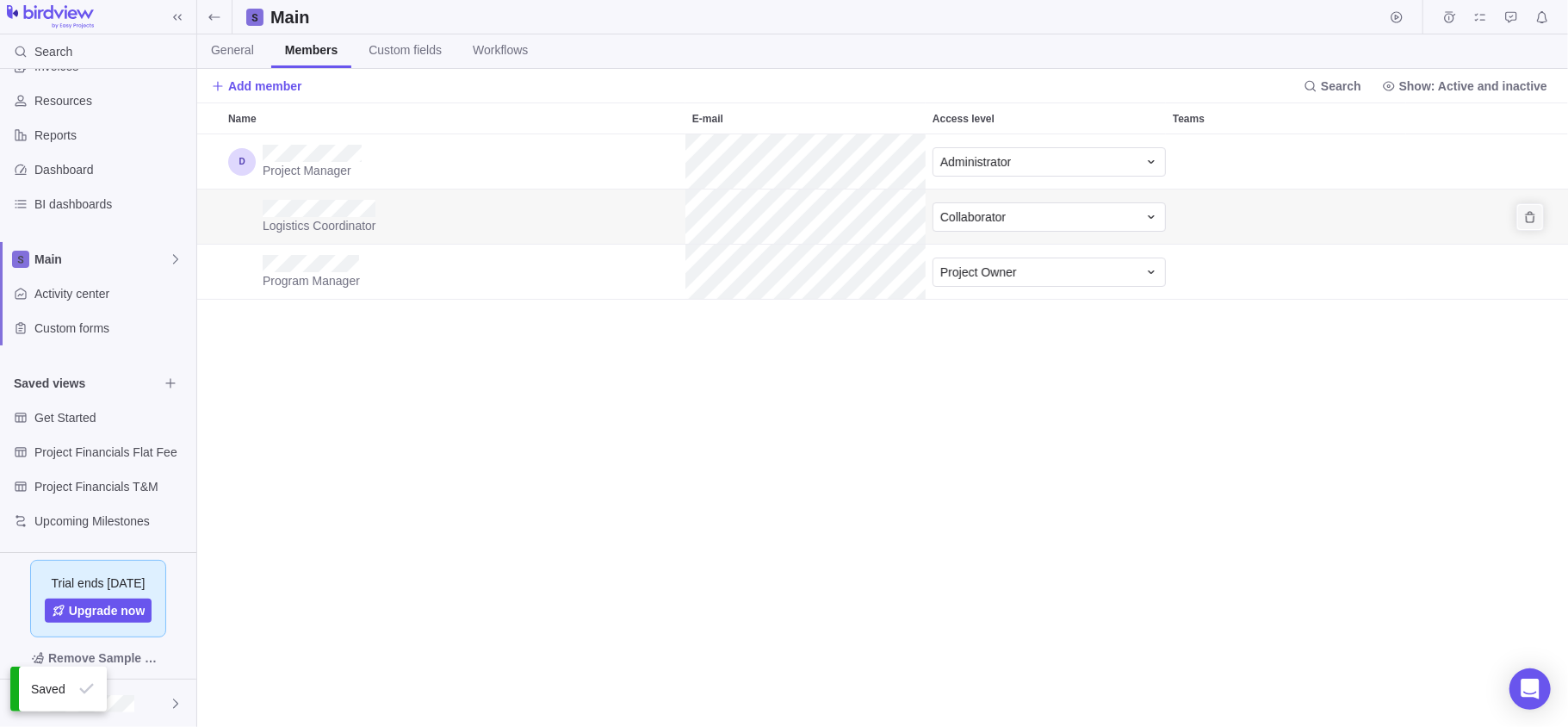 click 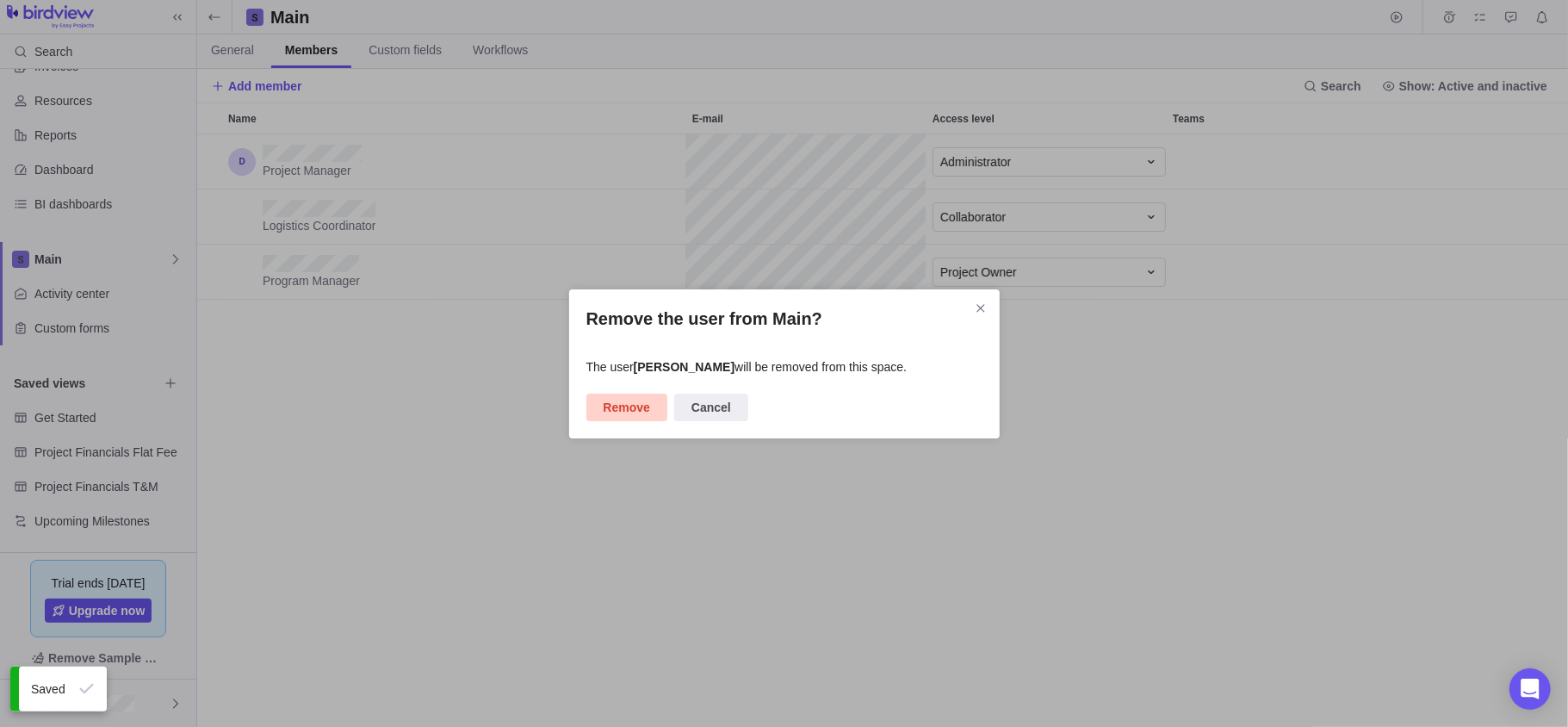 click on "Remove" at bounding box center [627, 407] 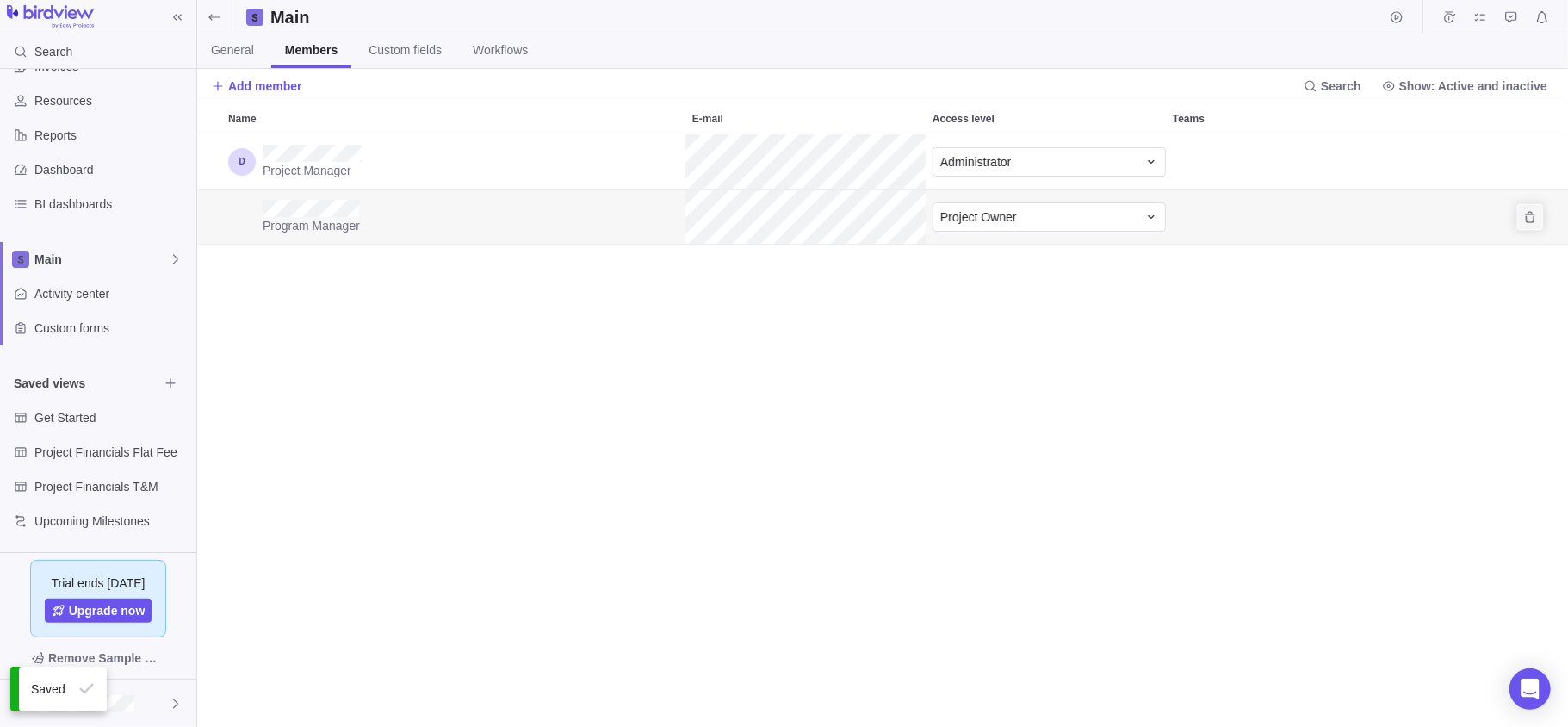 click 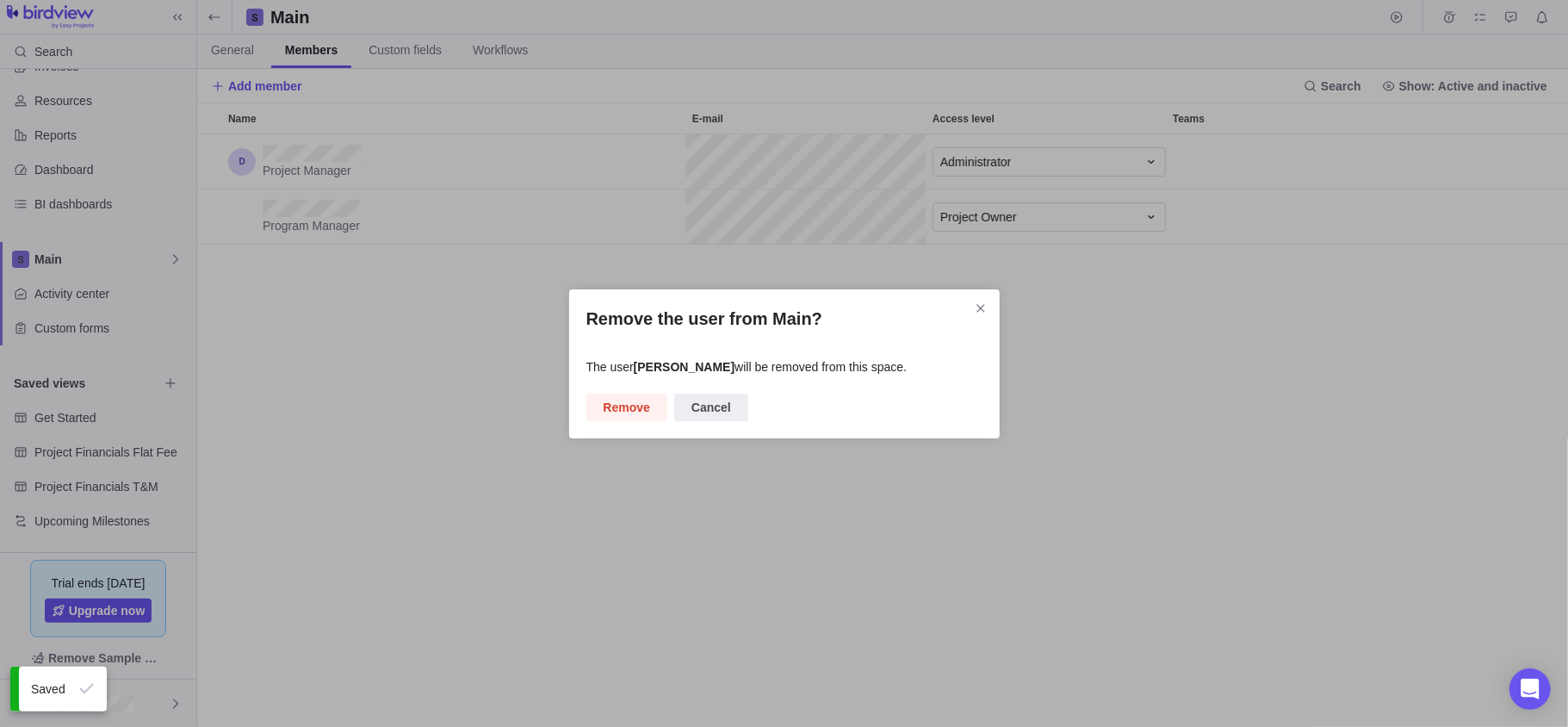 click on "Remove" at bounding box center [627, 407] 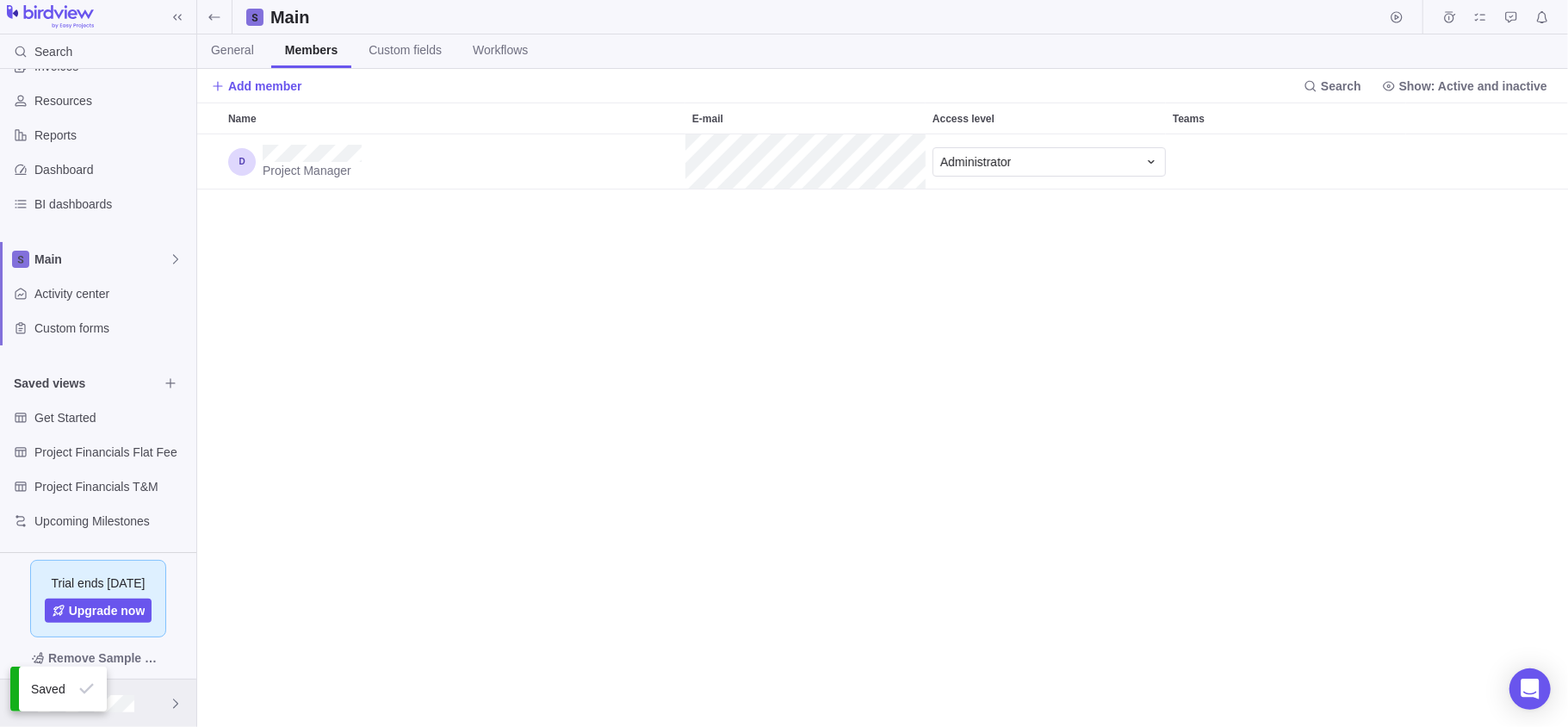 click at bounding box center (98, 703) 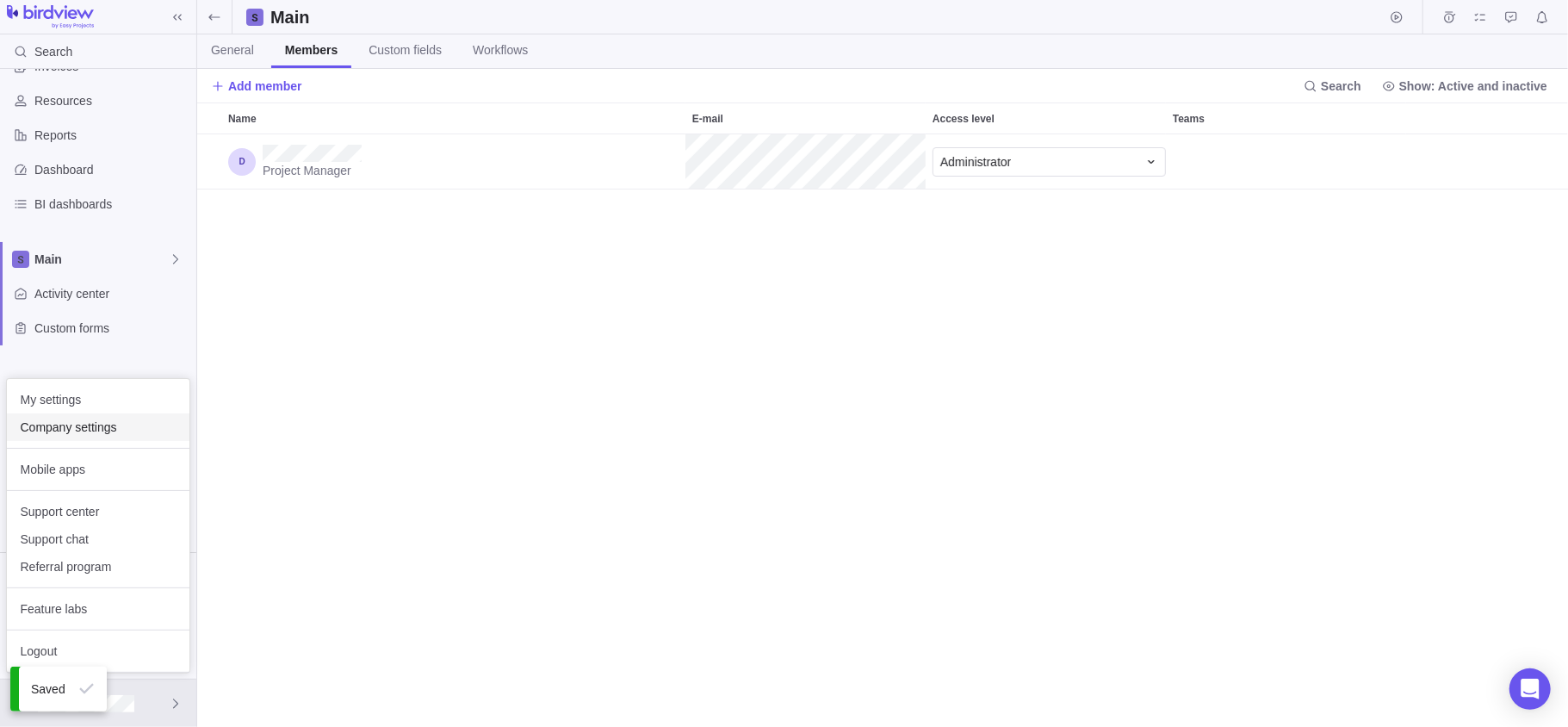 click on "Company settings" at bounding box center (98, 427) 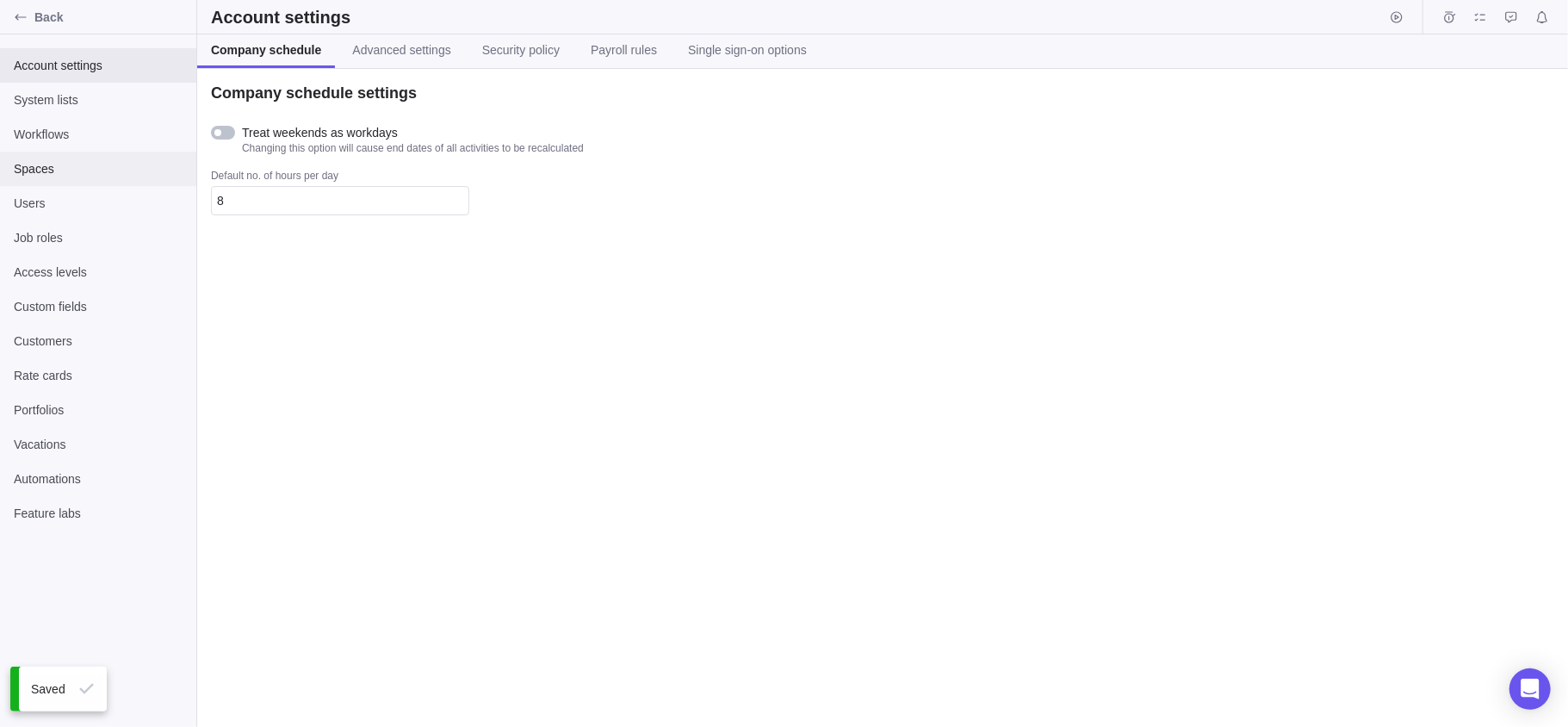 click on "Spaces" at bounding box center [98, 169] 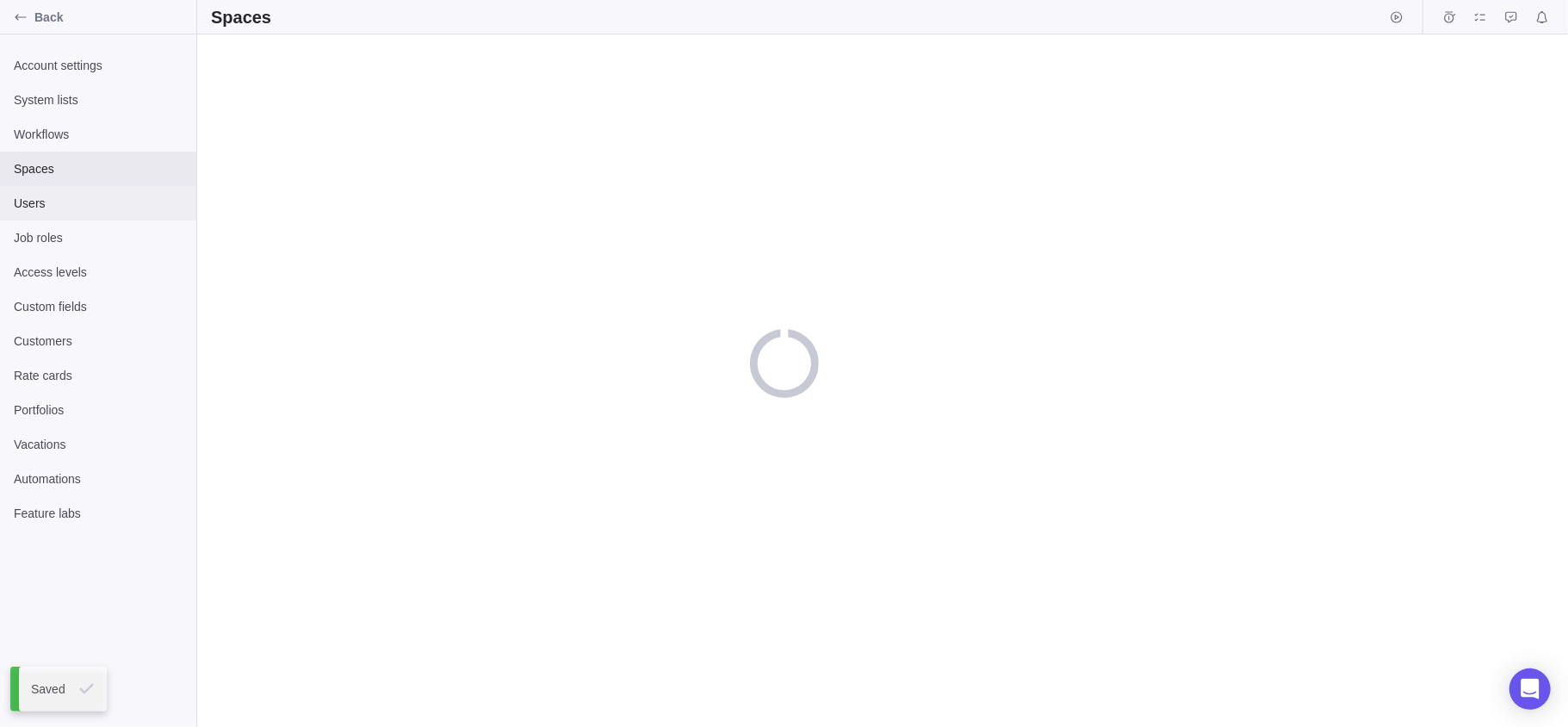 click on "Users" at bounding box center (98, 203) 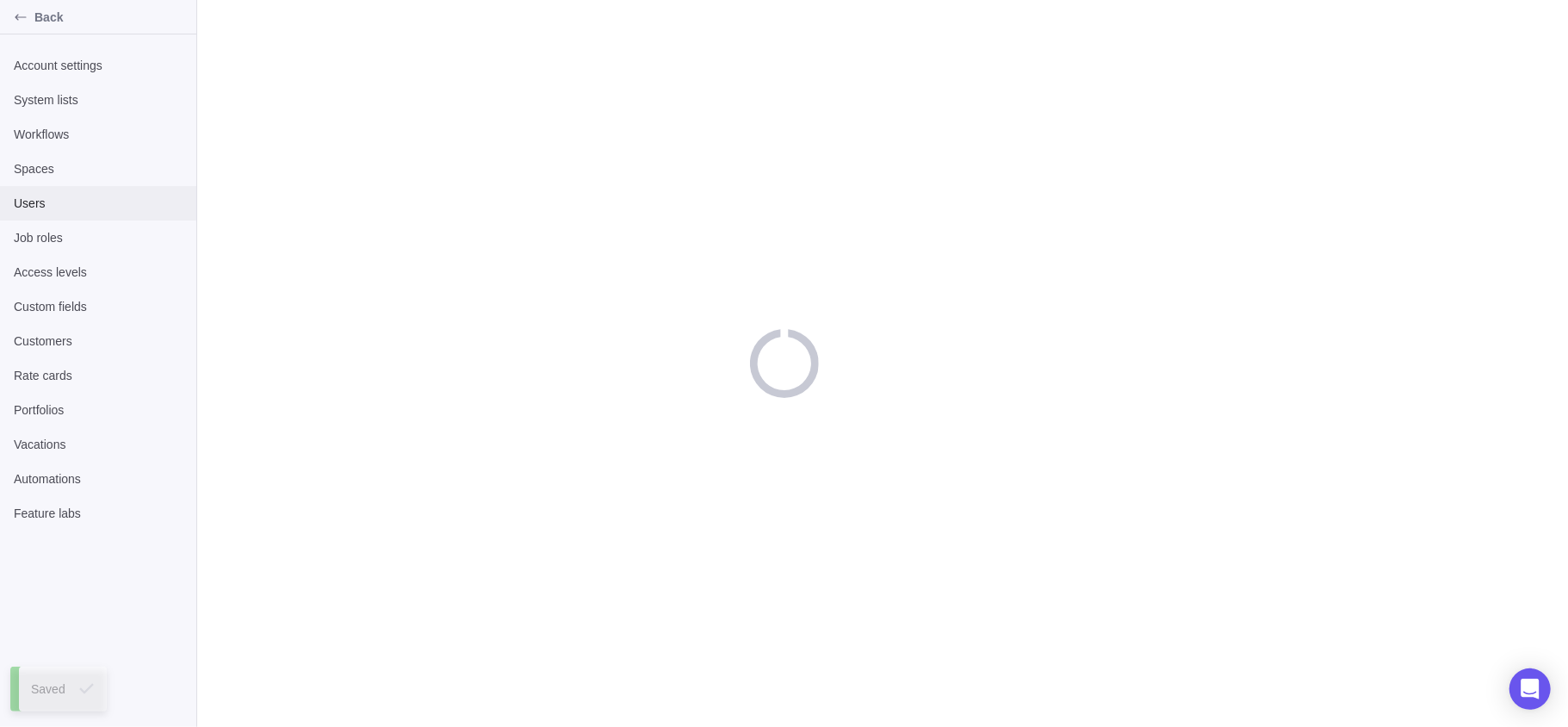 click on "Users" at bounding box center [98, 203] 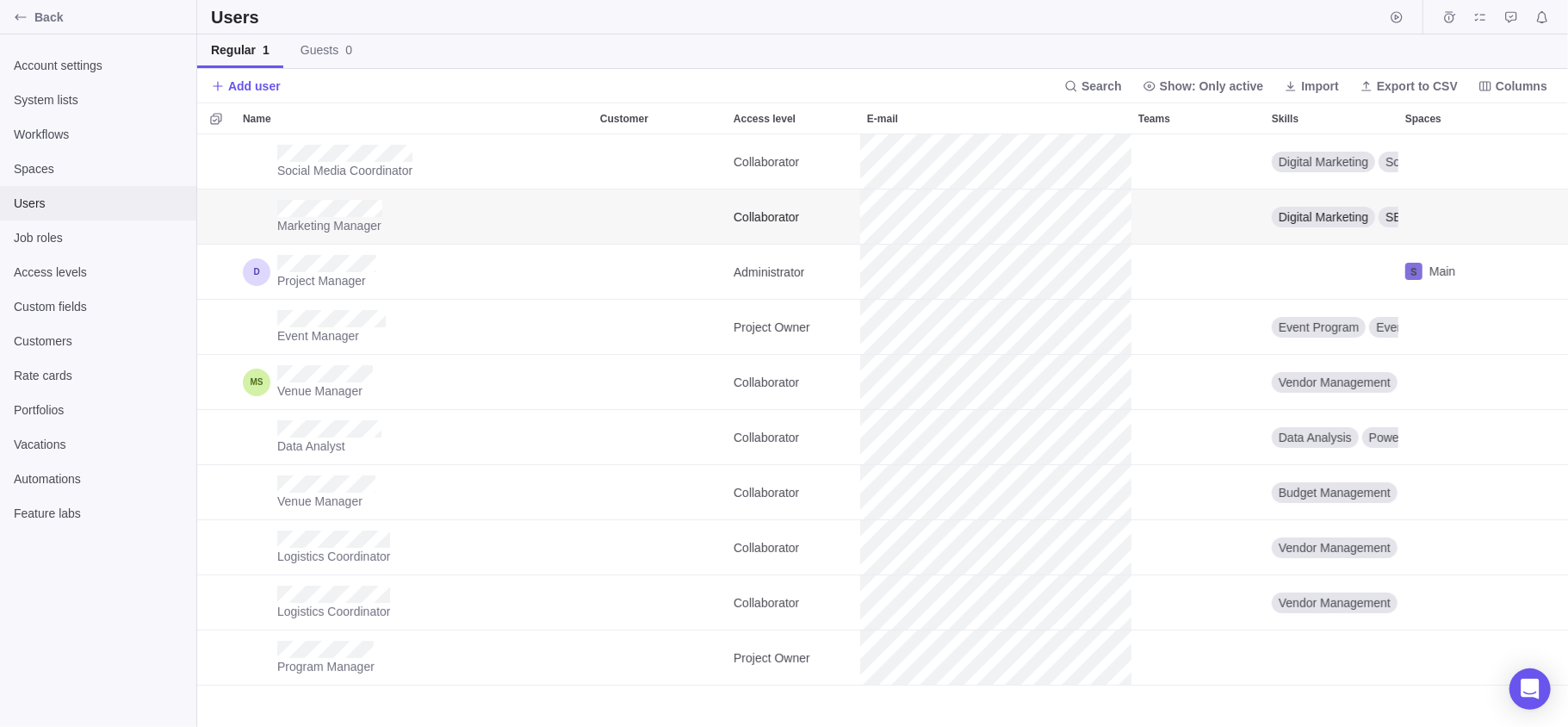 scroll, scrollTop: 17, scrollLeft: 18, axis: both 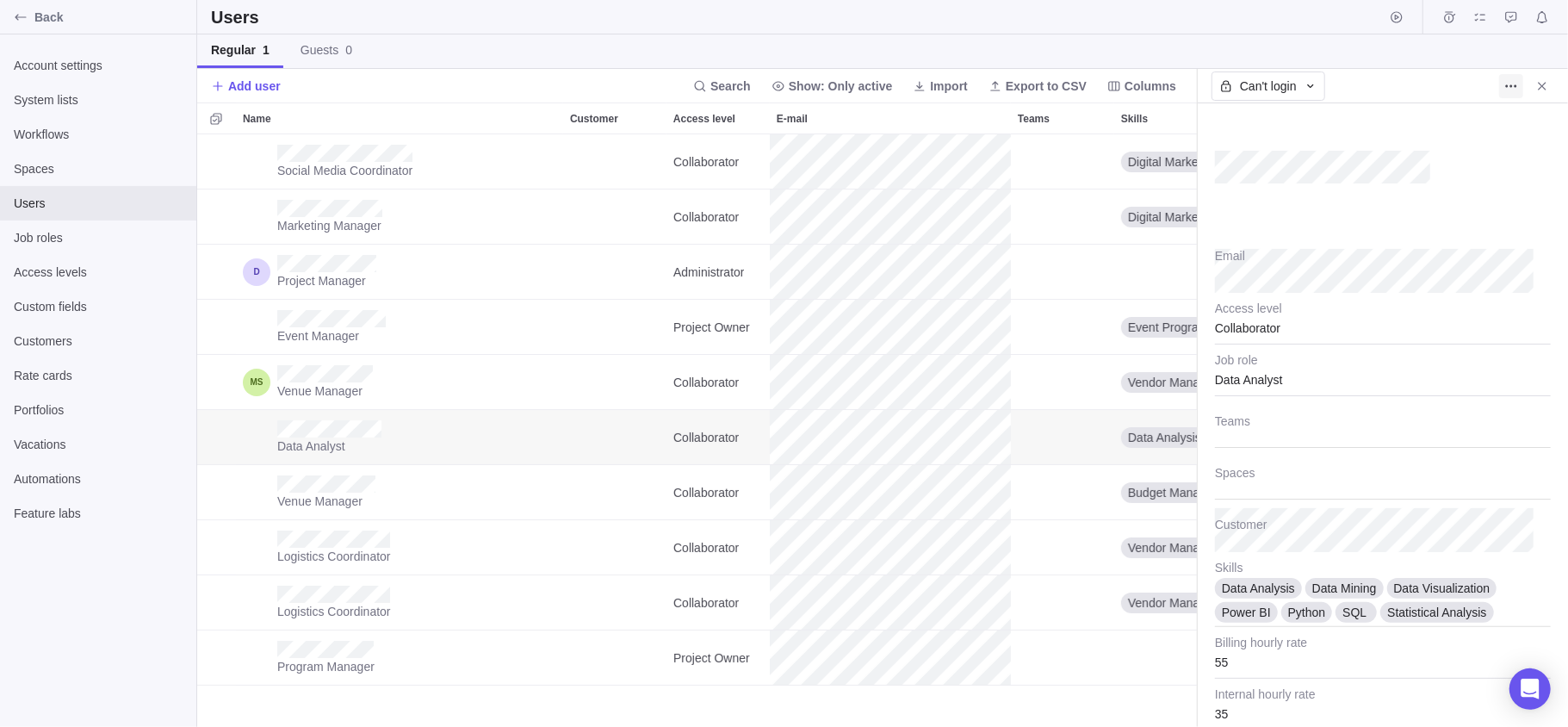 click 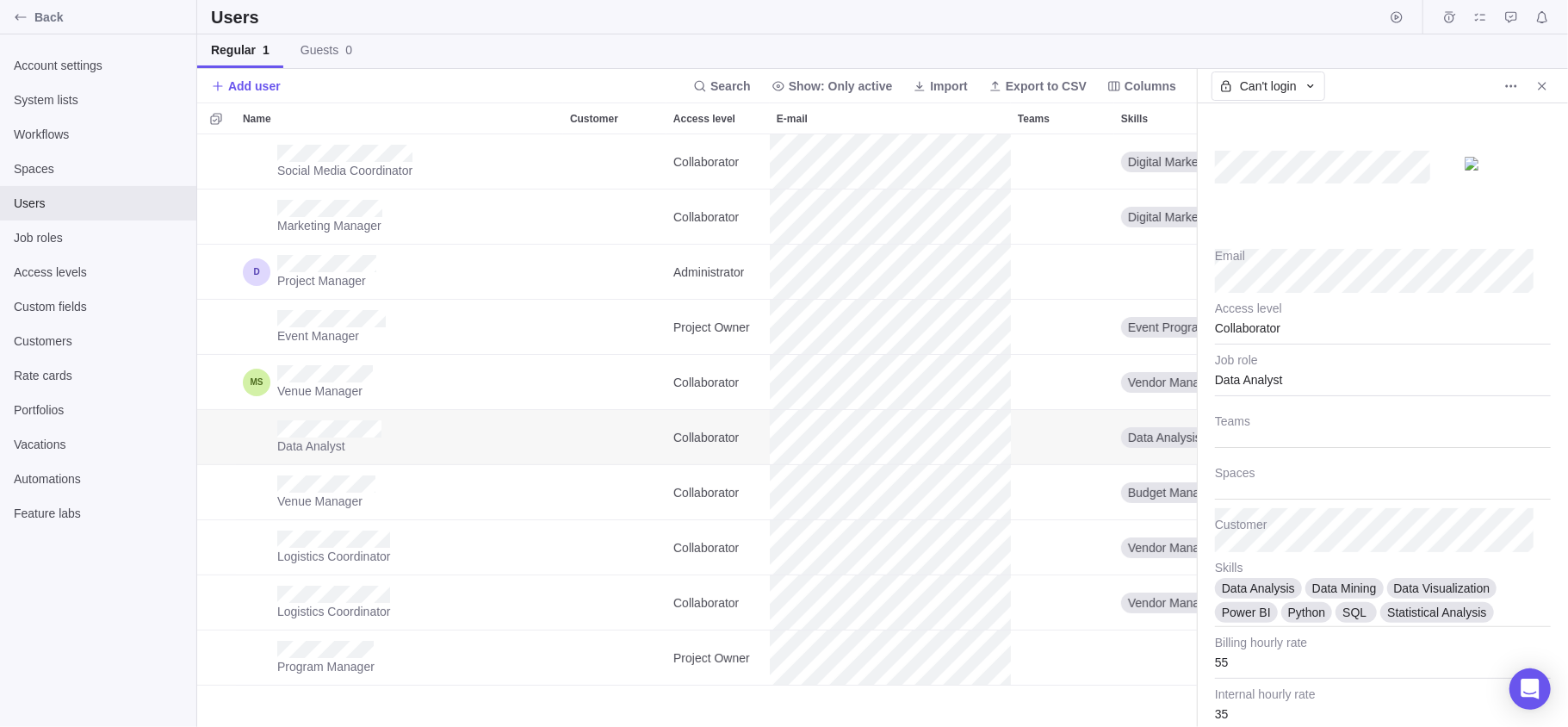 drag, startPoint x: 1509, startPoint y: 83, endPoint x: 1503, endPoint y: 100, distance: 18.027756 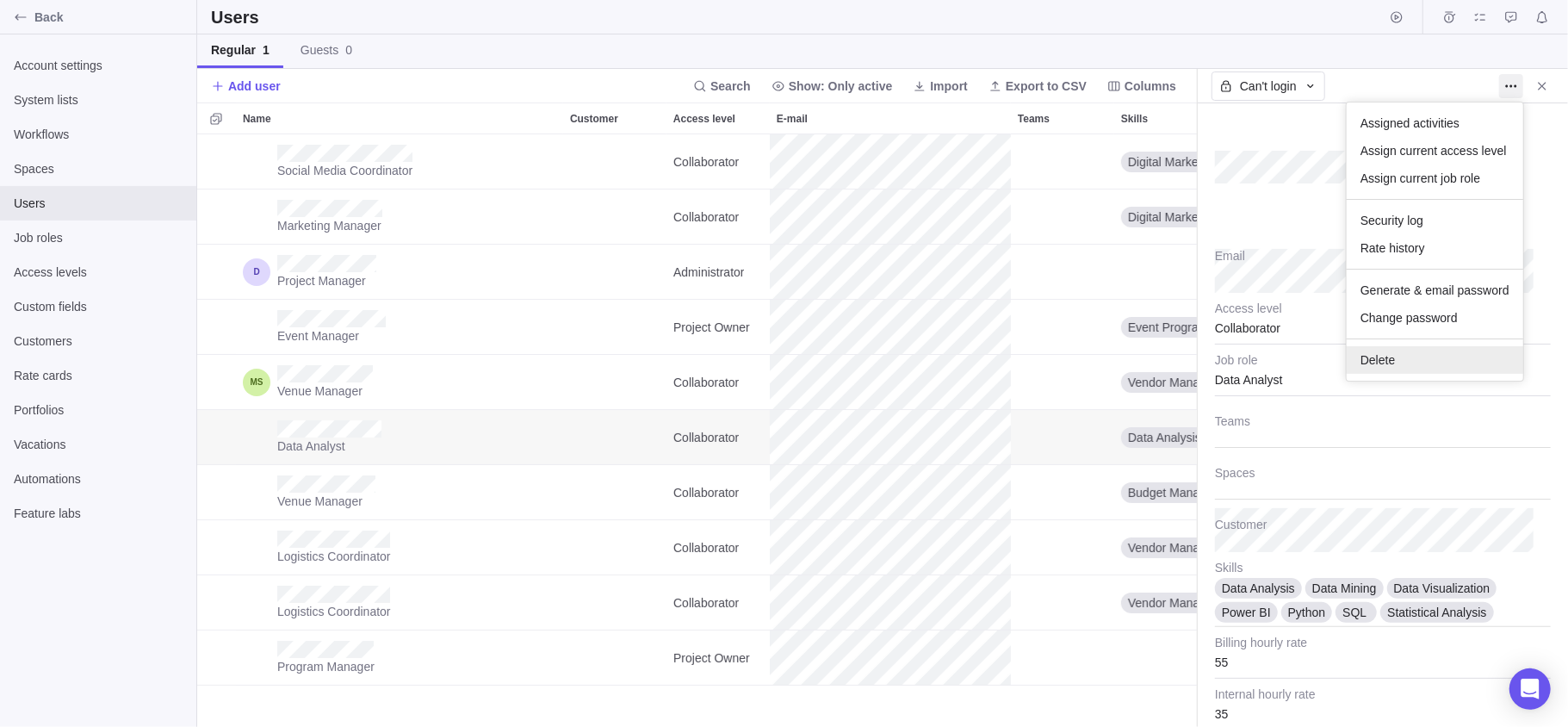 click on "Delete" at bounding box center (1435, 360) 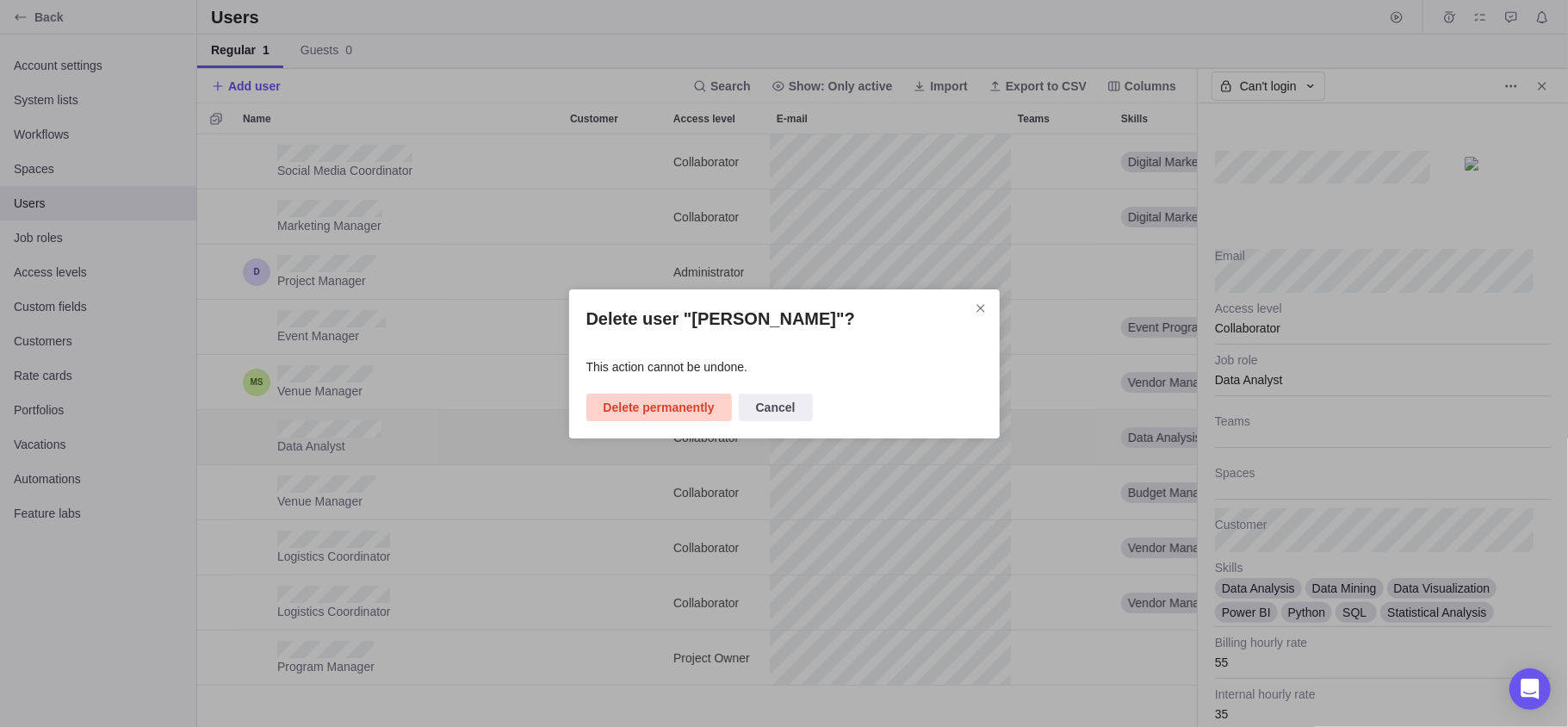 click on "Delete permanently" at bounding box center (659, 407) 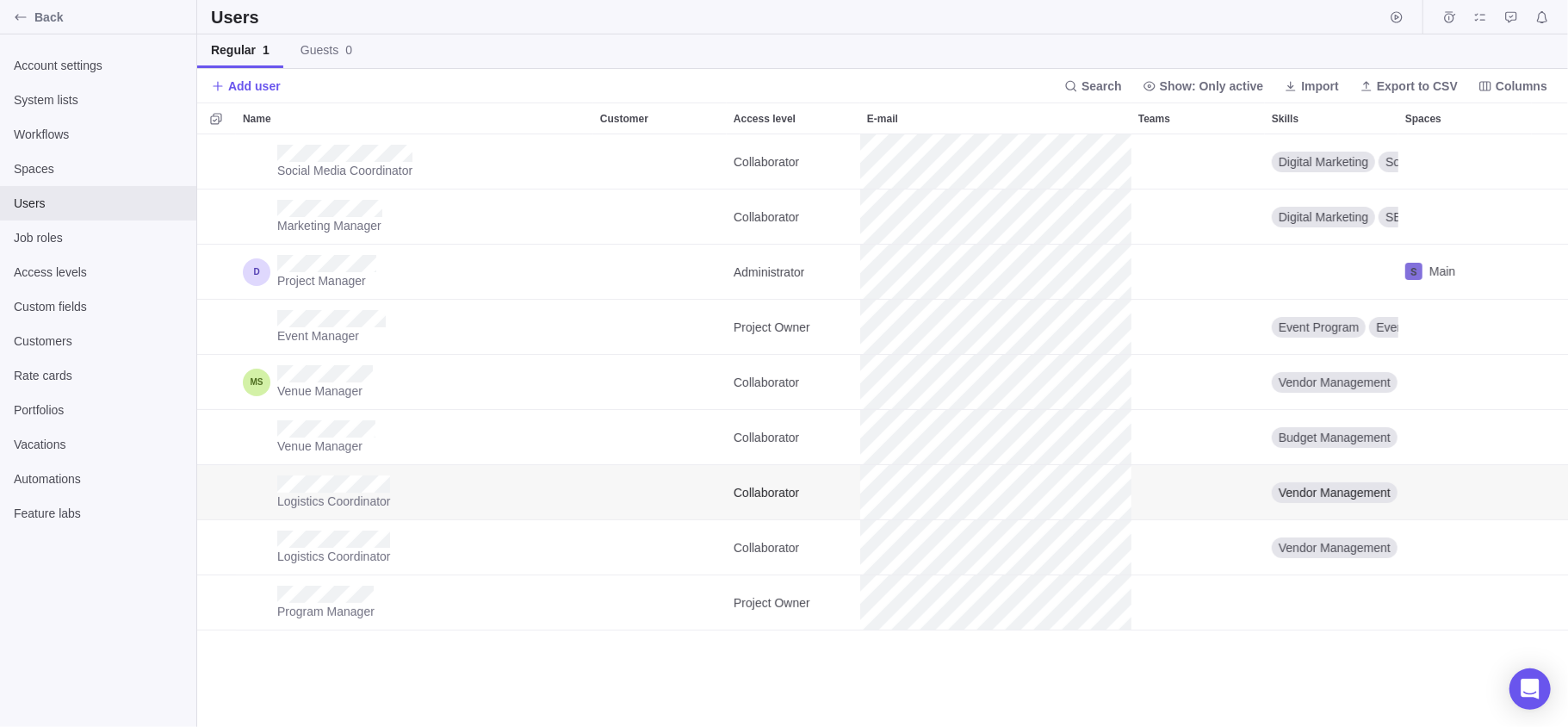 scroll, scrollTop: 574, scrollLeft: 982, axis: both 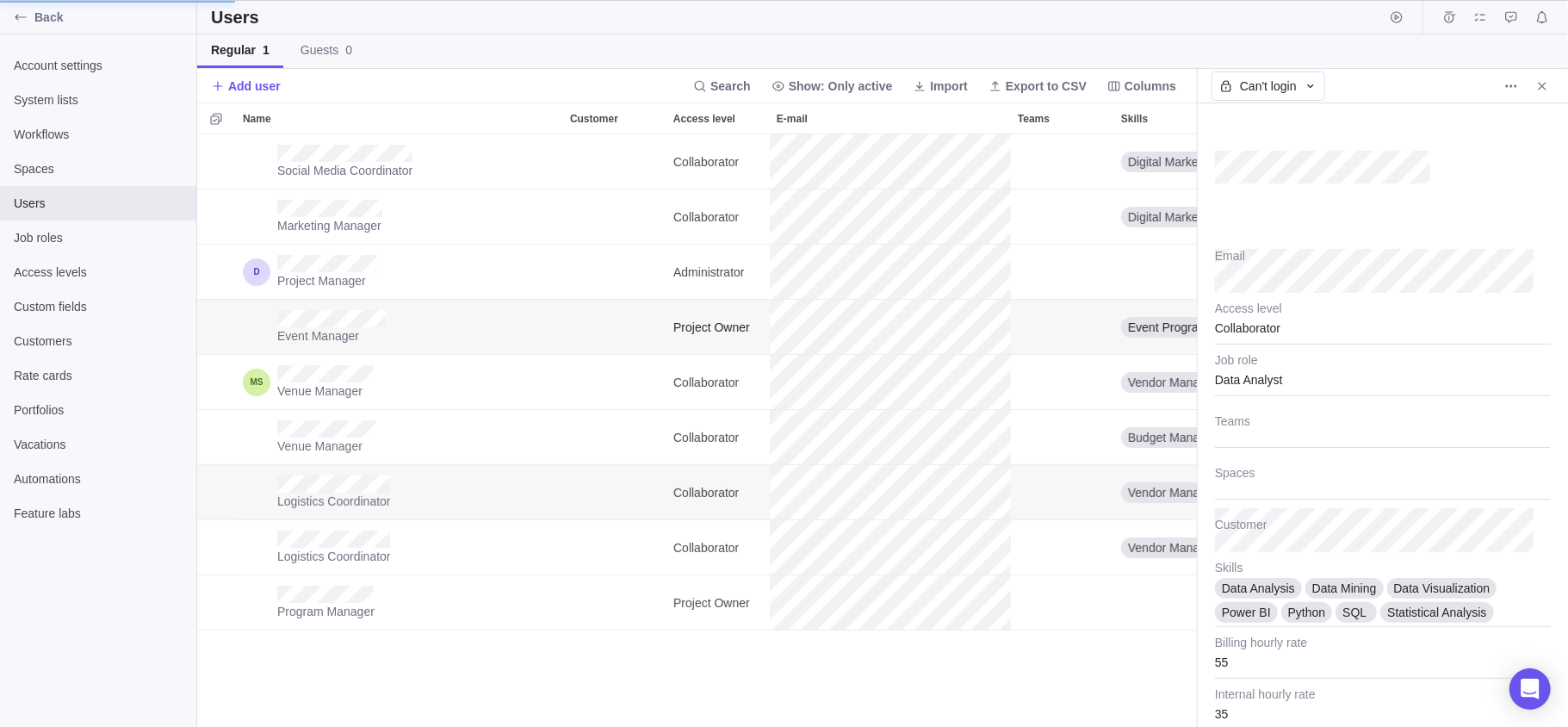 type on "x" 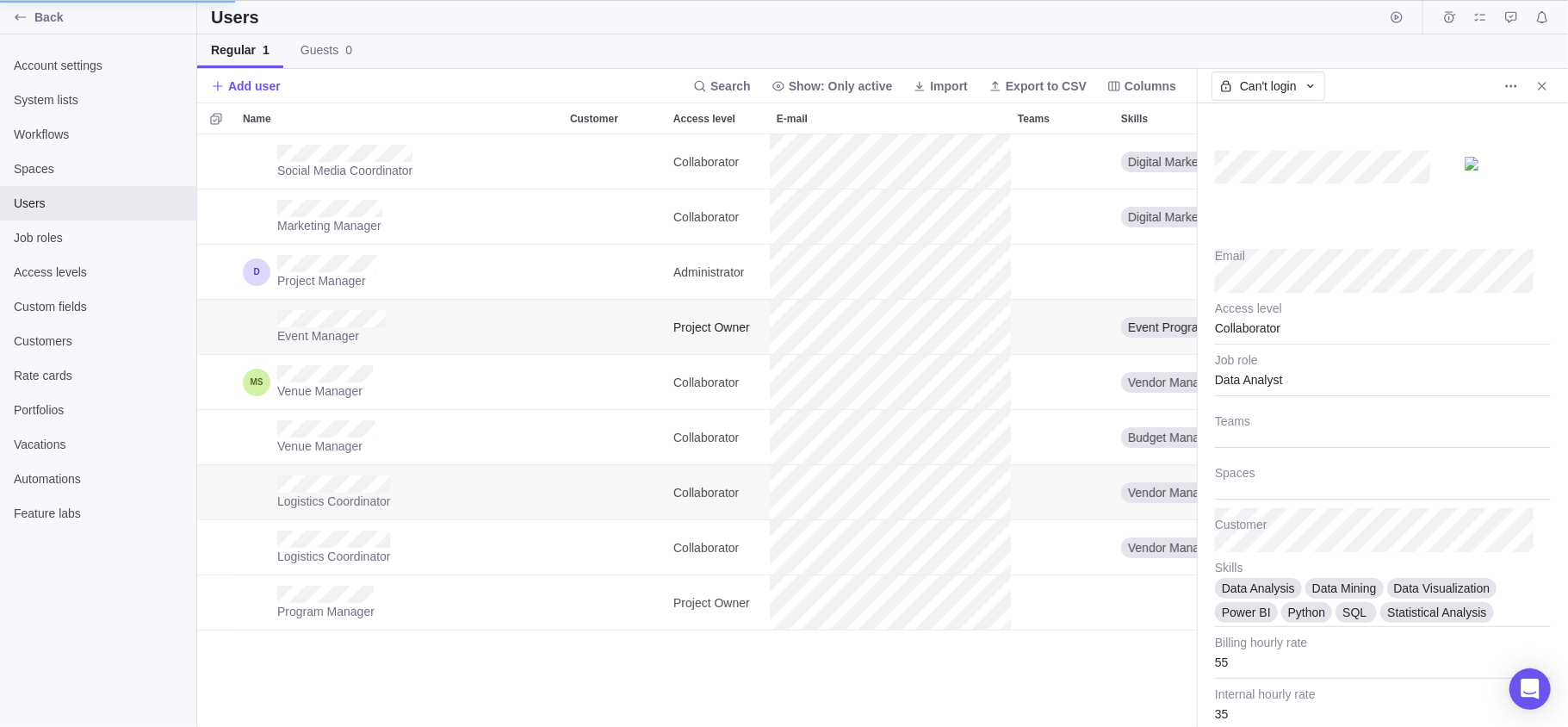 type on "45" 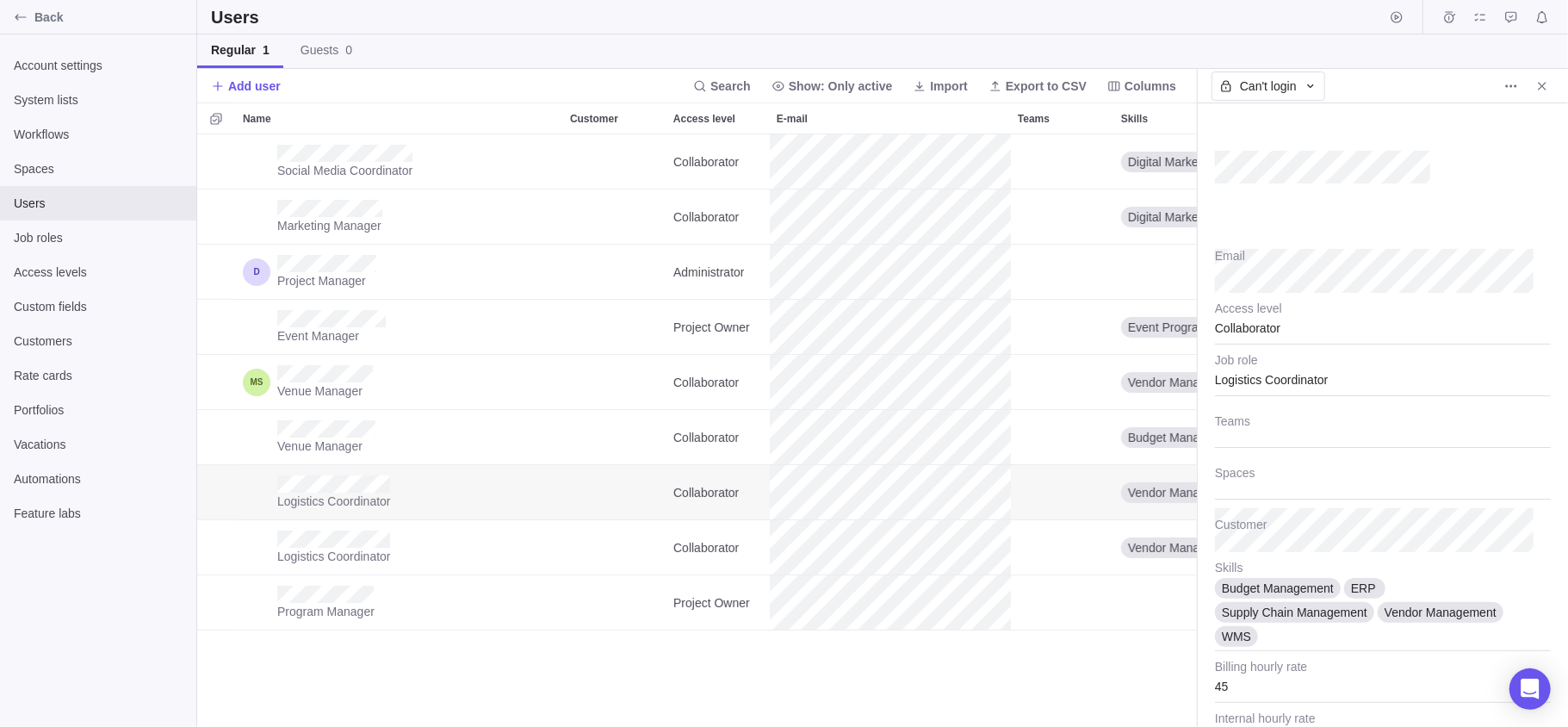 click on "Can't login" at bounding box center (1383, 86) 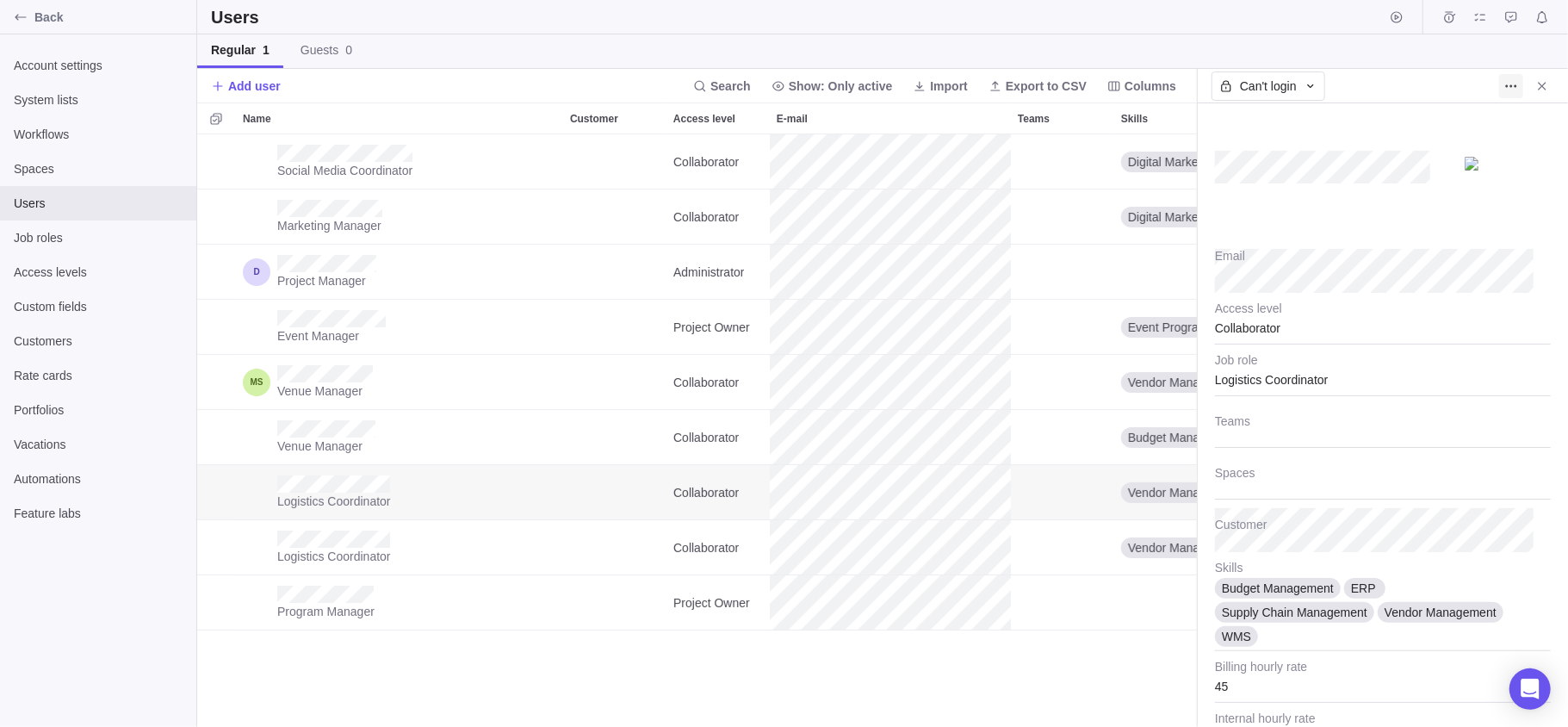 click 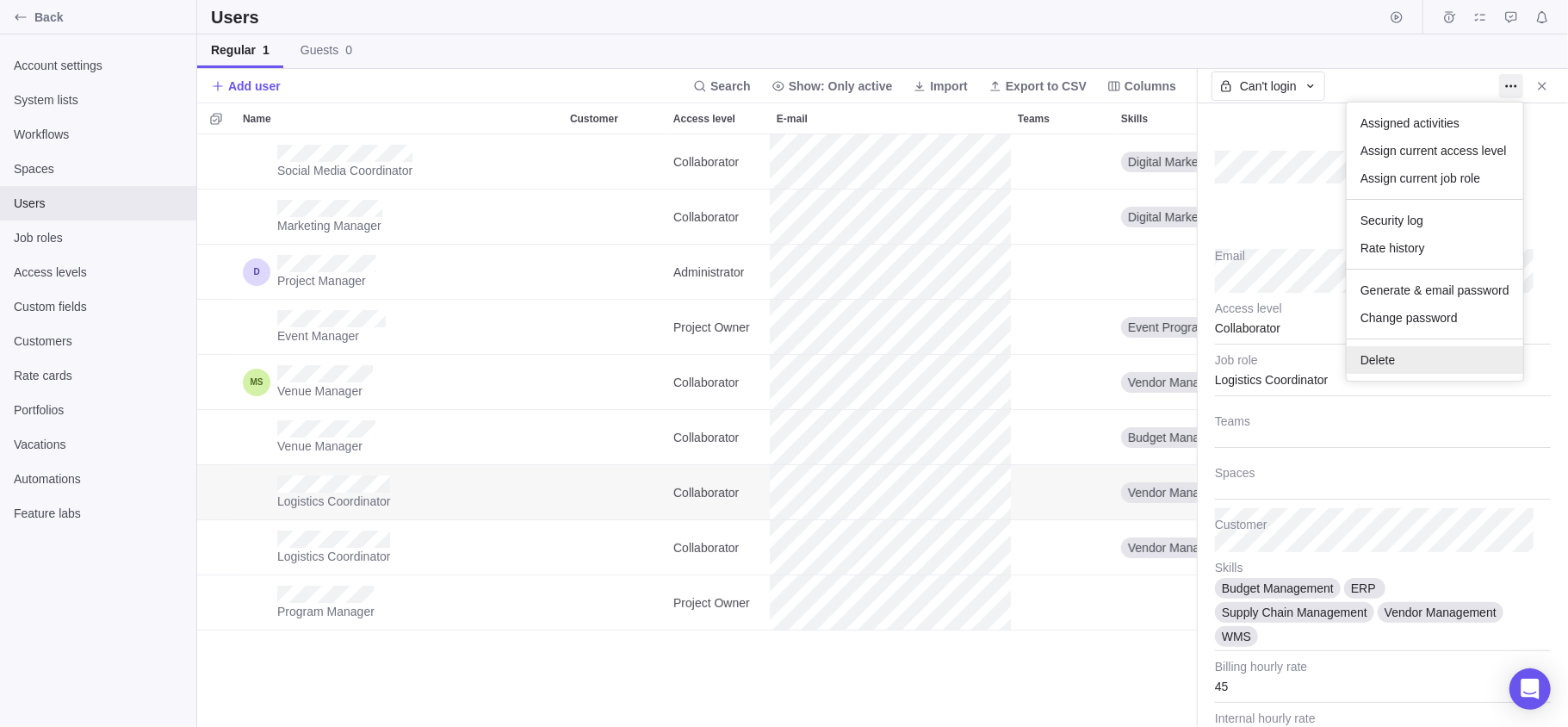 click on "Delete" at bounding box center (1435, 360) 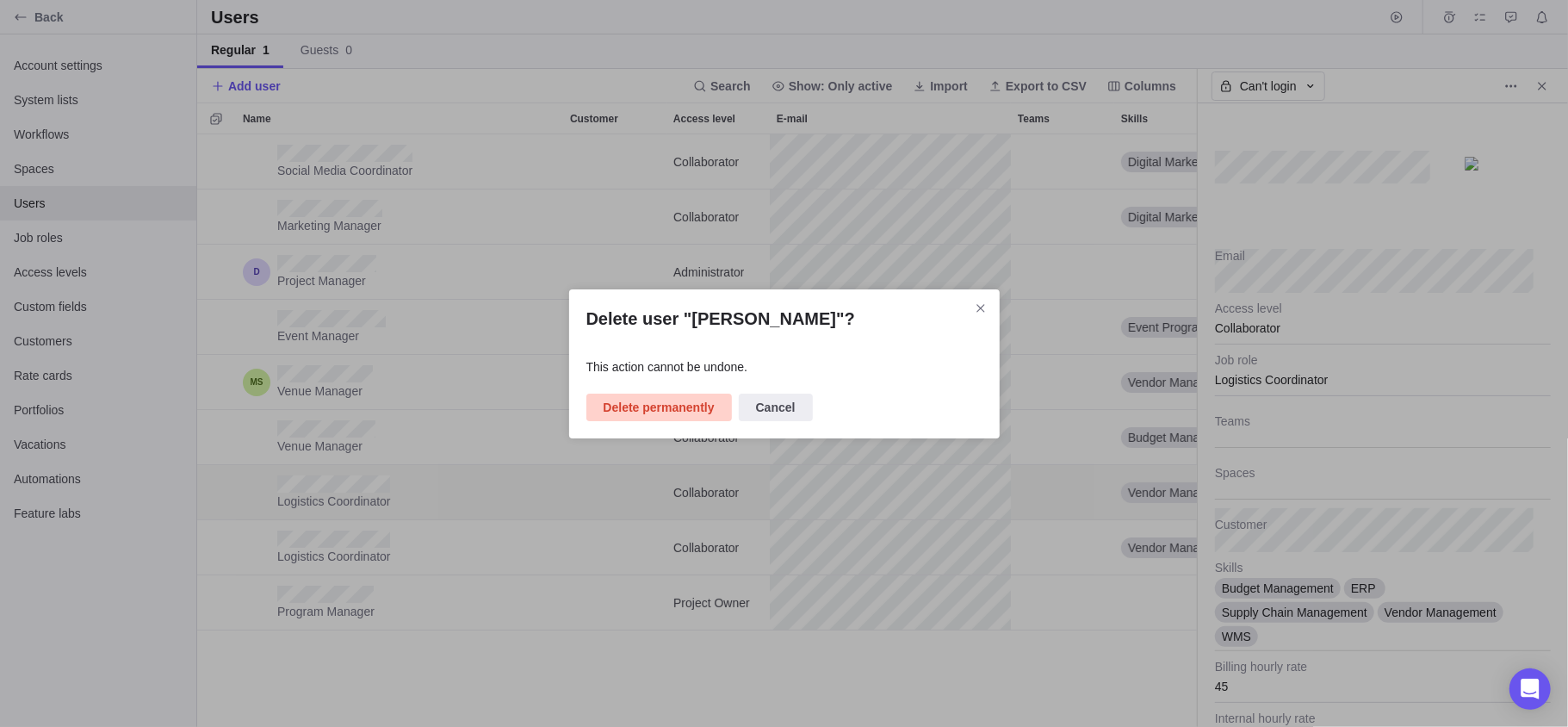 click on "Delete permanently" at bounding box center (659, 407) 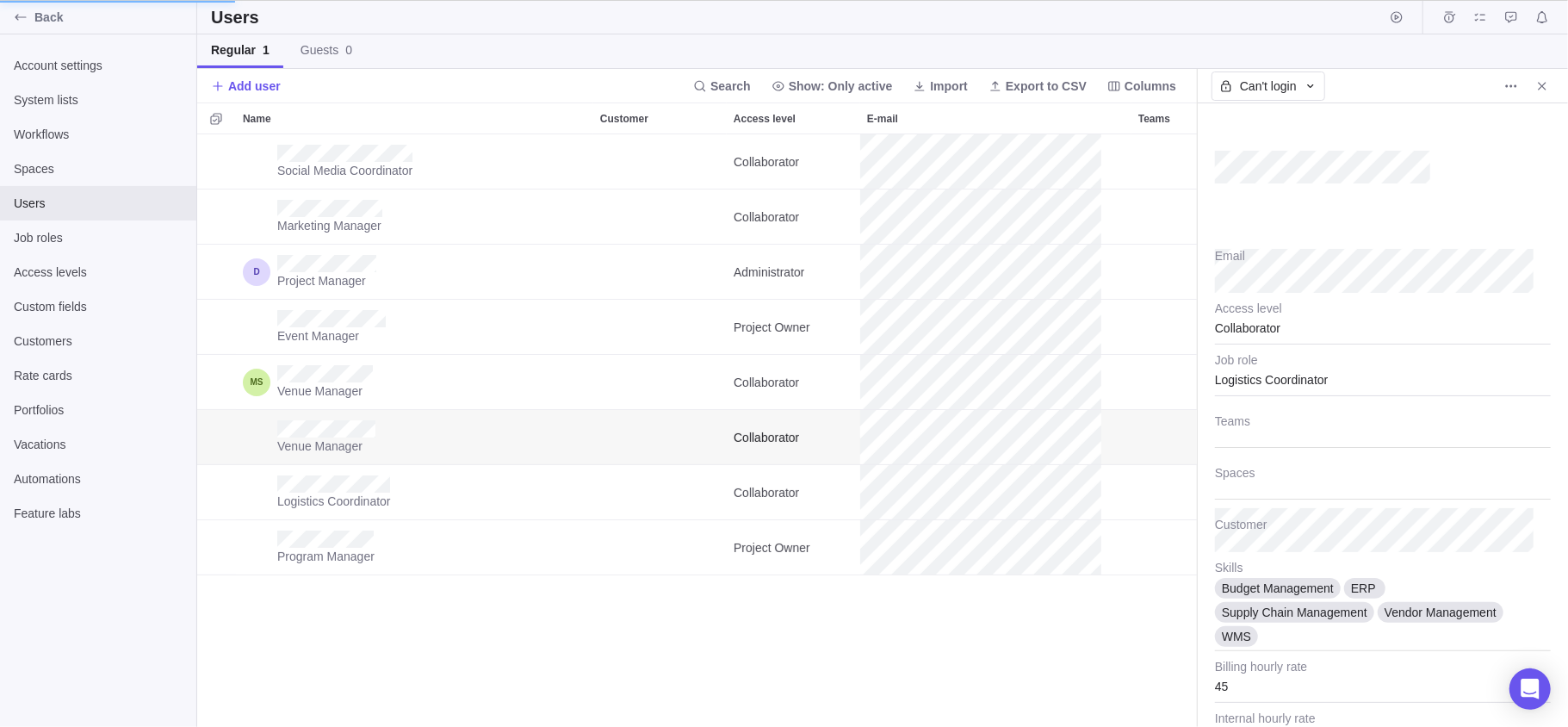 scroll, scrollTop: 574, scrollLeft: 982, axis: both 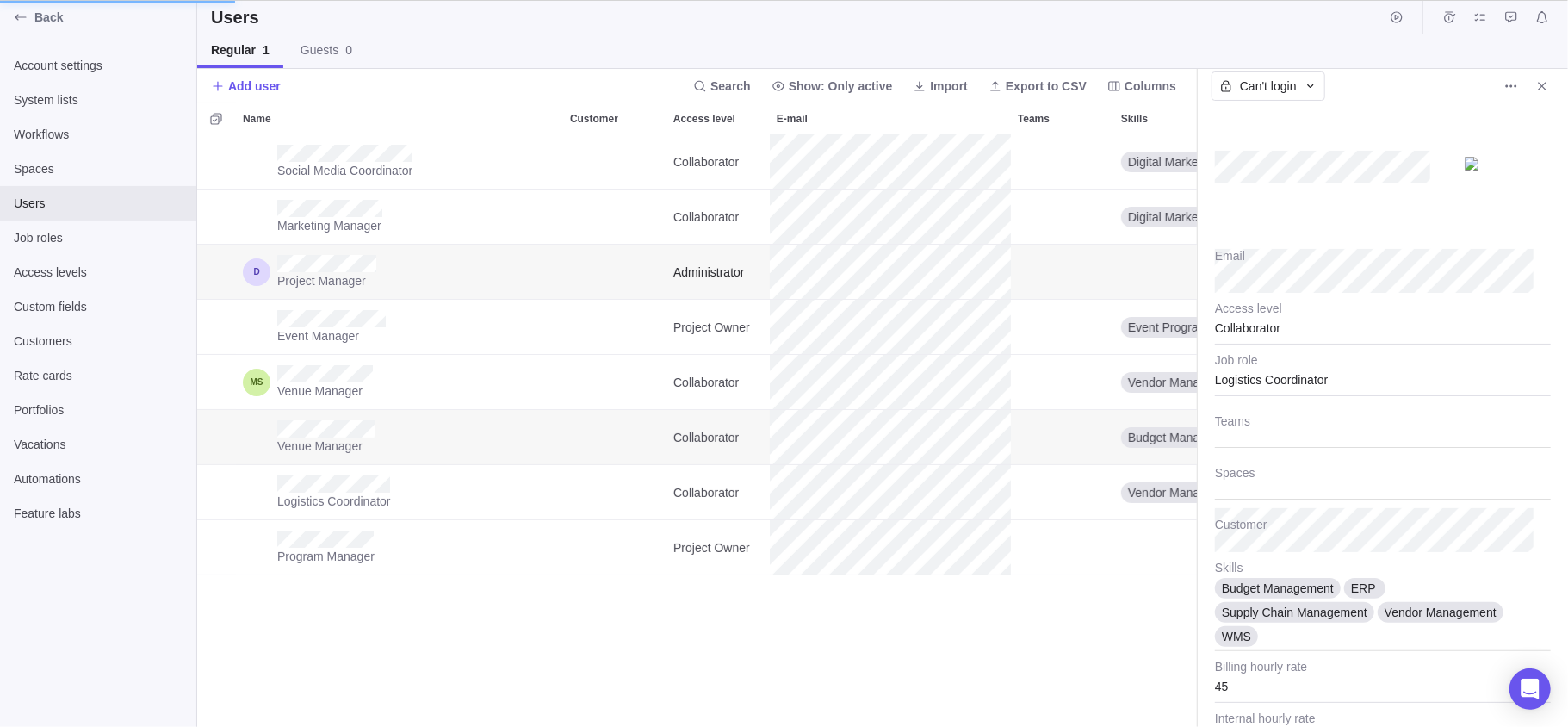type on "x" 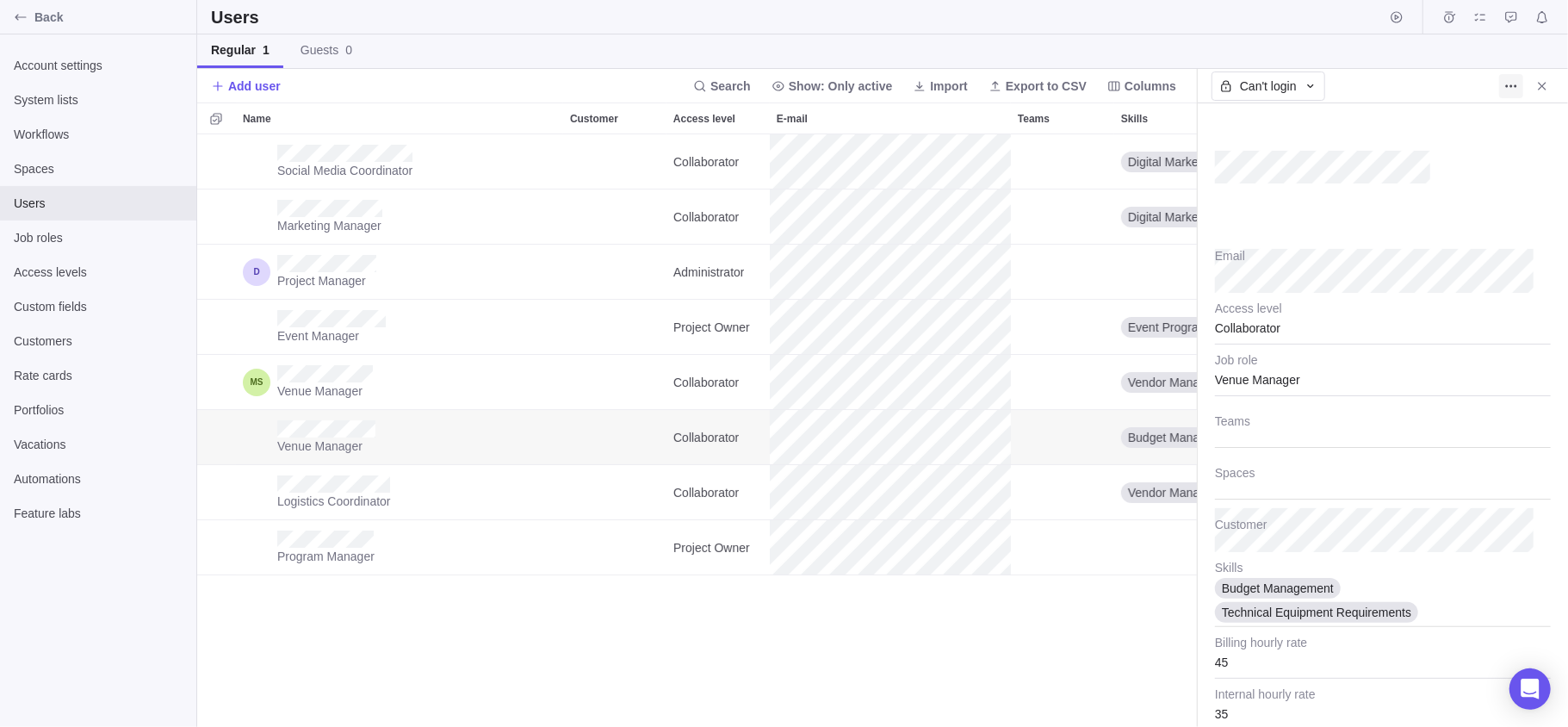 click 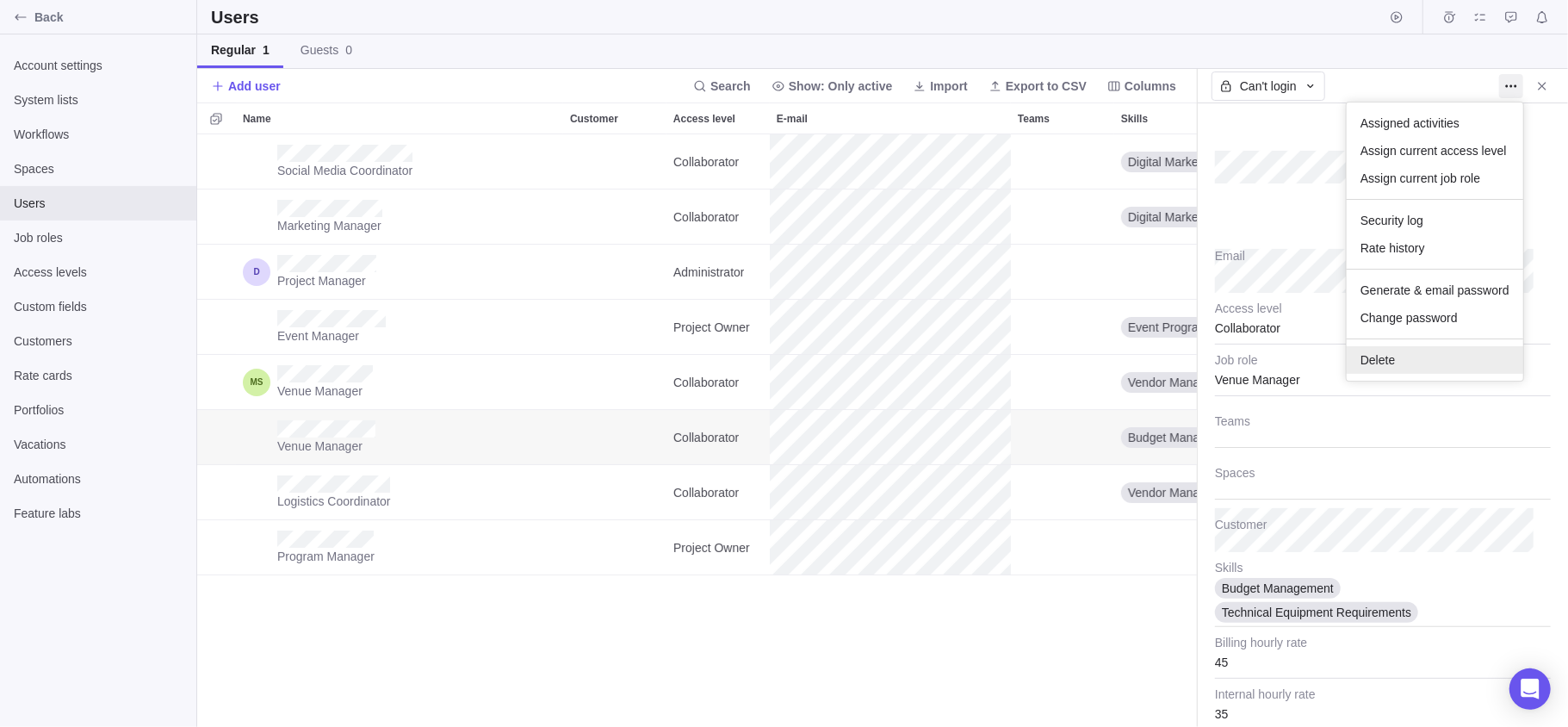 click on "Assigned activities Assign current access level Assign current job role Security log Rate history Generate & email password Change password Delete" at bounding box center [1435, 241] 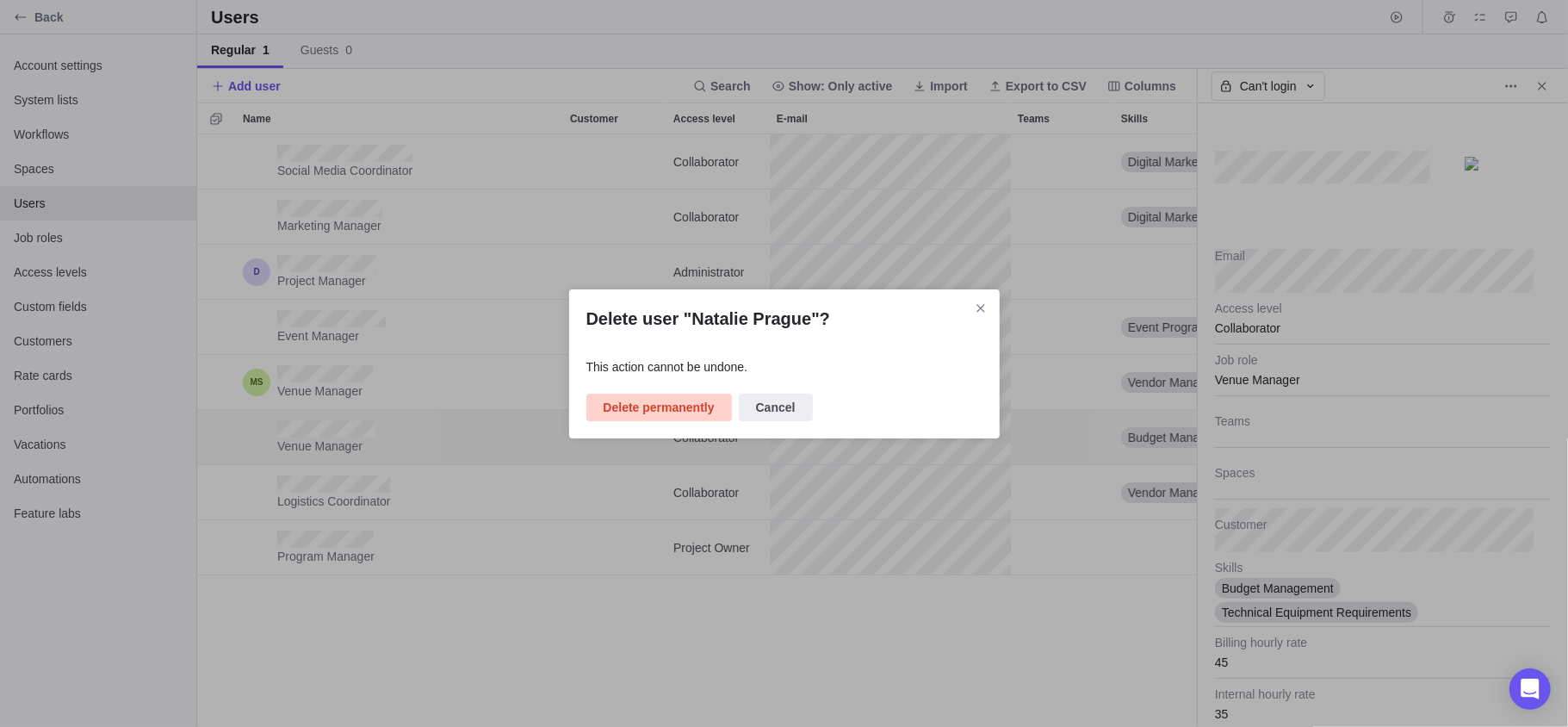 click on "Delete permanently" at bounding box center [659, 407] 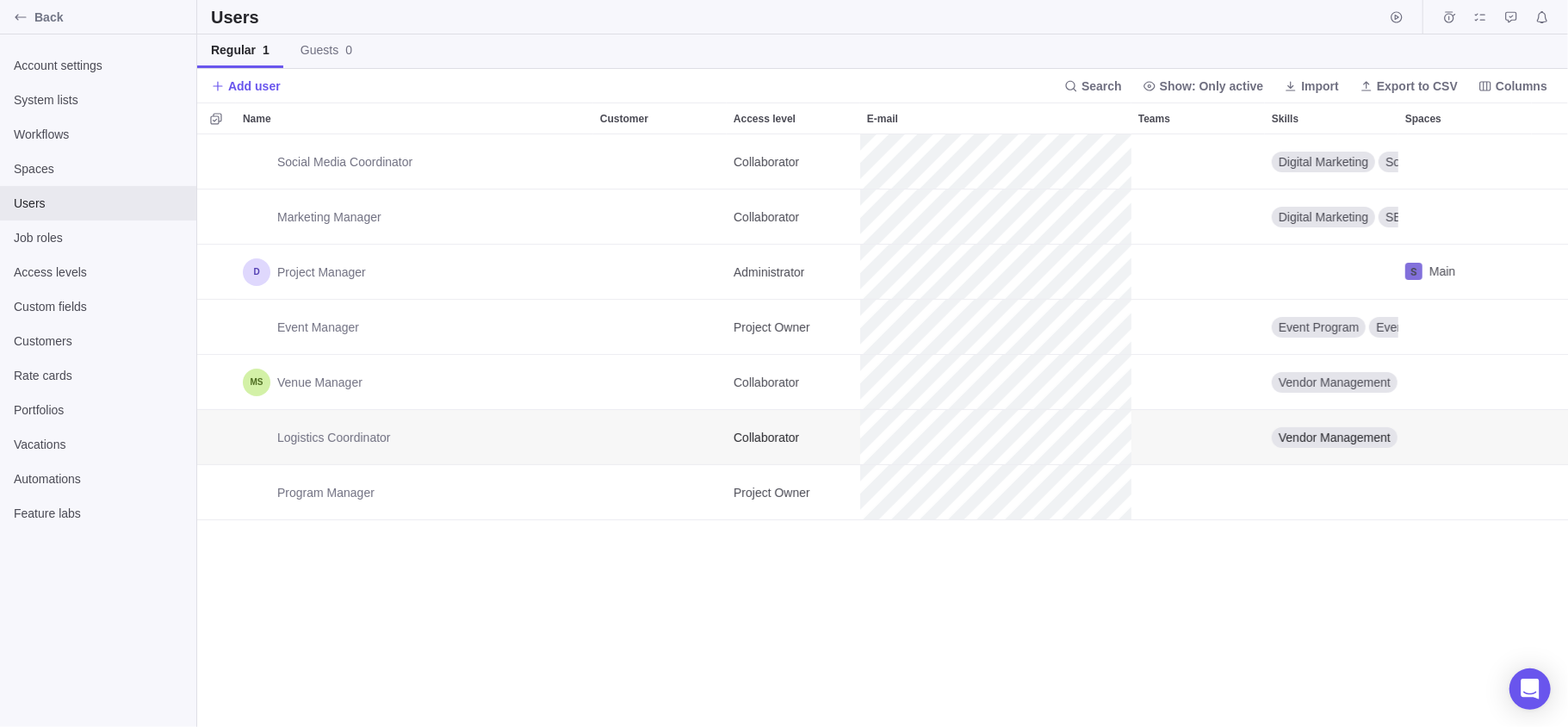 scroll, scrollTop: 17, scrollLeft: 18, axis: both 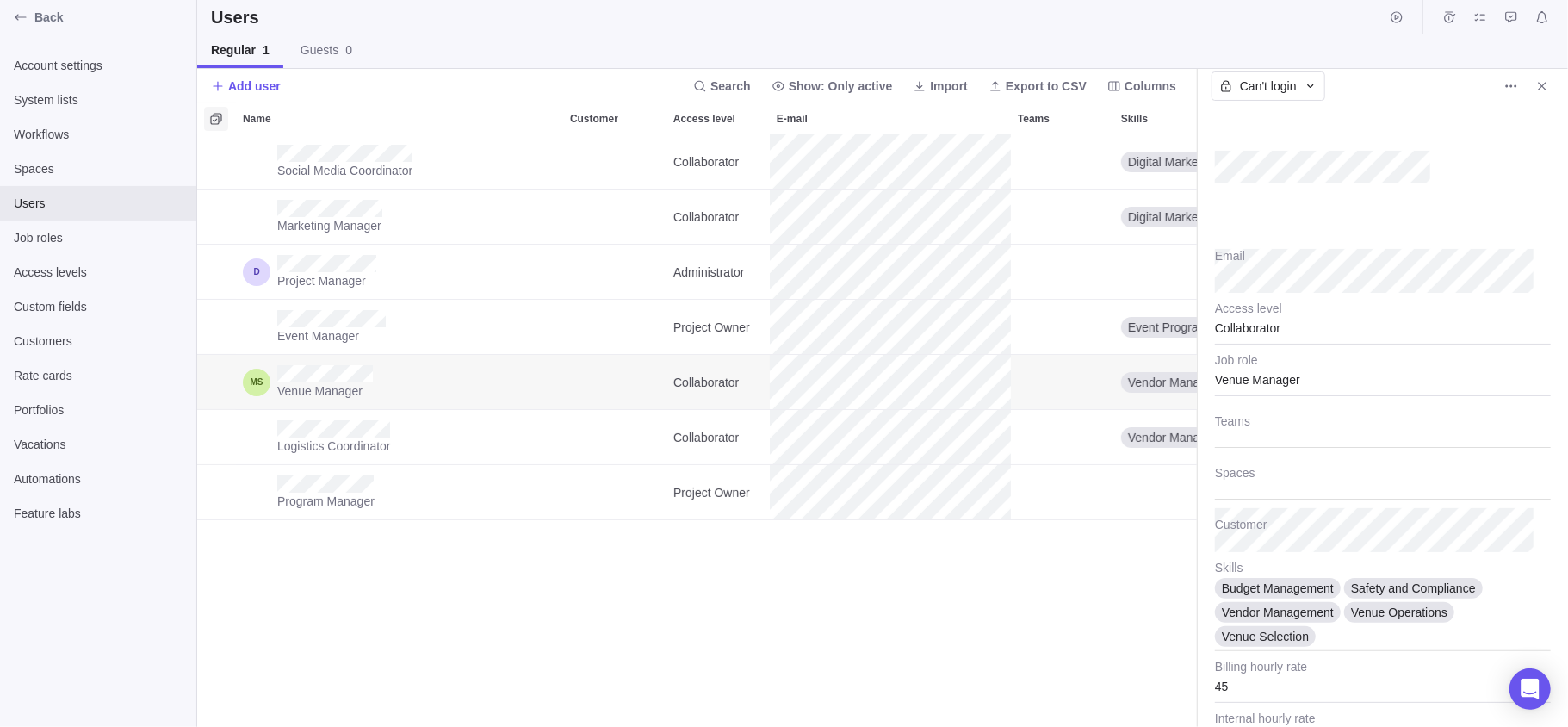 click 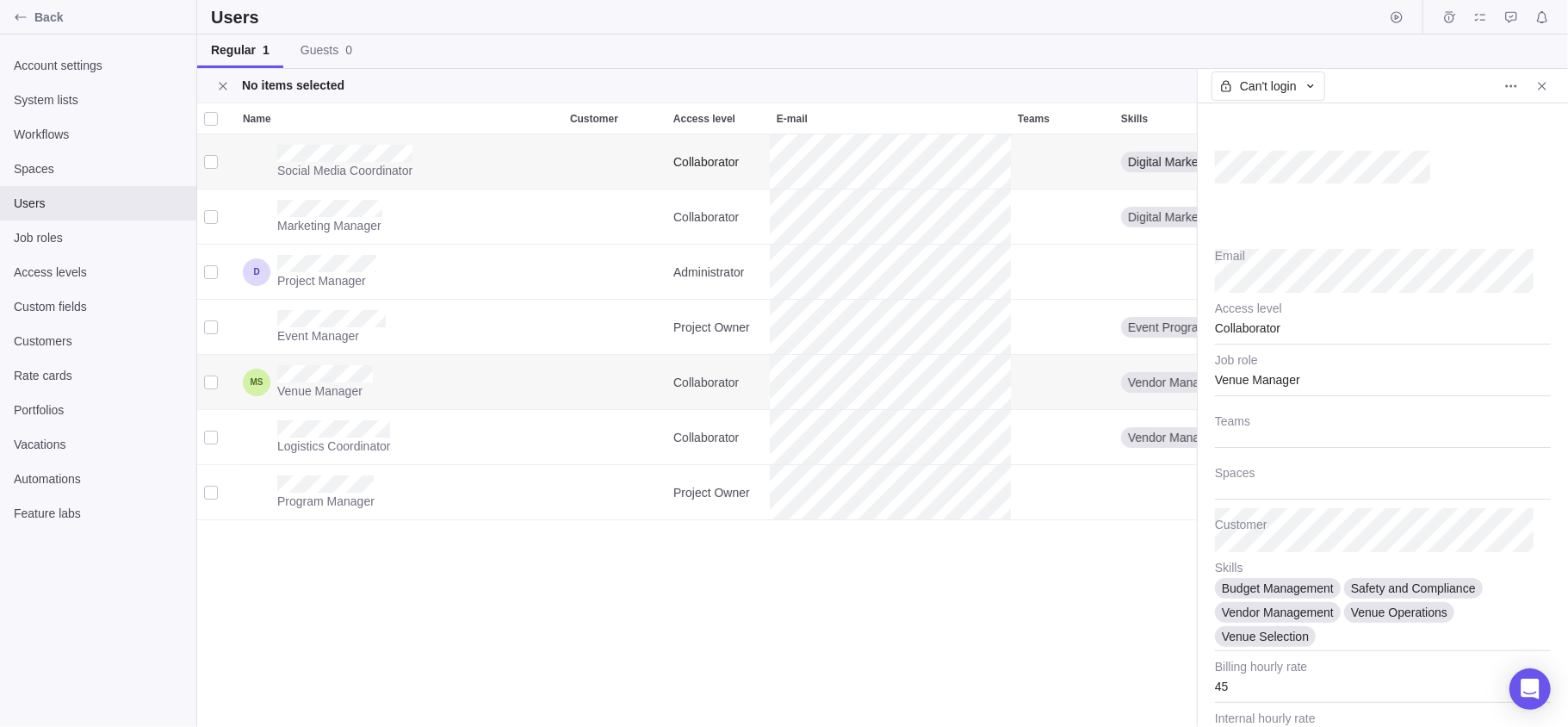click at bounding box center (211, 162) 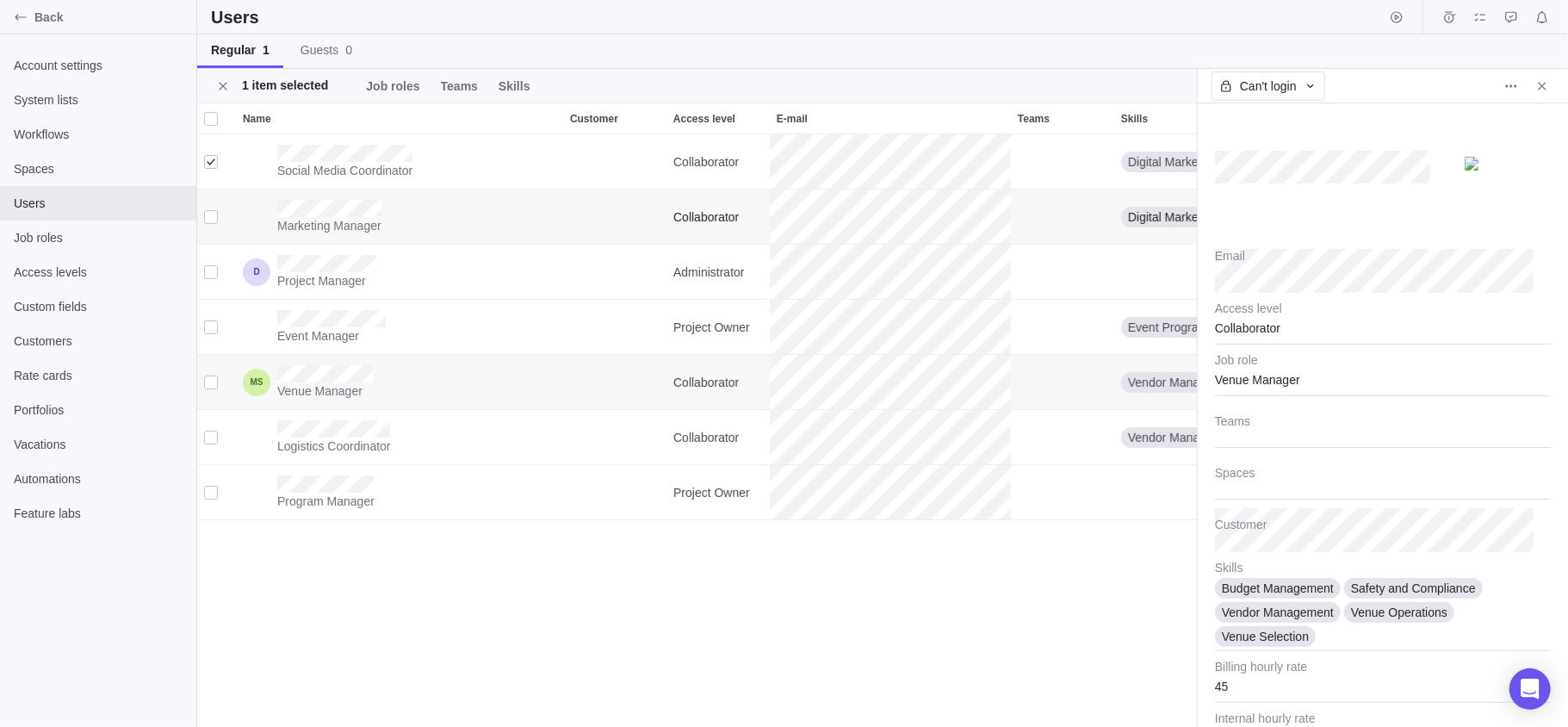 click at bounding box center (216, 216) 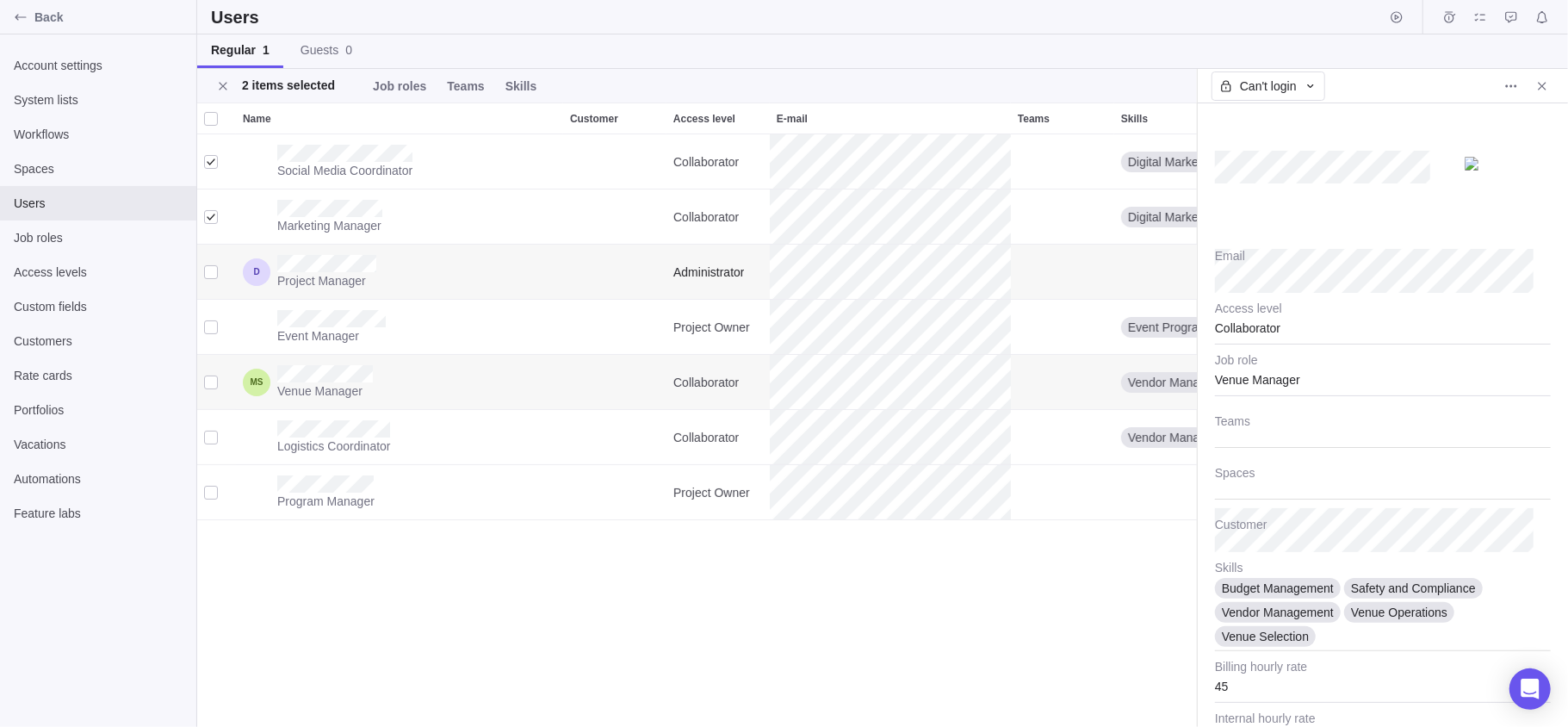 click at bounding box center (216, 271) 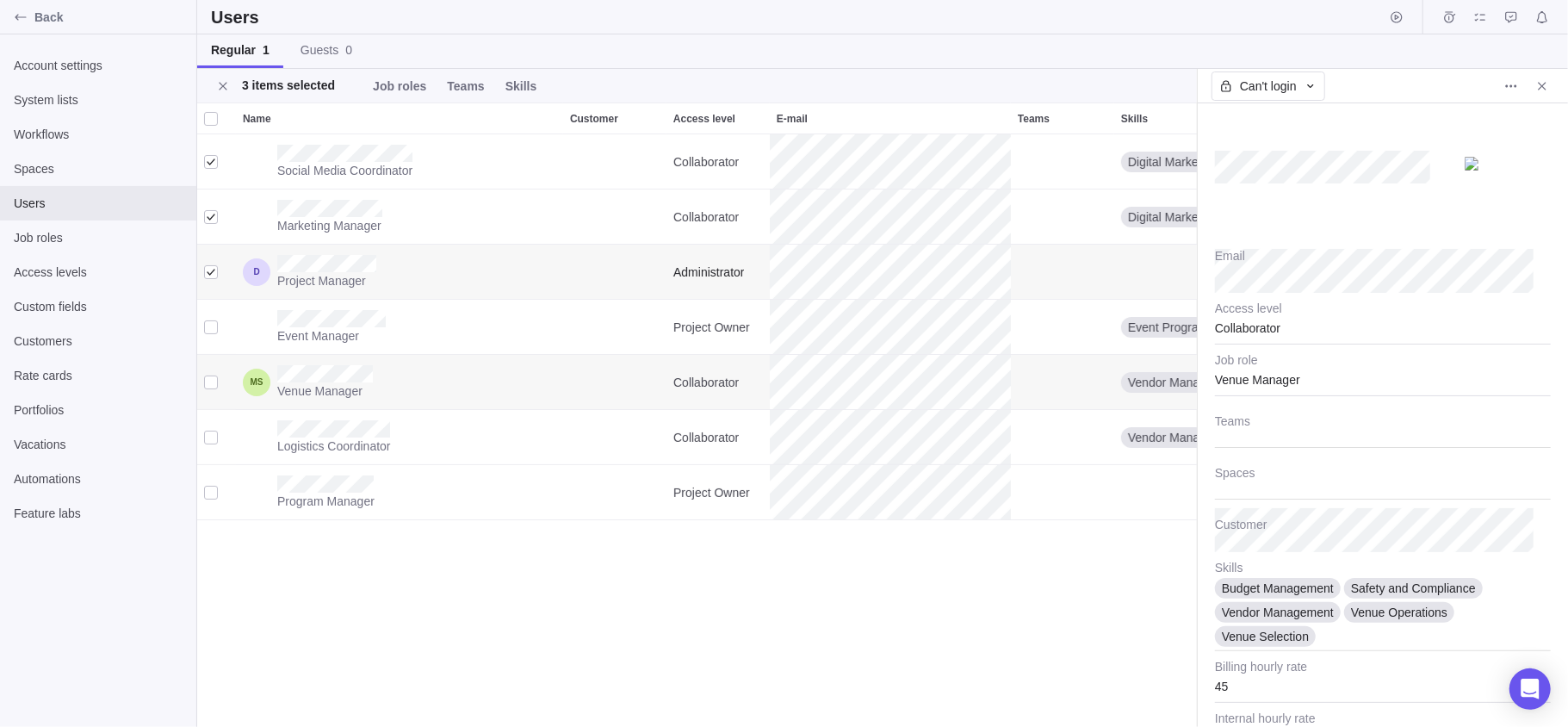 click at bounding box center [211, 327] 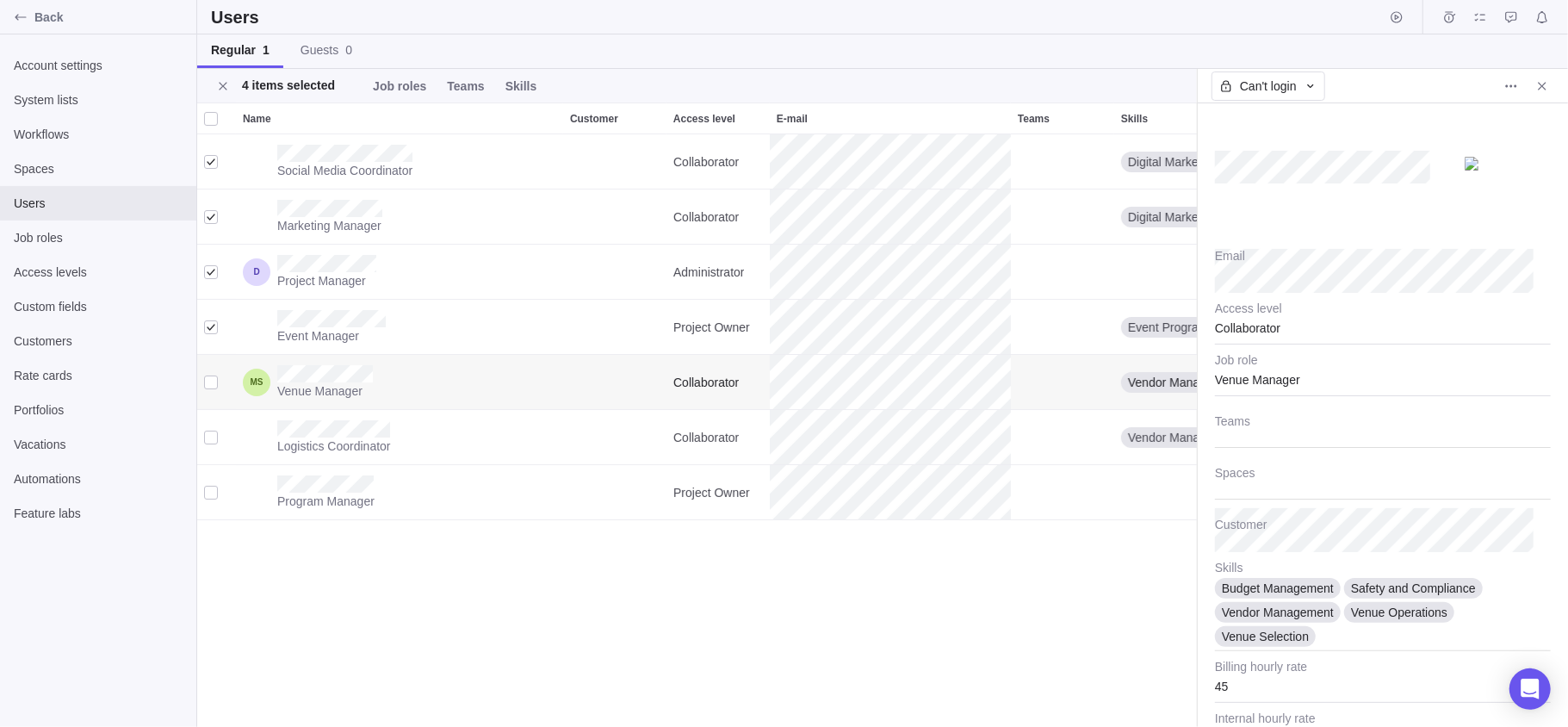 click at bounding box center [211, 382] 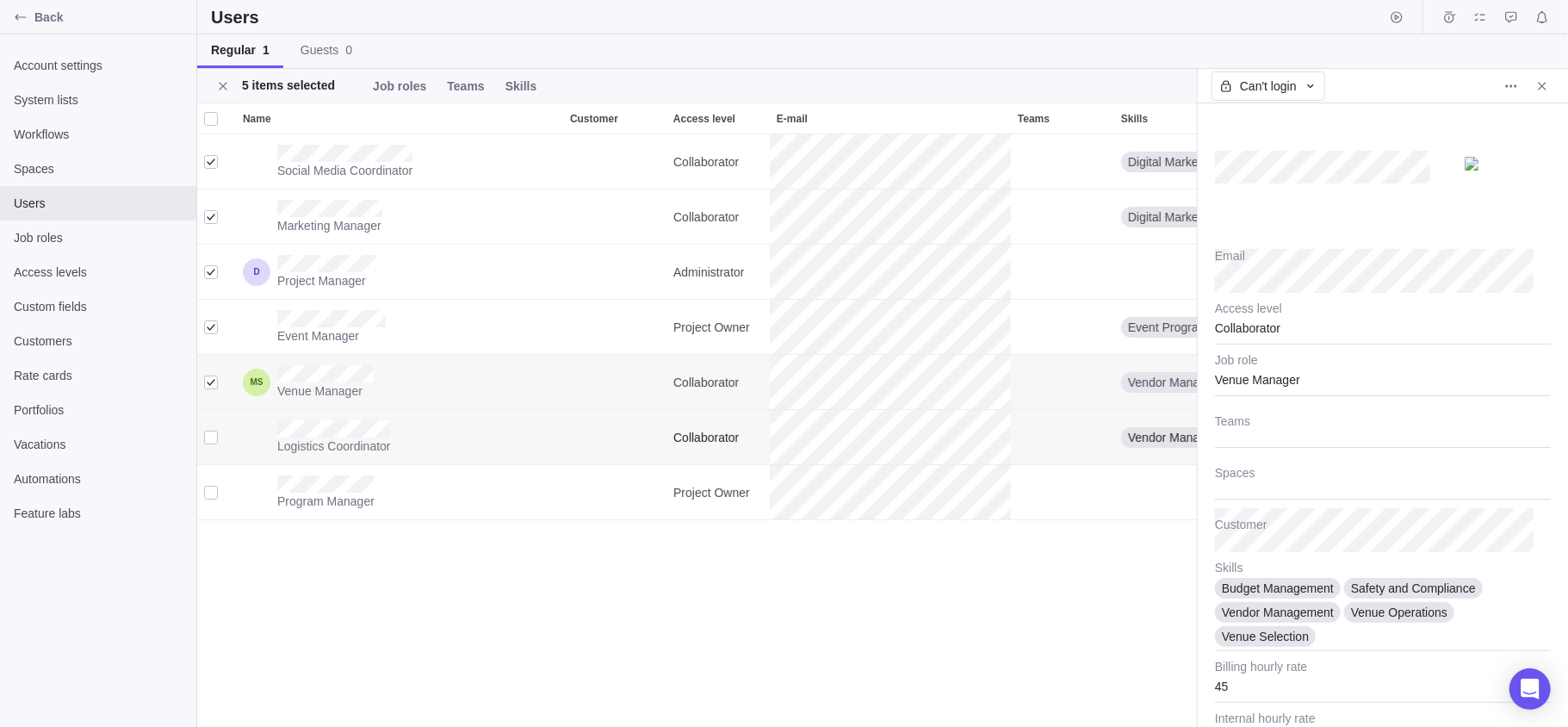 click at bounding box center (211, 438) 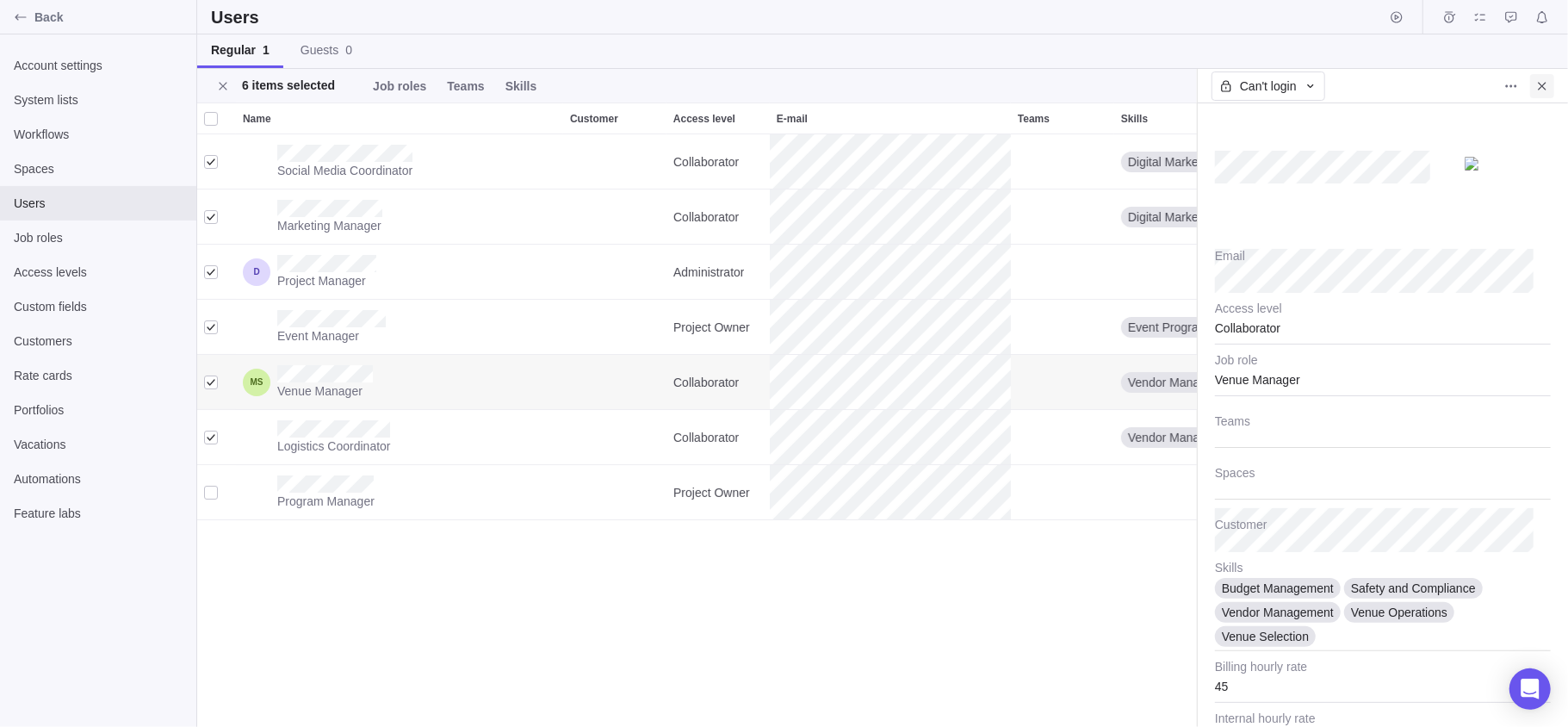 click 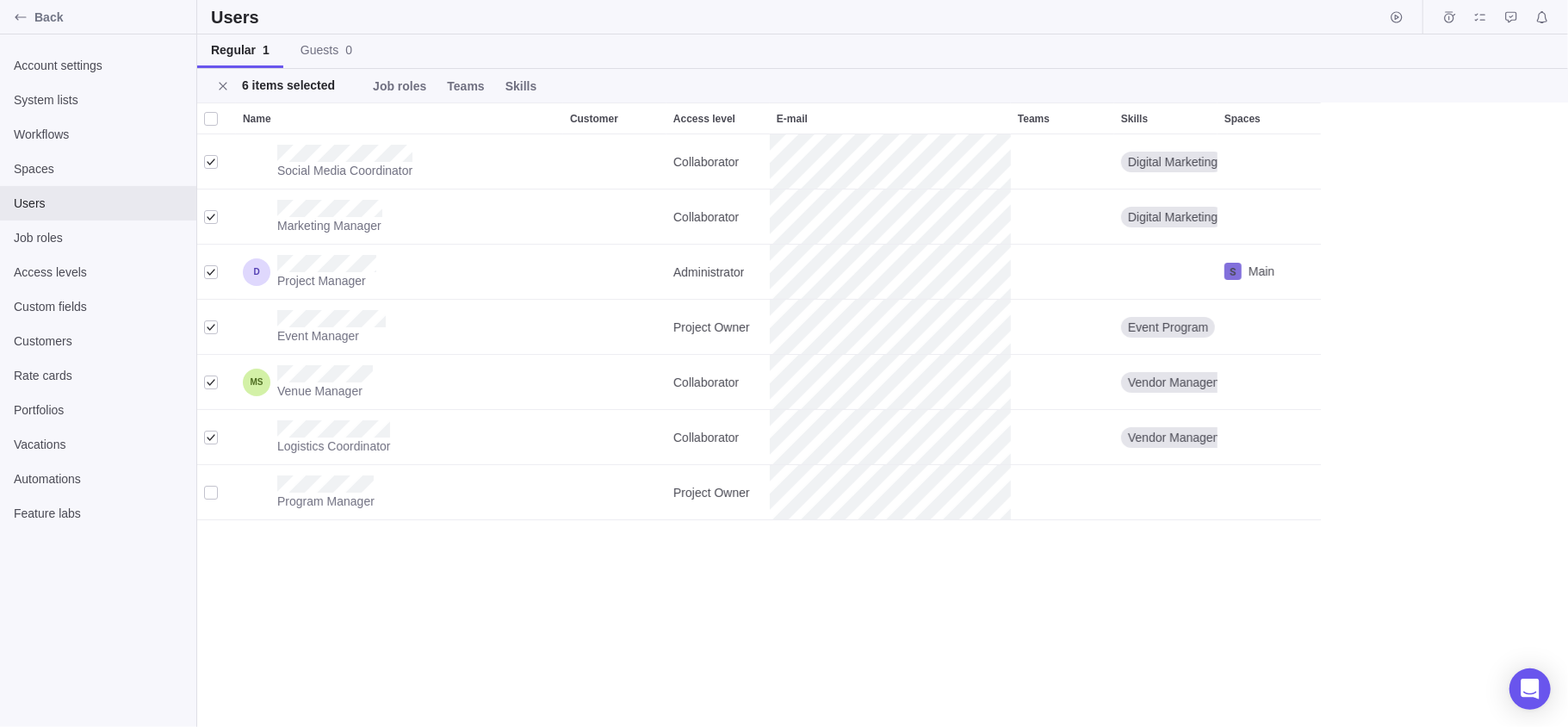 scroll, scrollTop: 17, scrollLeft: 18, axis: both 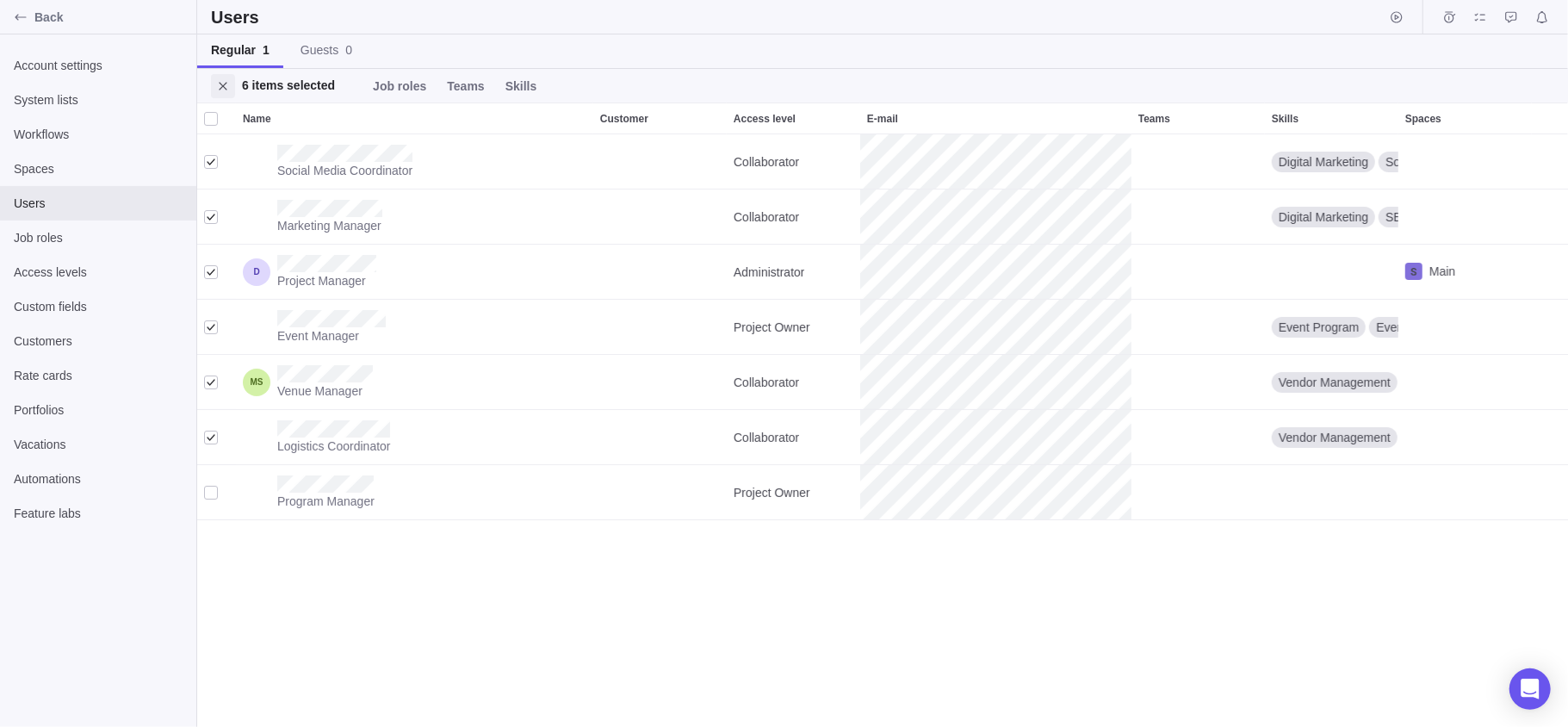click 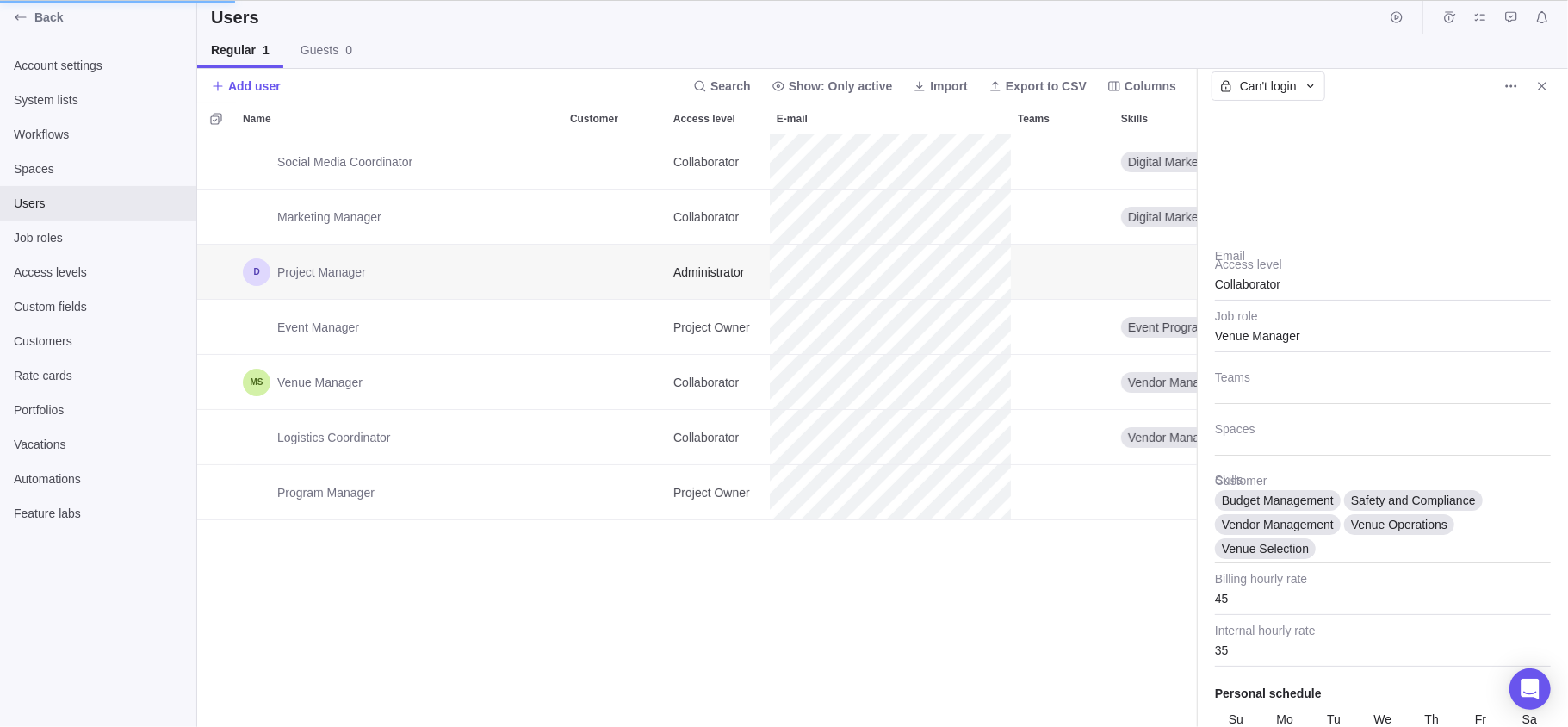 scroll, scrollTop: 574, scrollLeft: 982, axis: both 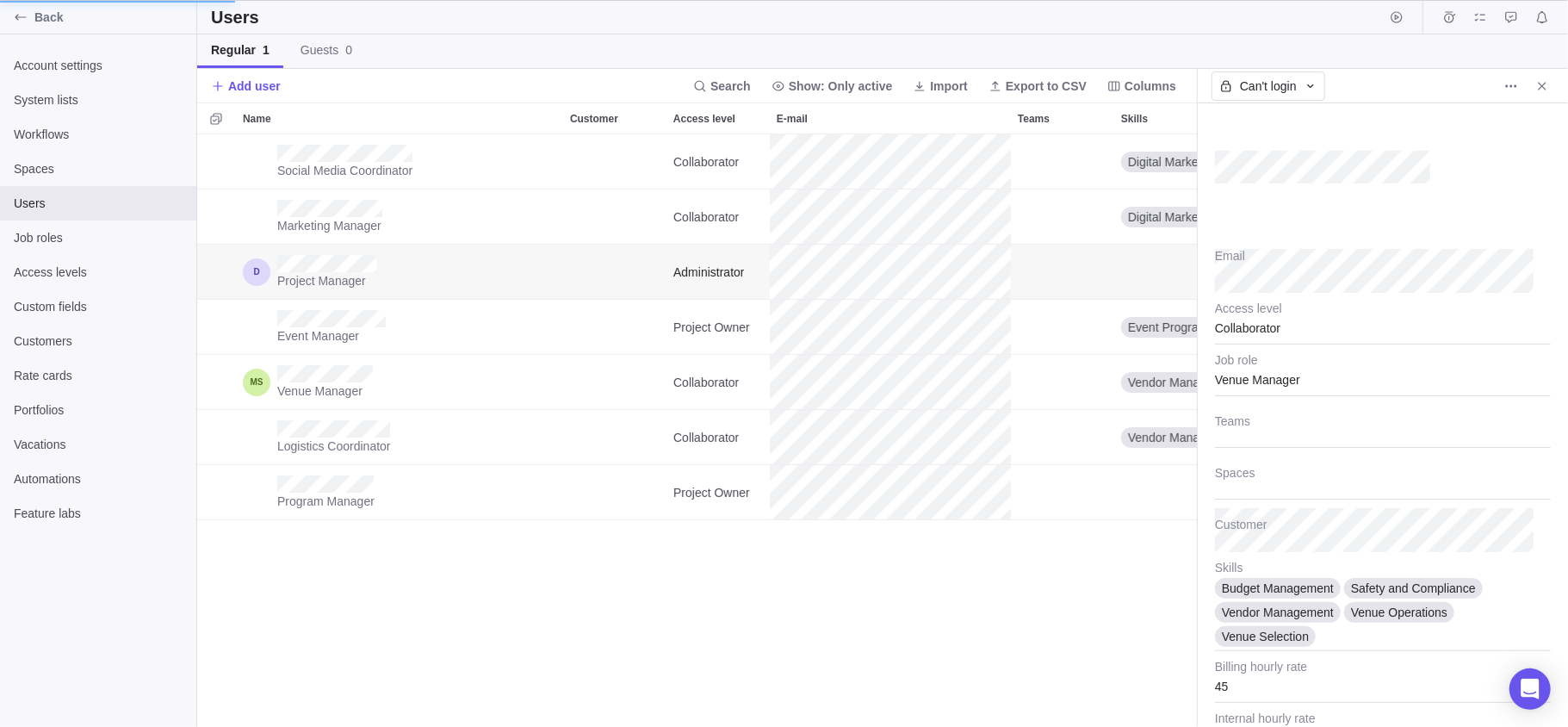 type on "x" 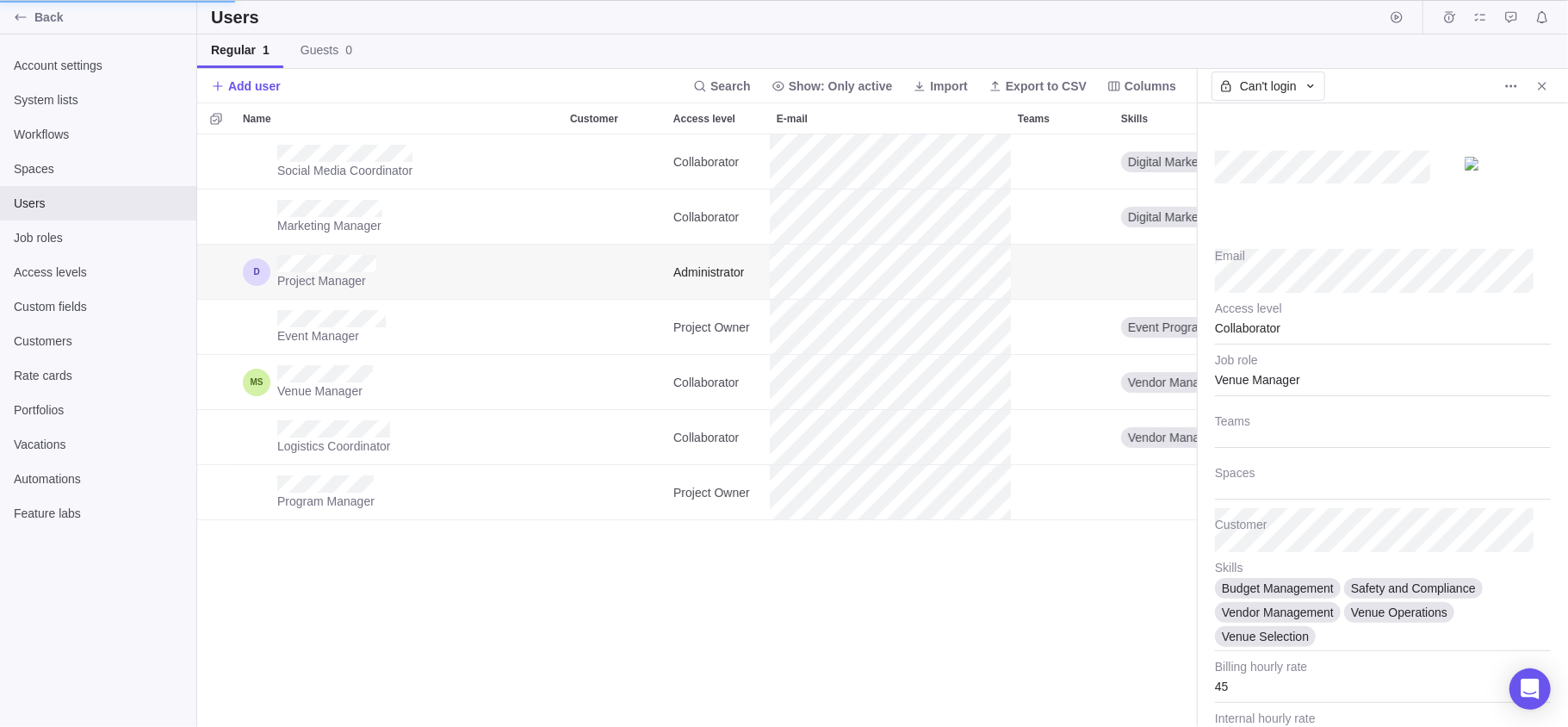 type 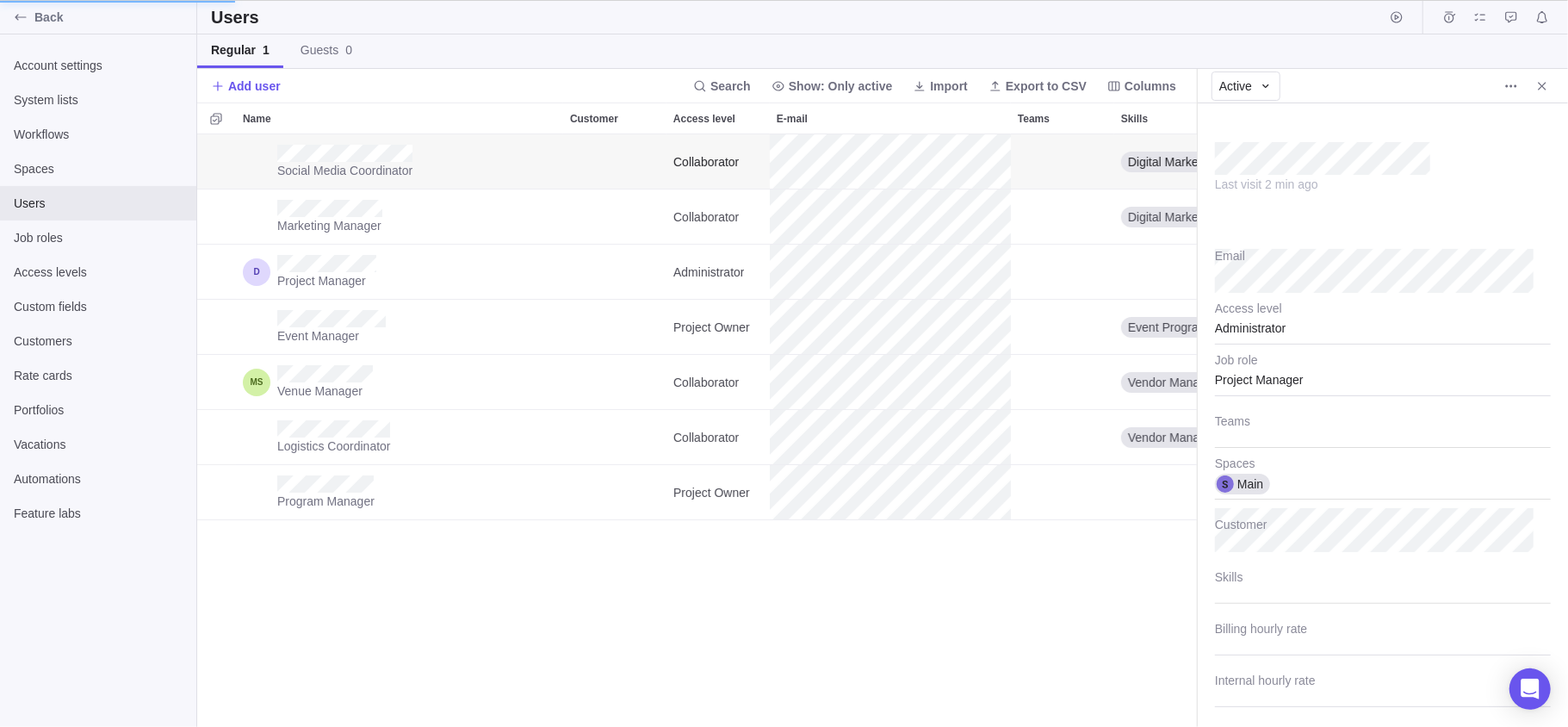 type on "x" 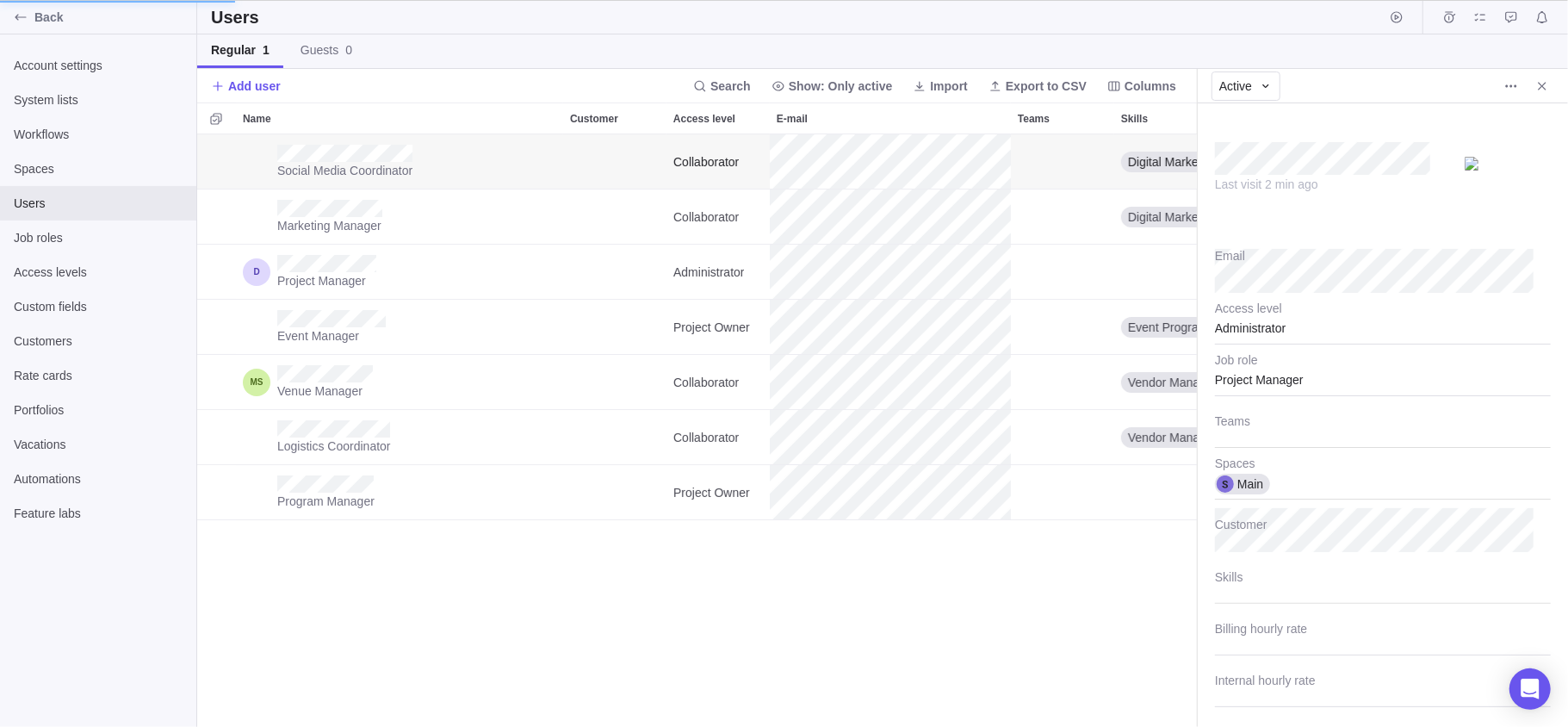 type on "15" 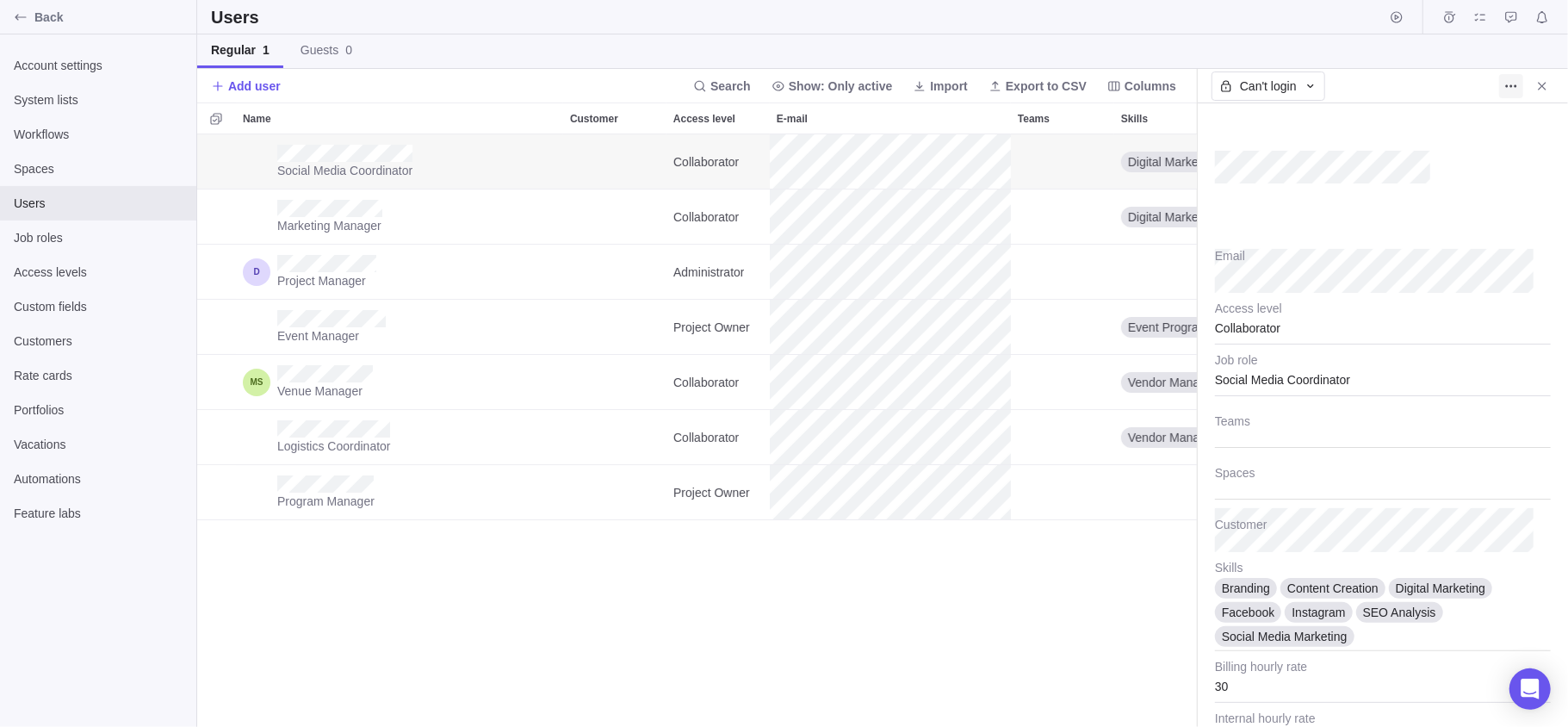 click at bounding box center [1511, 86] 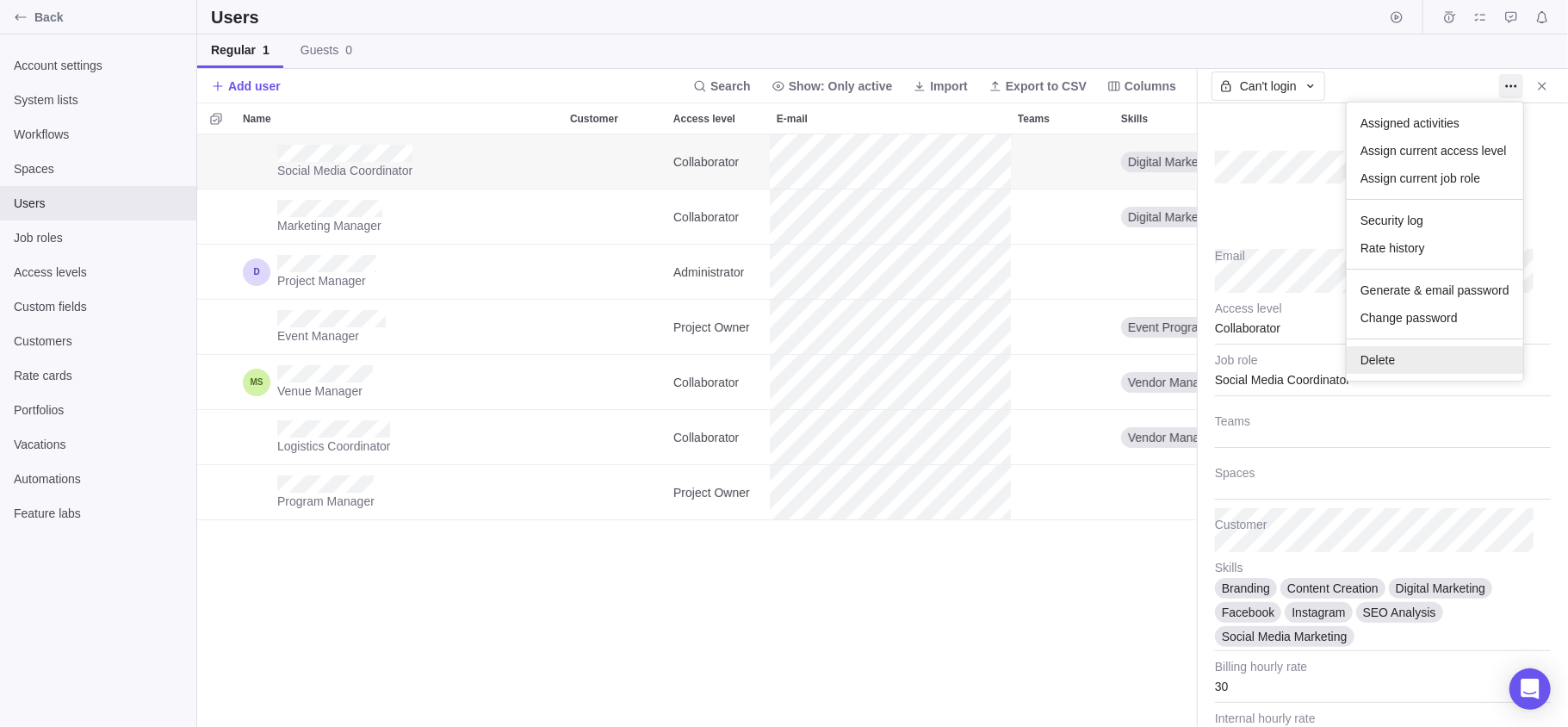 click on "Assigned activities Assign current access level Assign current job role Security log Rate history Generate & email password Change password Delete" at bounding box center (1435, 241) 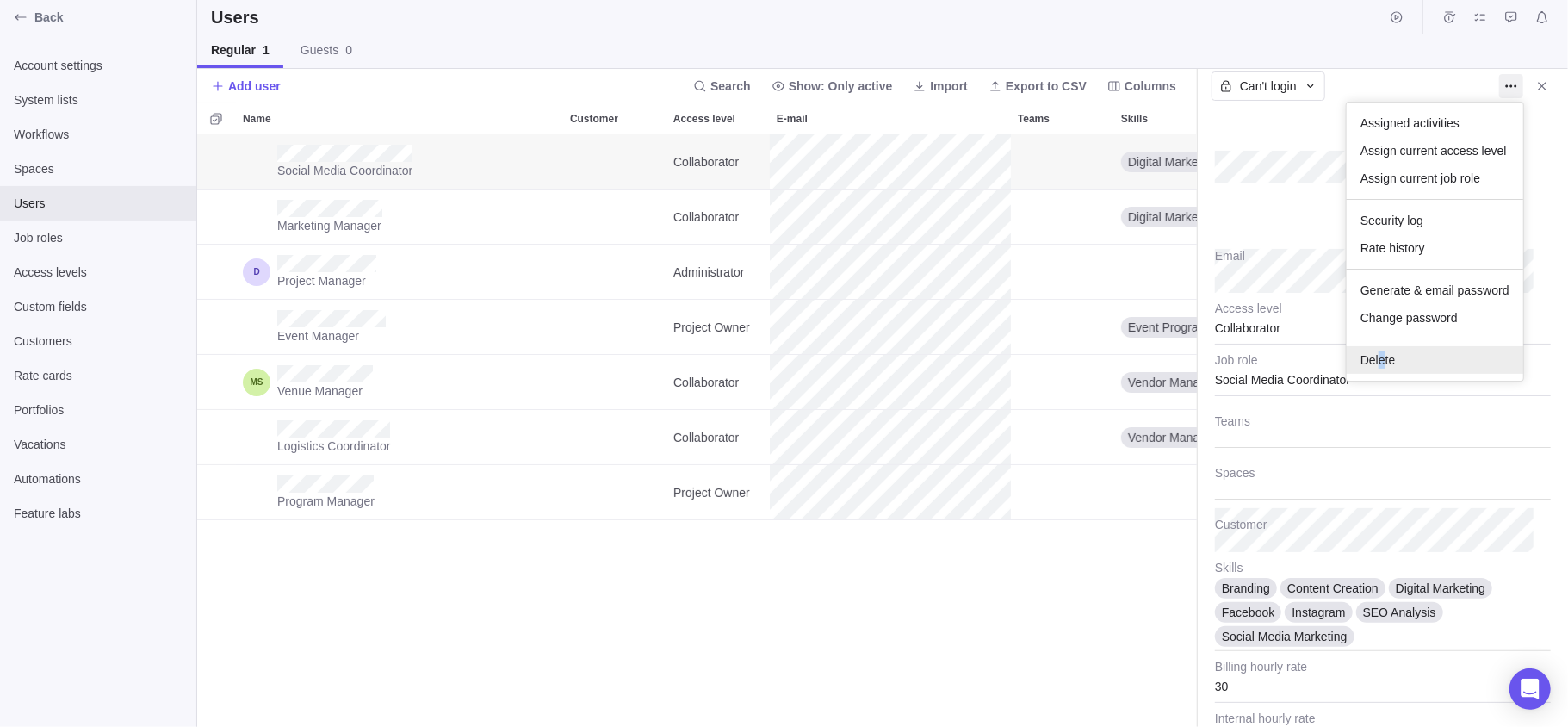 click on "Delete" at bounding box center (1378, 360) 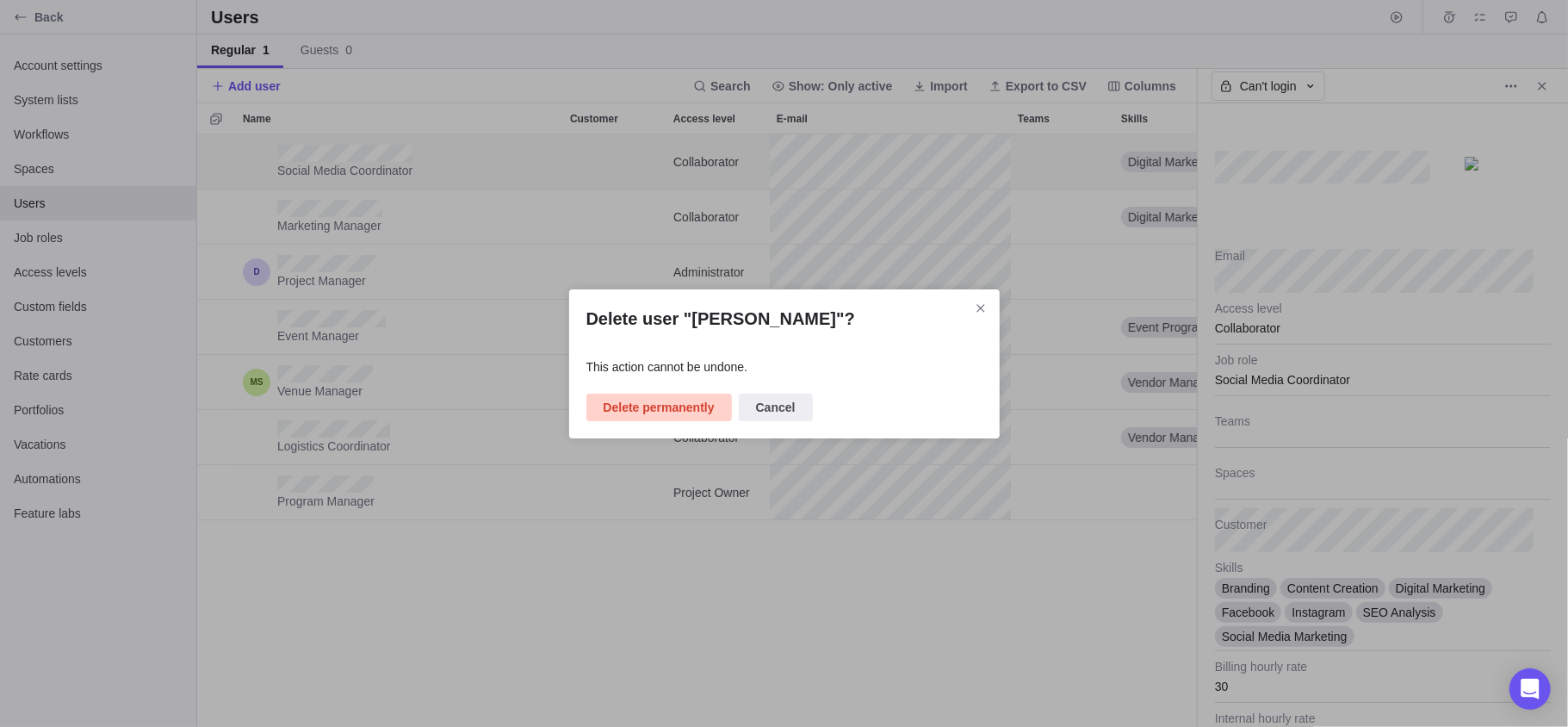 click on "Delete permanently" at bounding box center [659, 407] 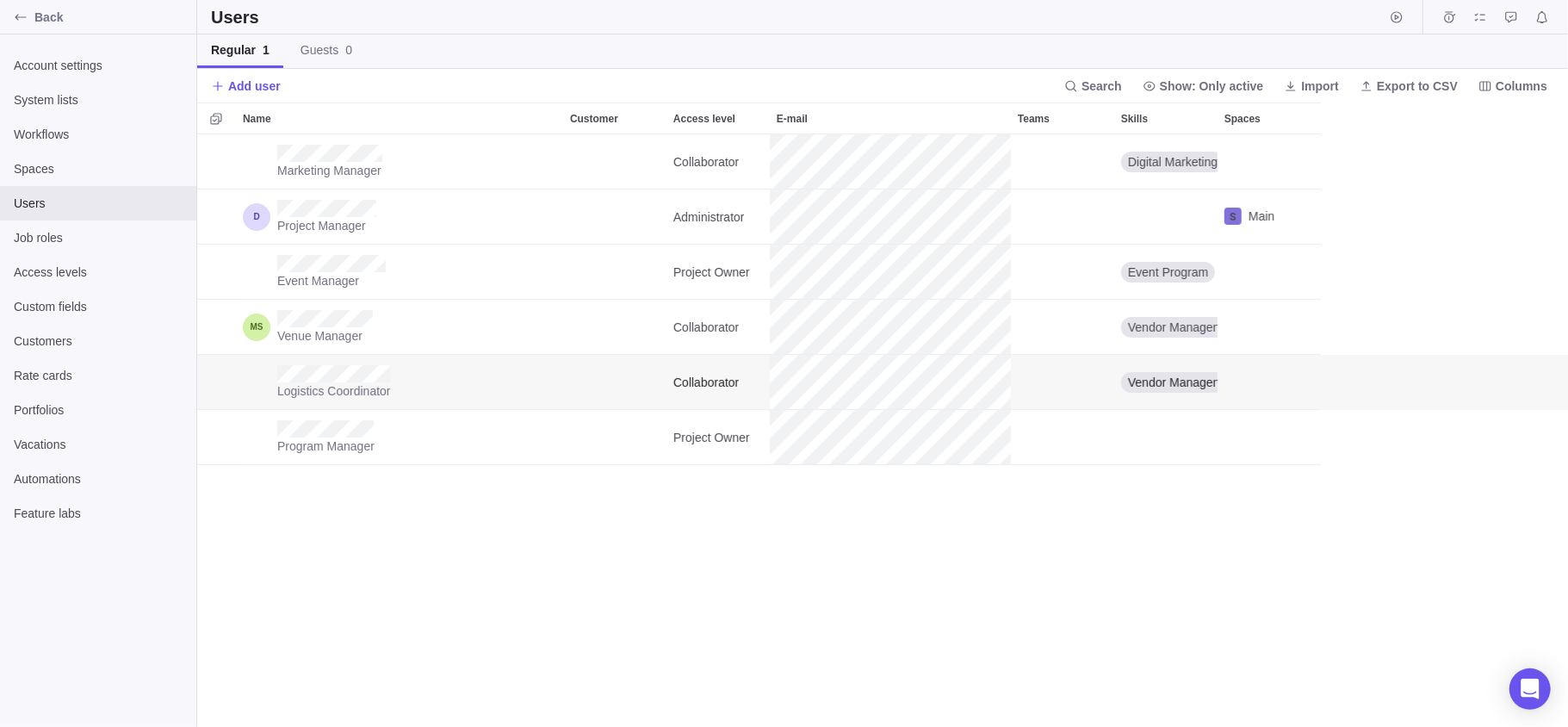 scroll, scrollTop: 17, scrollLeft: 18, axis: both 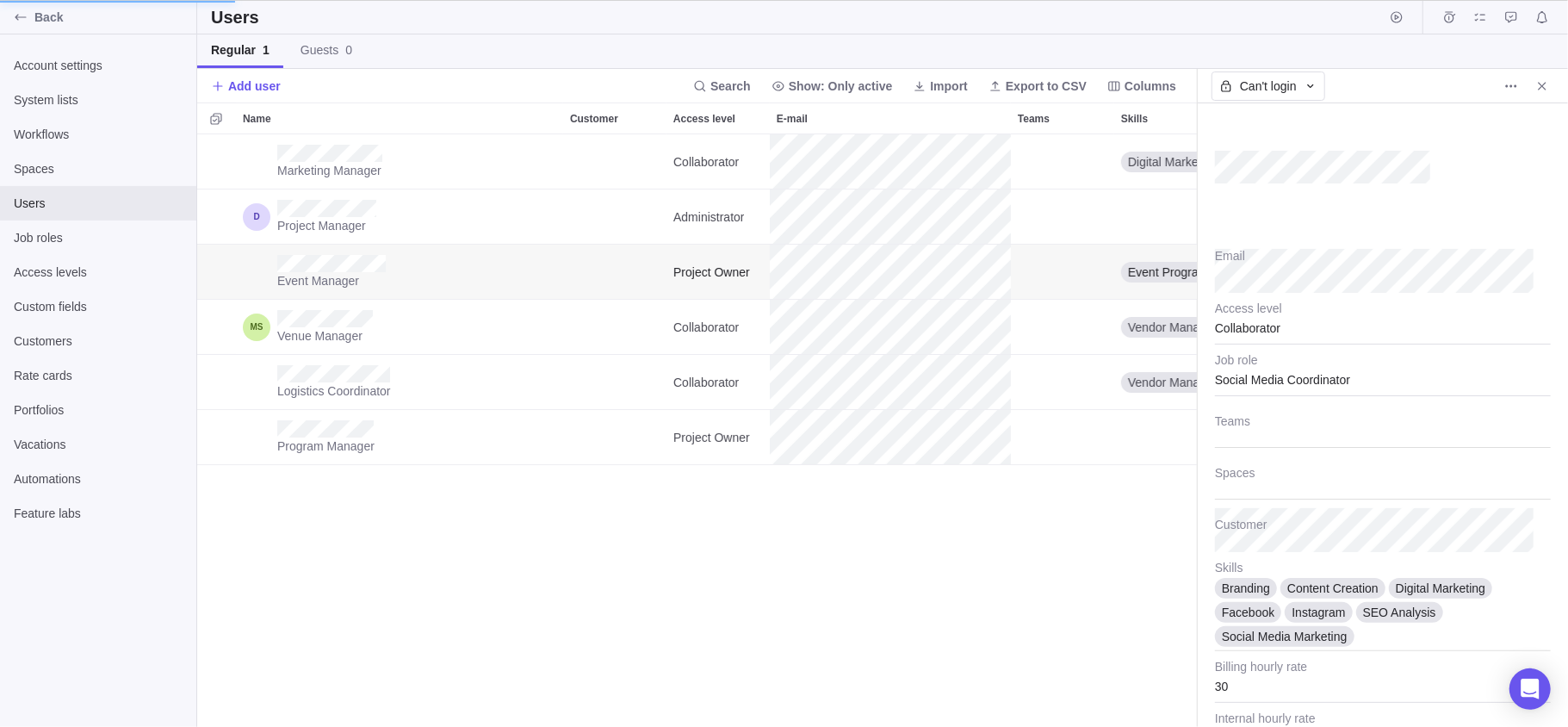 type on "x" 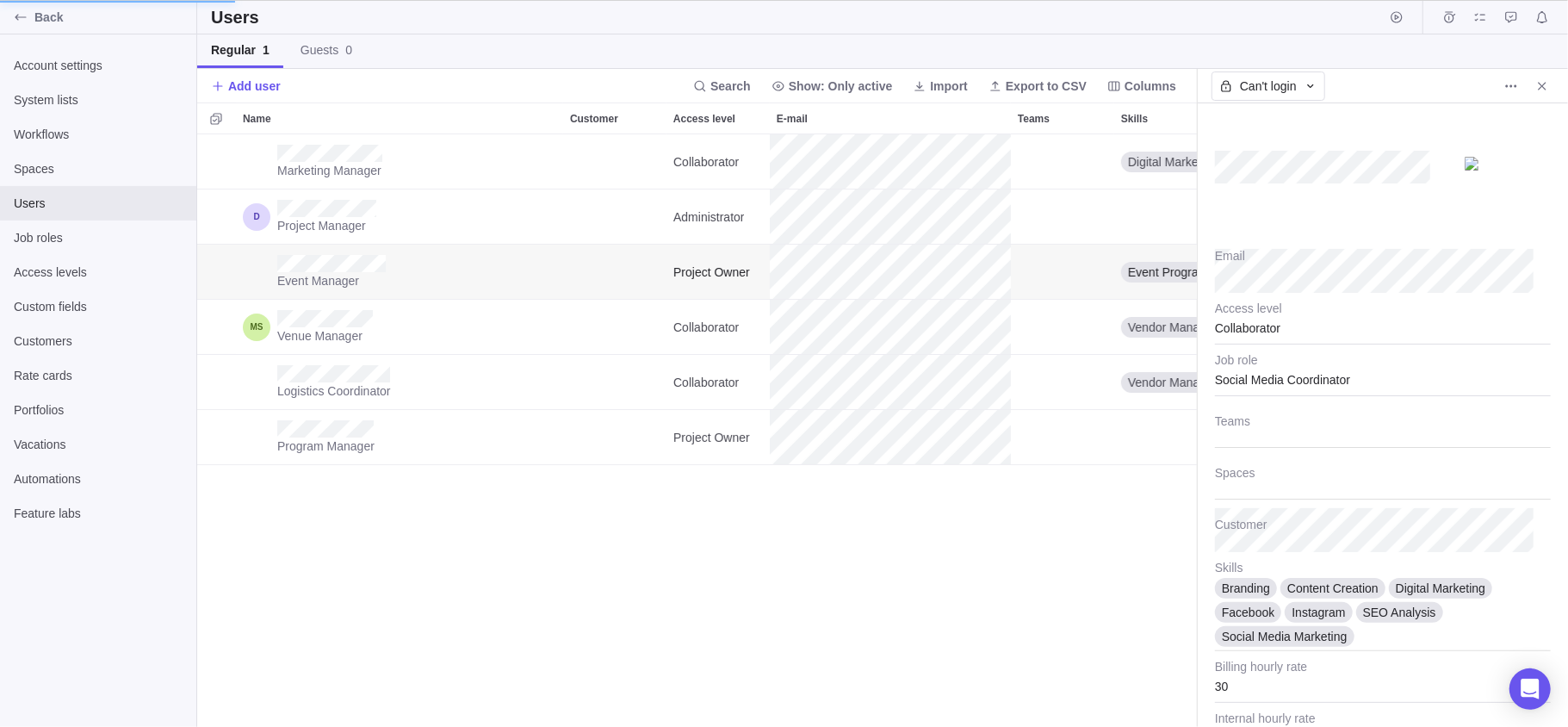 type on "65" 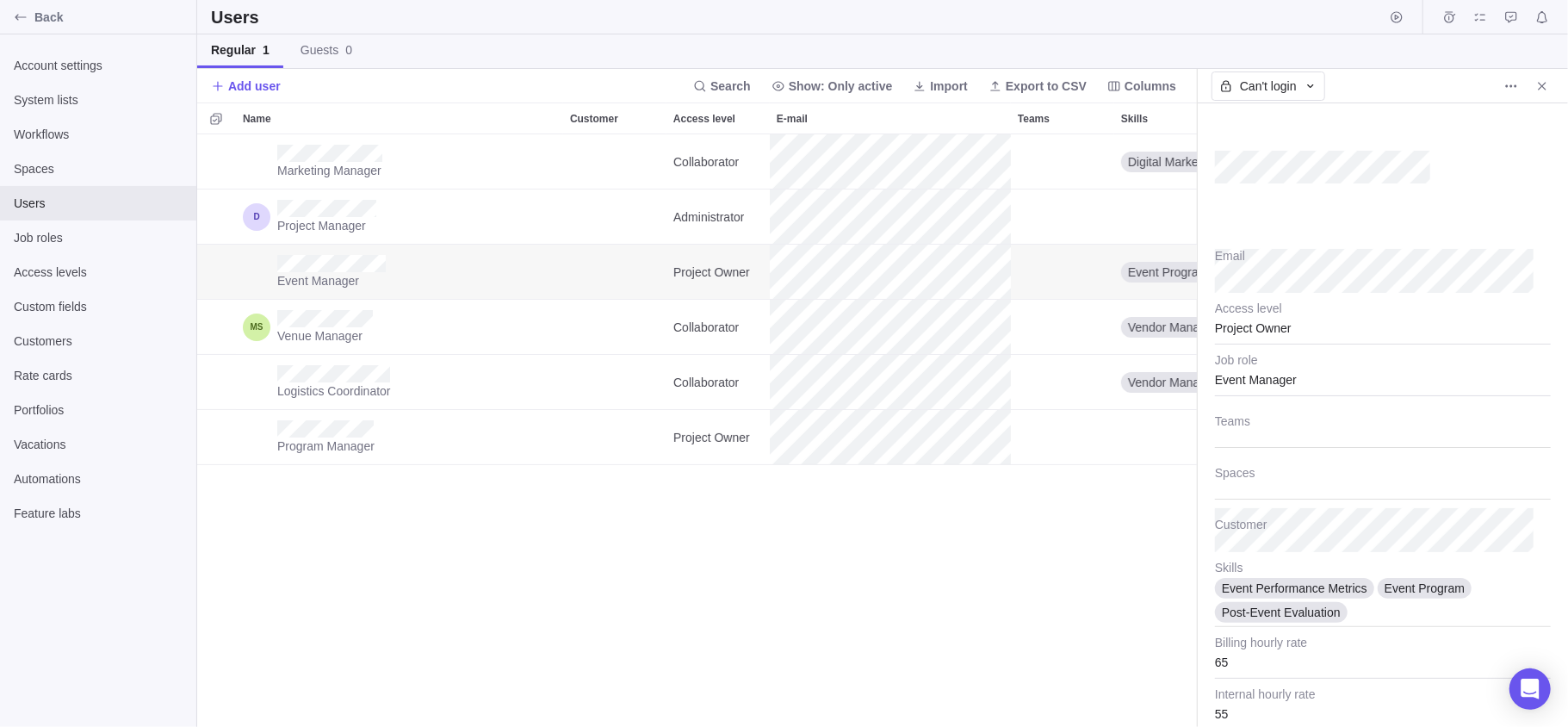 click on "Can't login" at bounding box center (1383, 86) 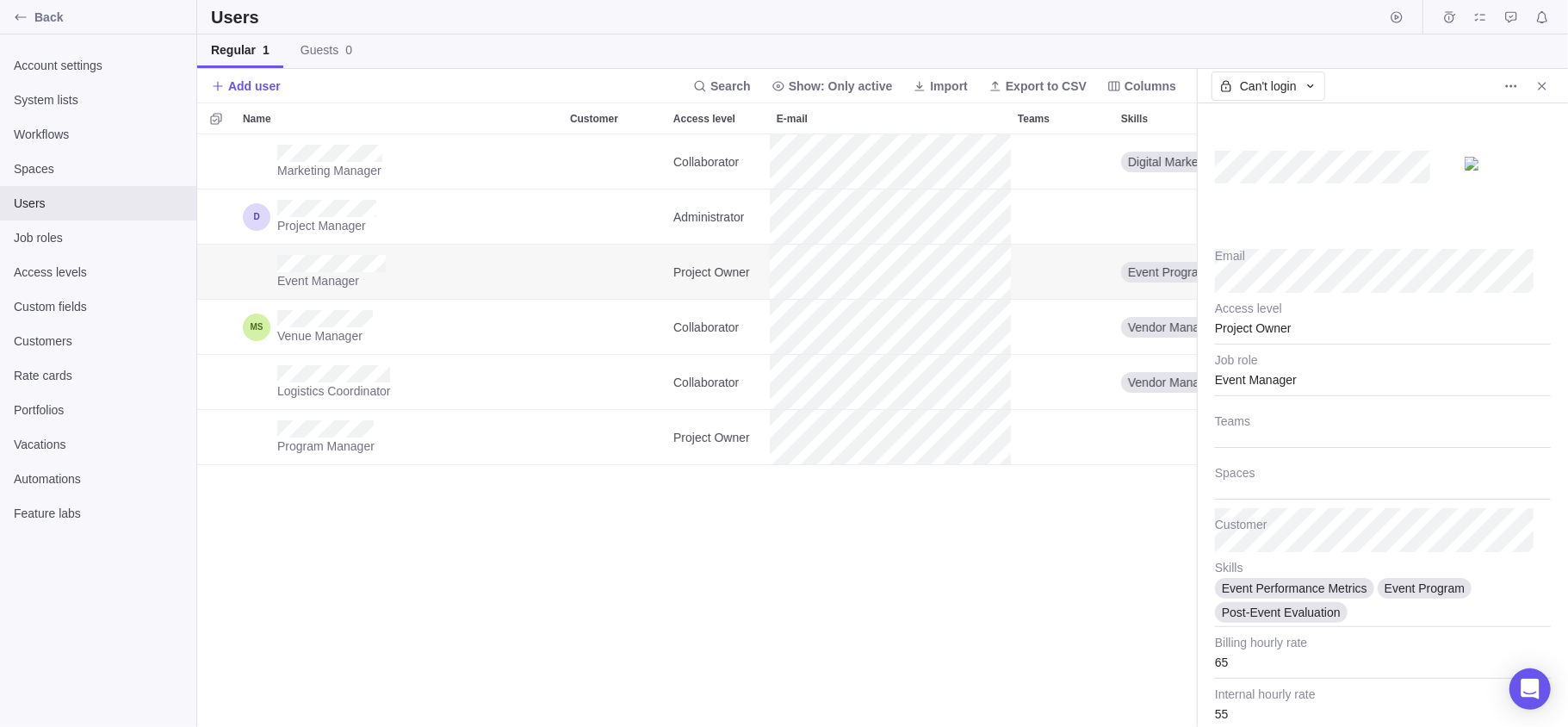 click on "Can't login" at bounding box center [1383, 86] 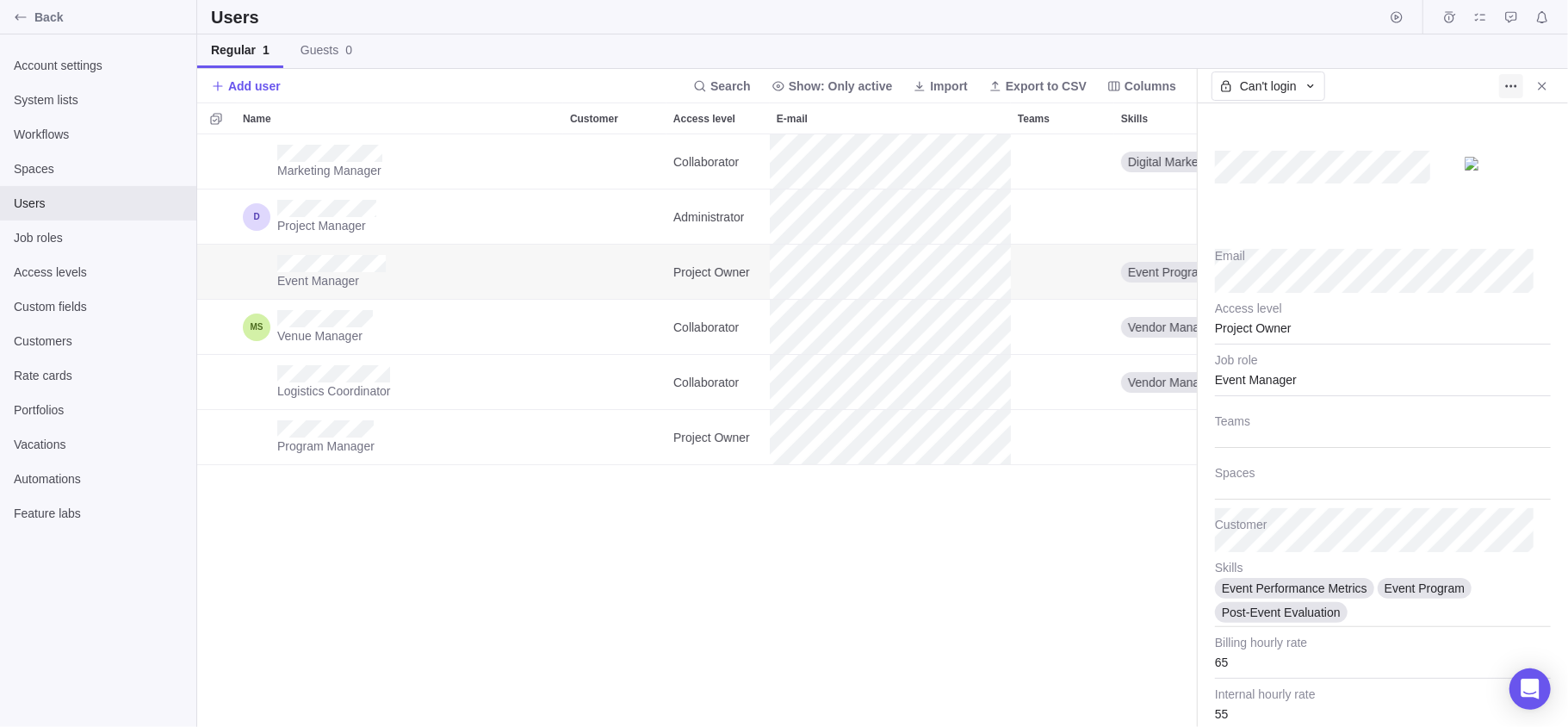 click at bounding box center (1511, 86) 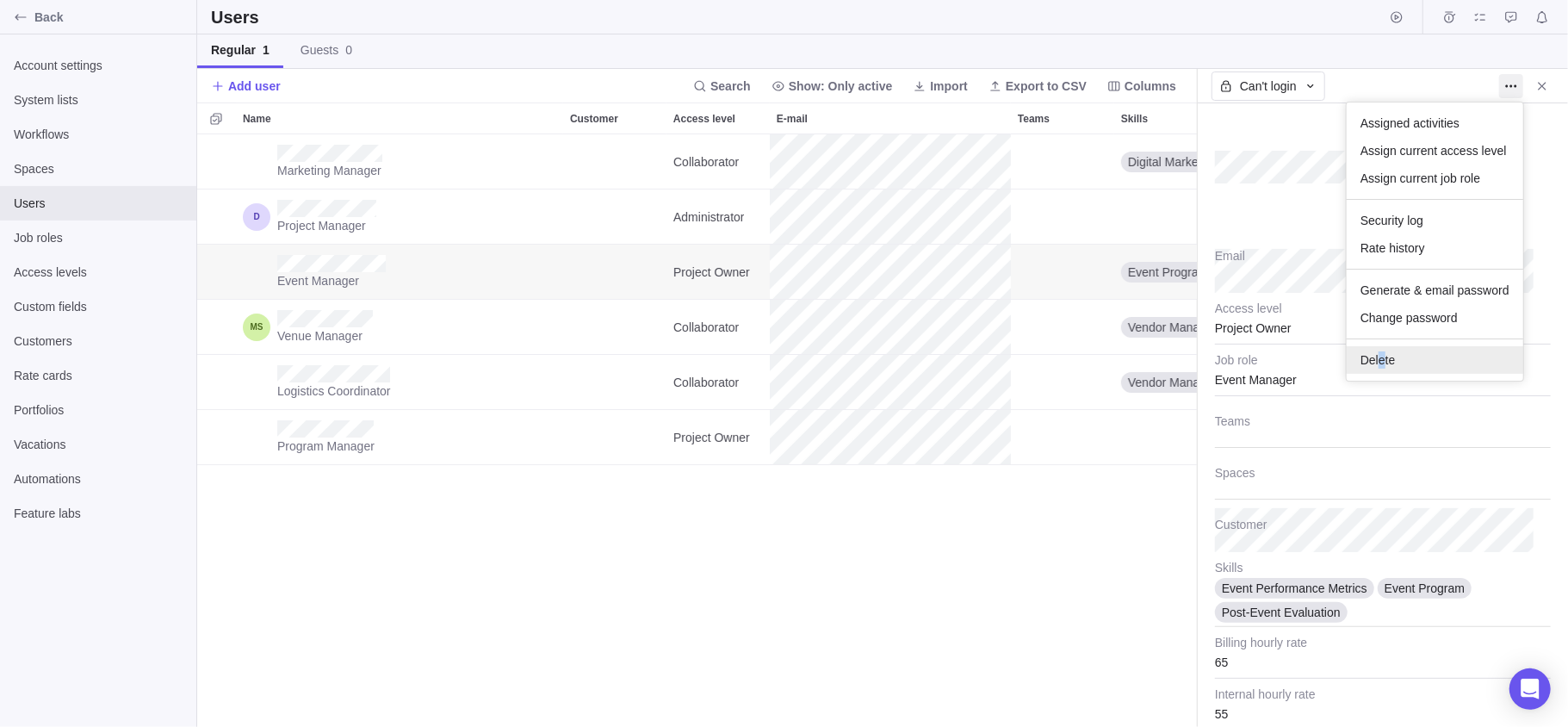 click on "Delete" at bounding box center (1378, 360) 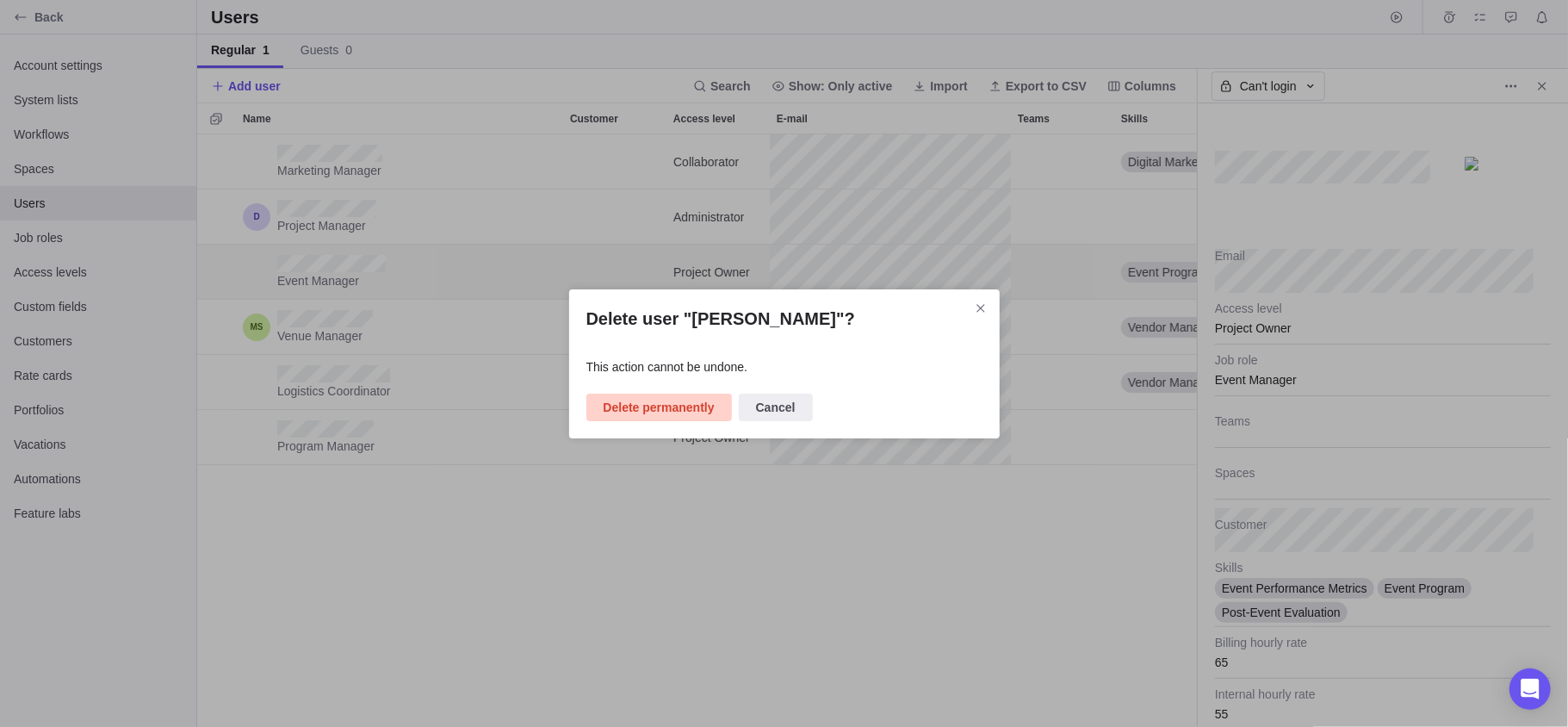 click on "Delete permanently" at bounding box center [659, 407] 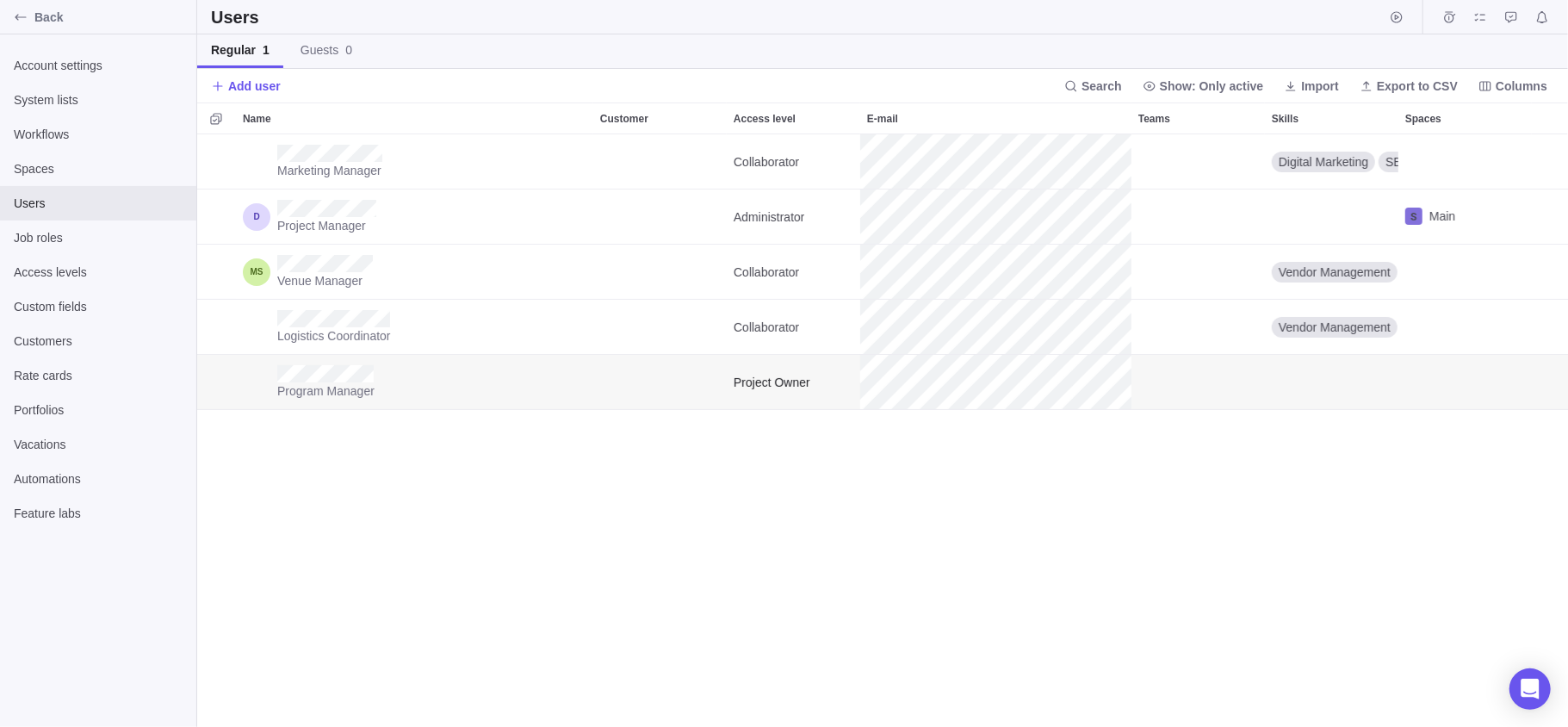 scroll, scrollTop: 574, scrollLeft: 982, axis: both 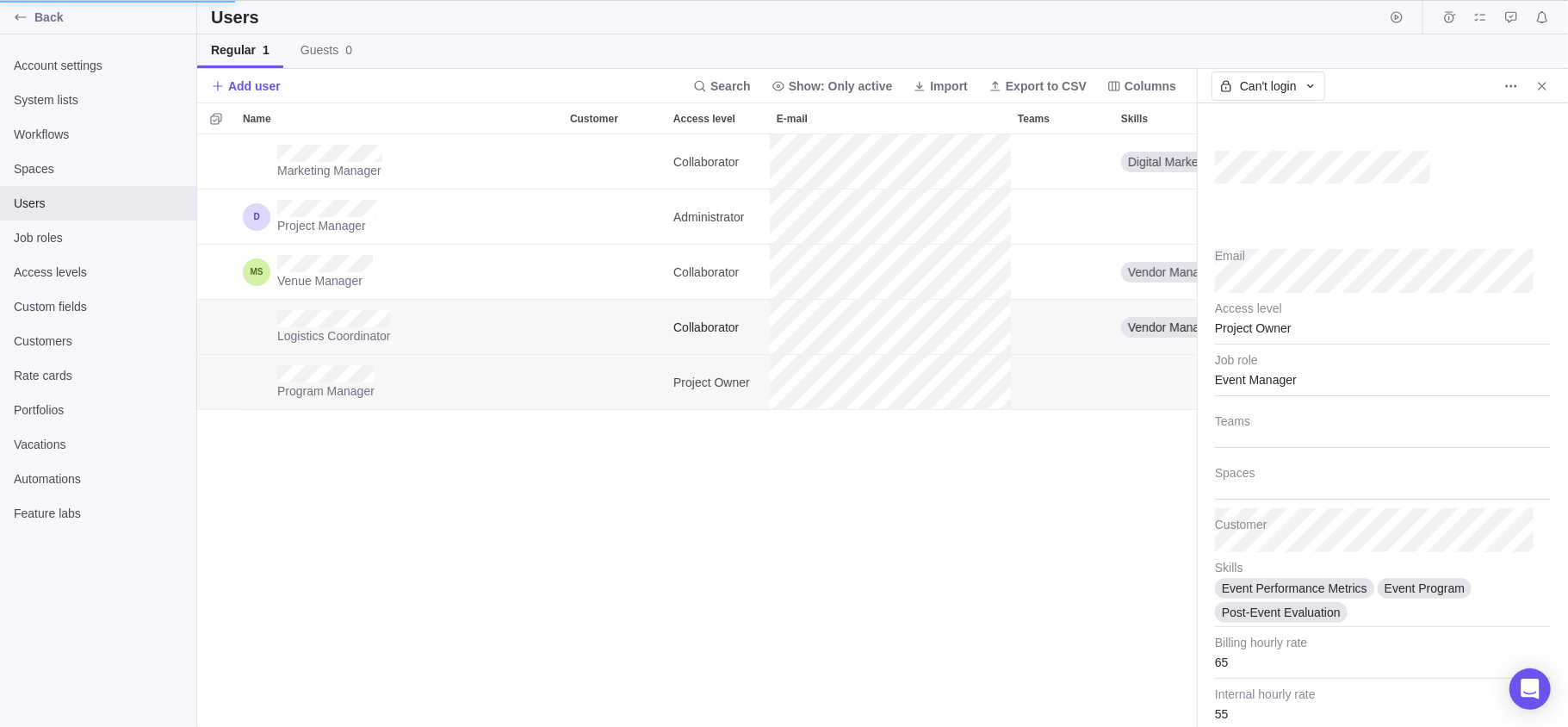 type on "x" 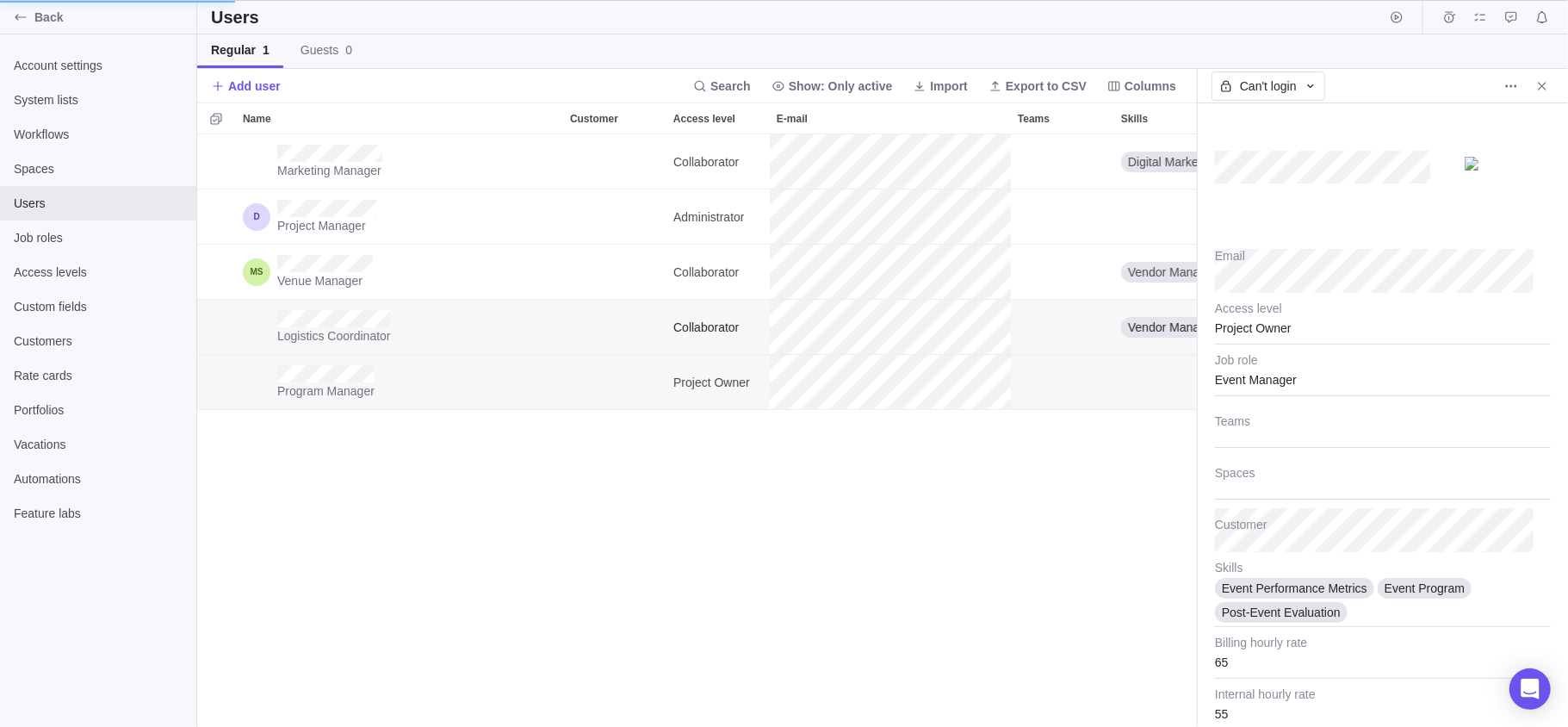 type on "20" 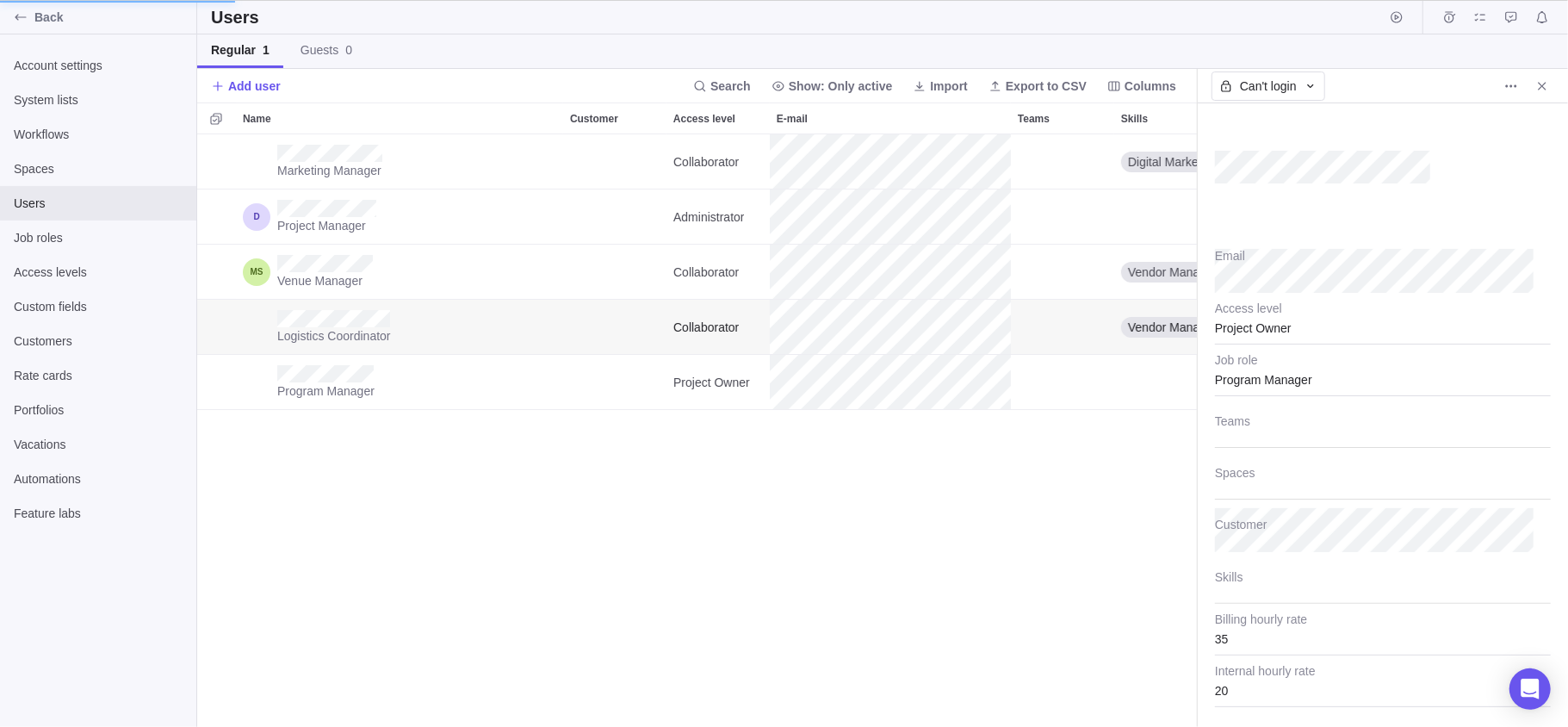 type on "x" 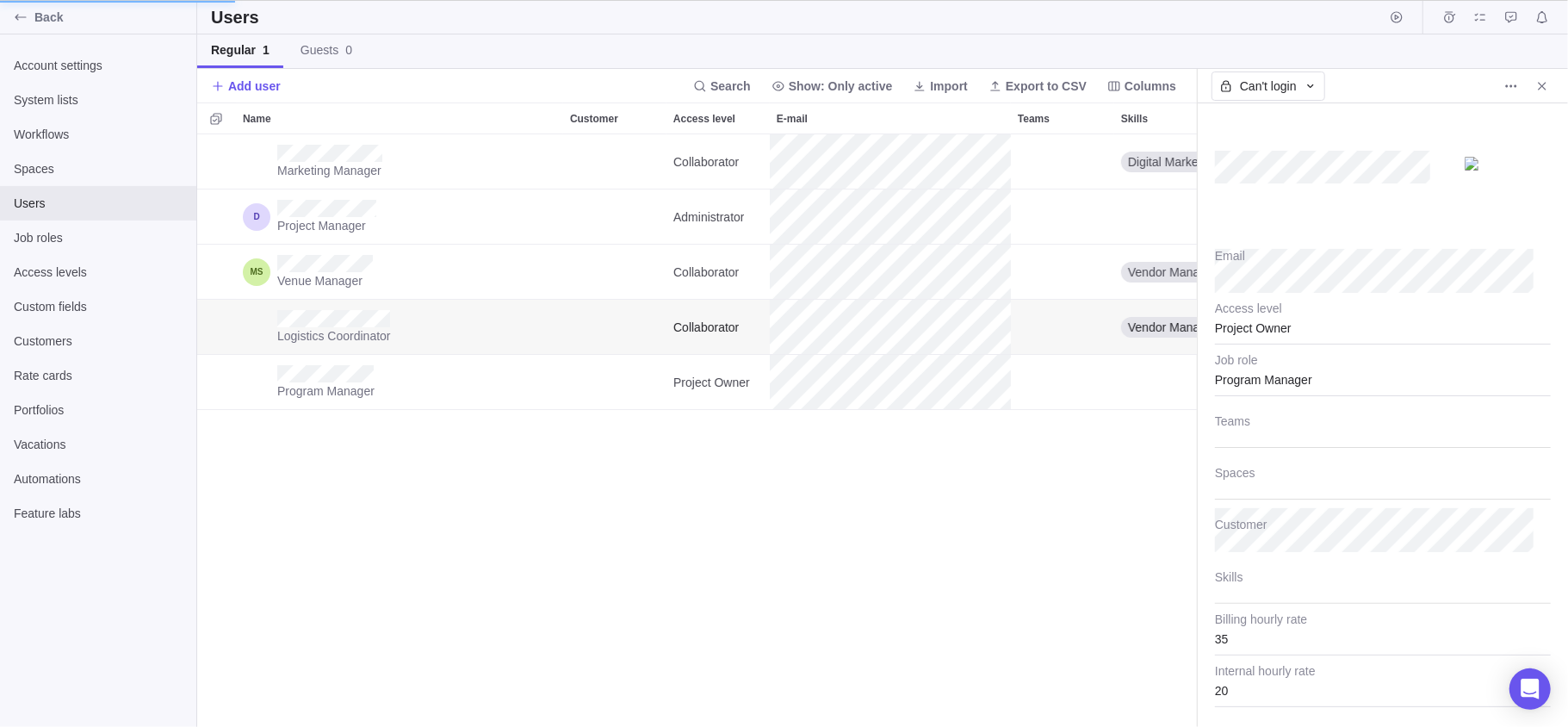 type on "45" 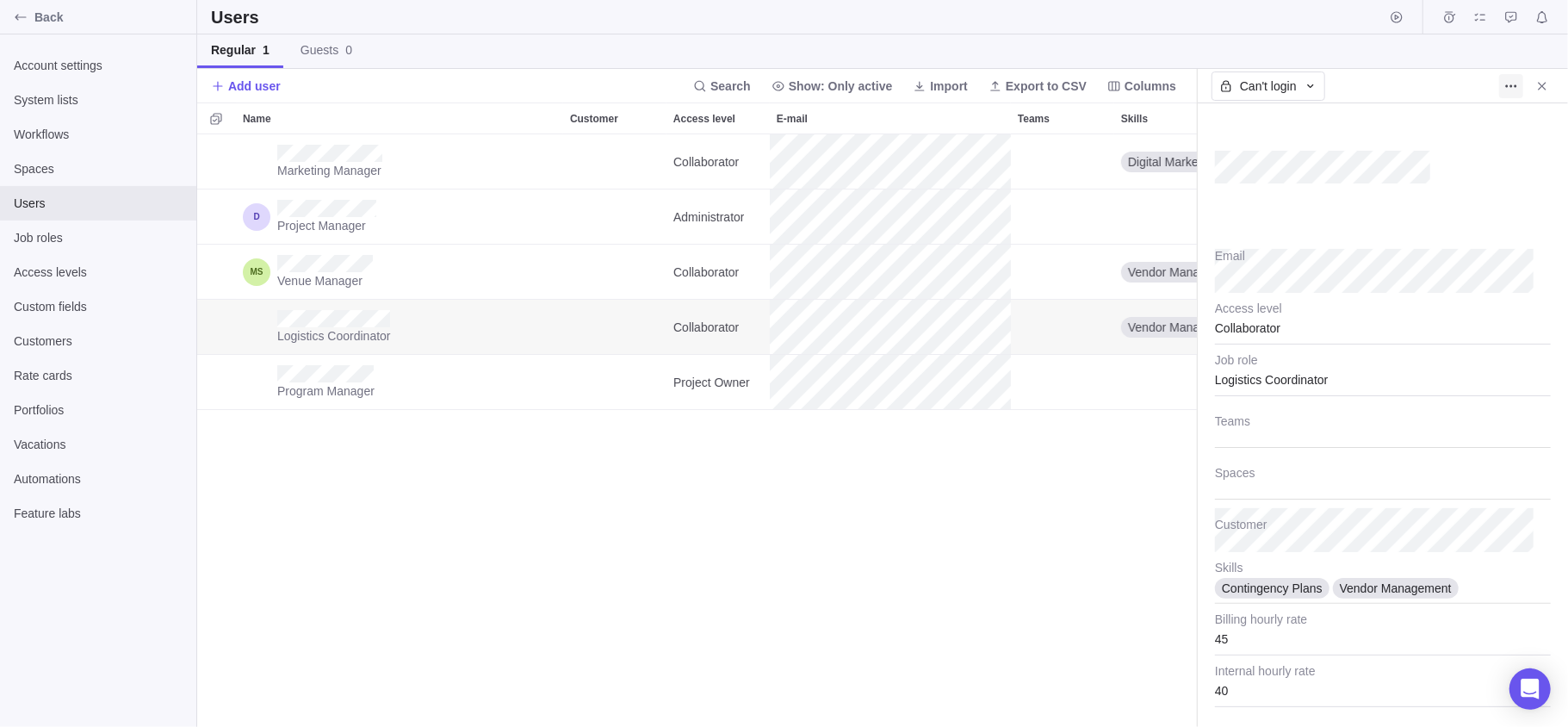 click 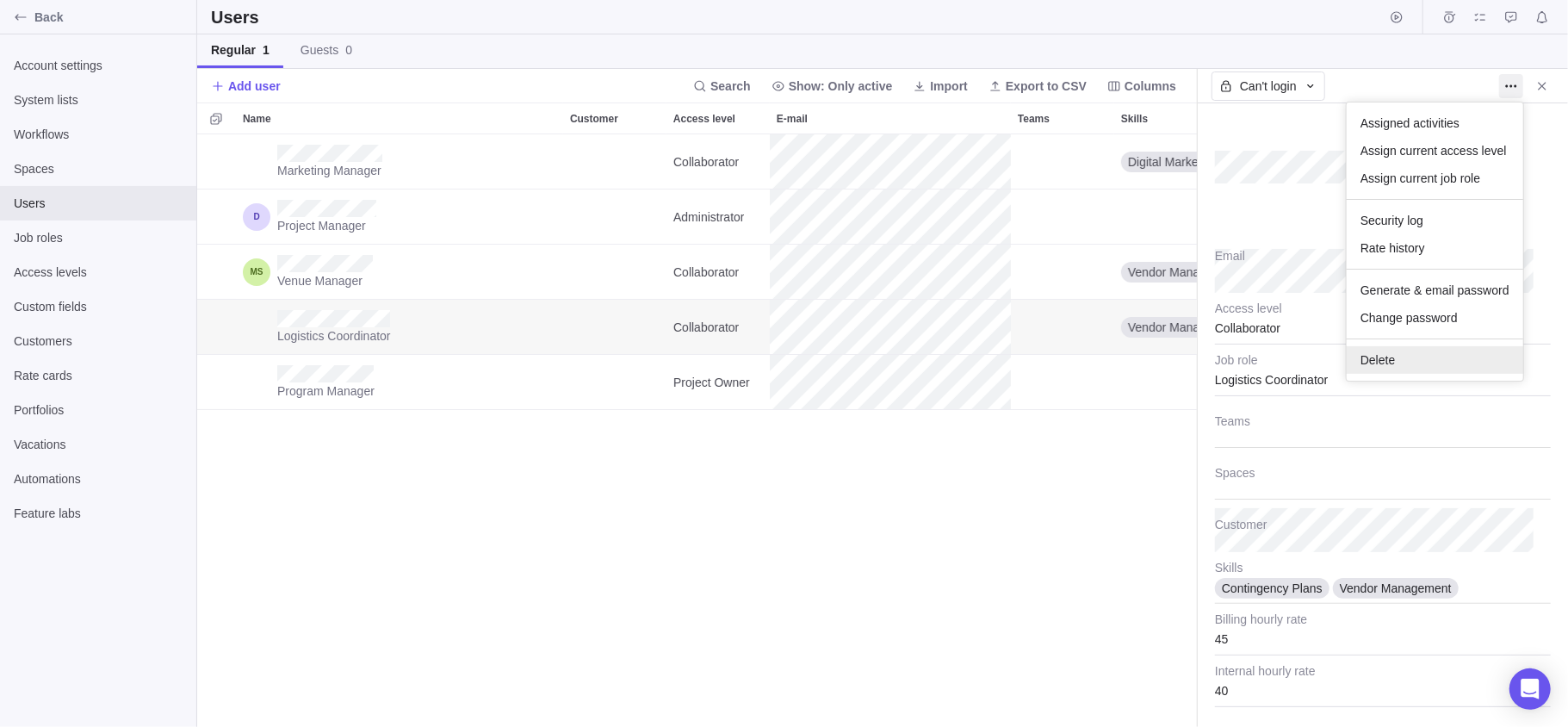 click on "Delete" at bounding box center (1378, 360) 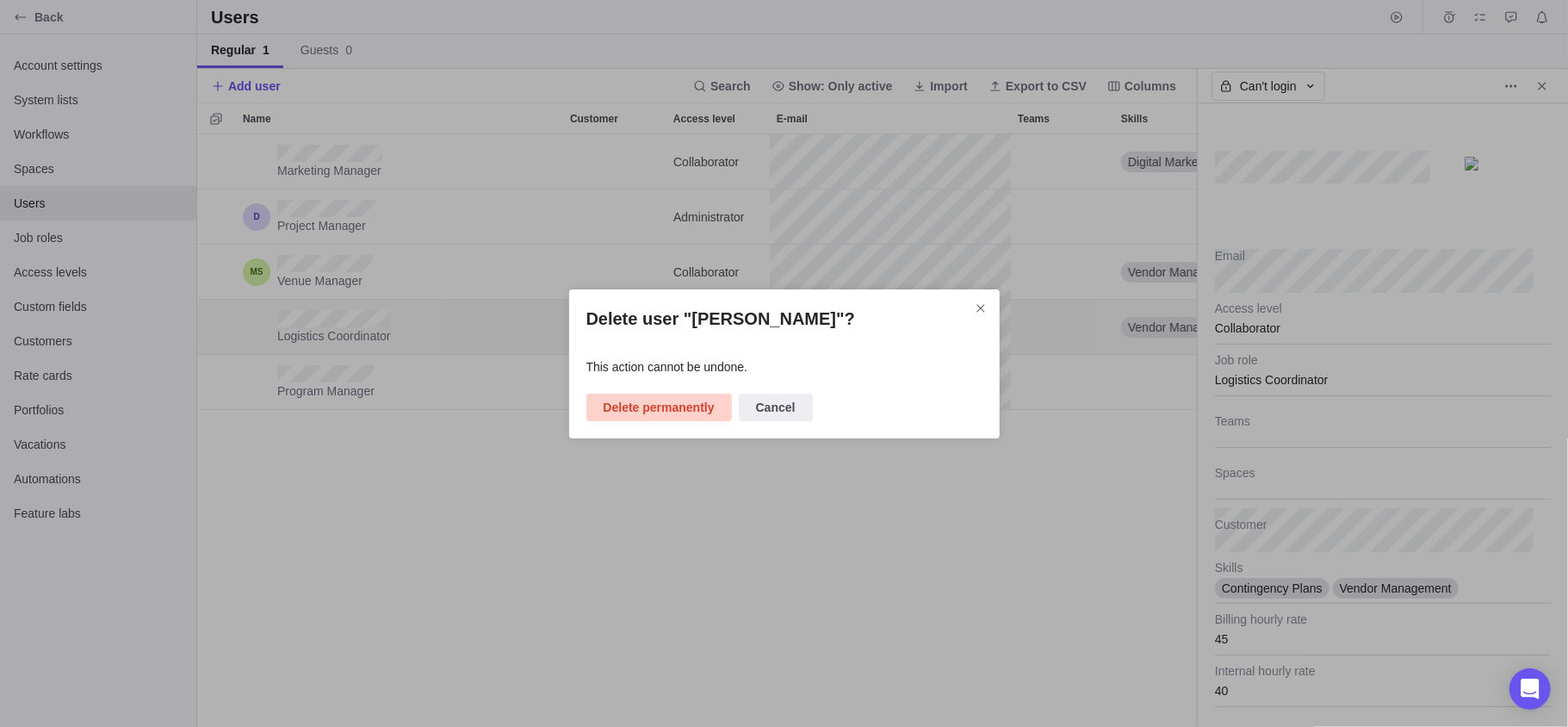 click on "Delete permanently" at bounding box center (659, 407) 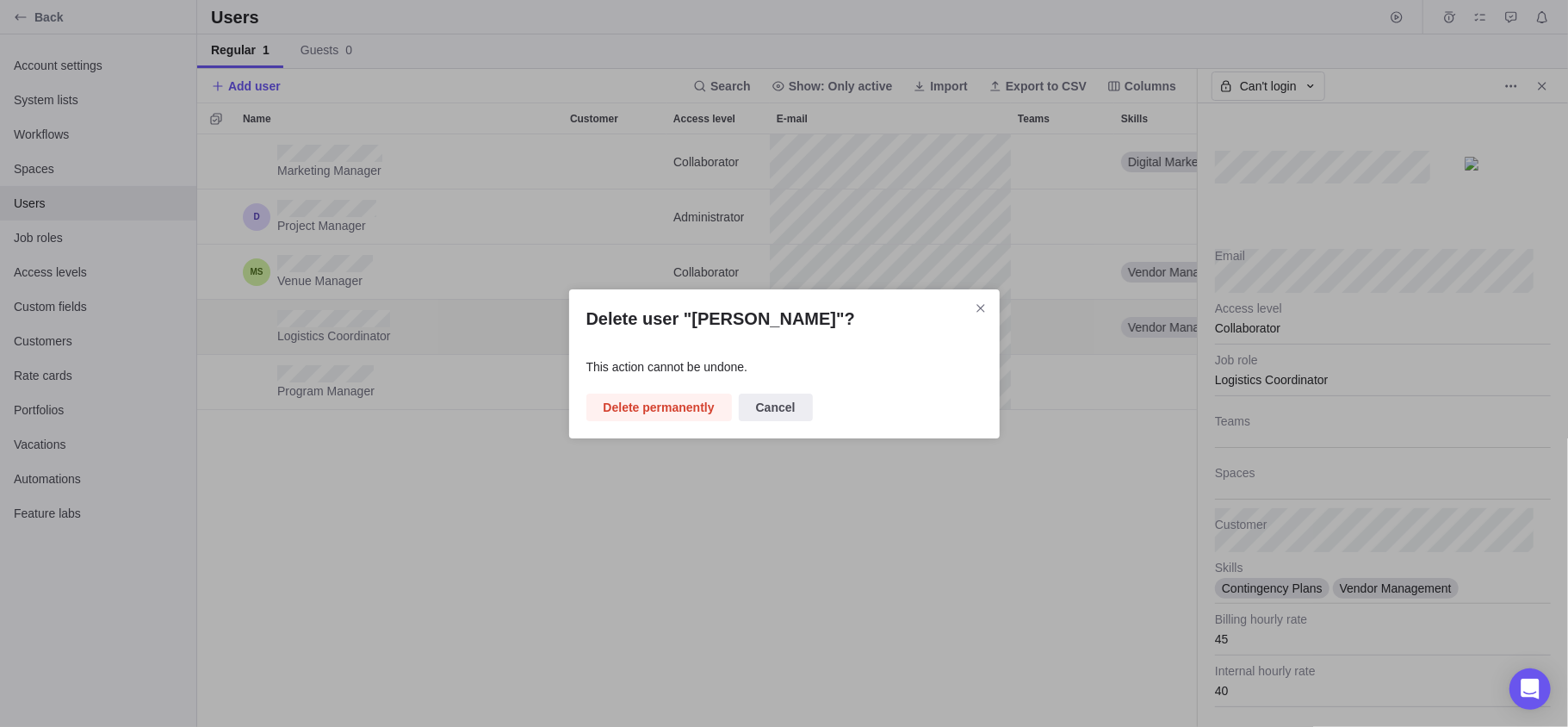 scroll, scrollTop: 17, scrollLeft: 18, axis: both 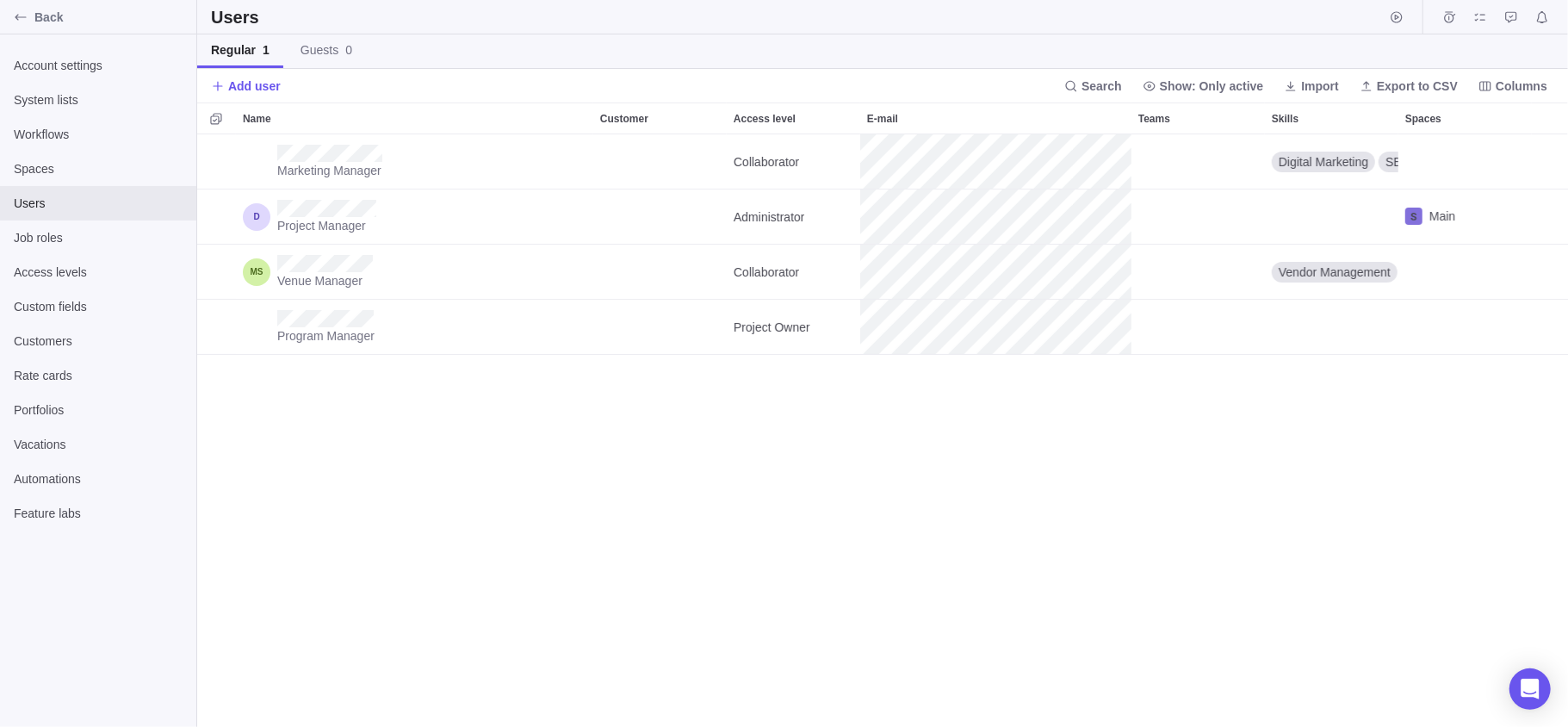 click on "Marketing Manager Collaborator Digital Marketing SEO Analysis Marketing Plan Marketing Campaign Content Marketing HubSpot Hootsuite Google Analytics Project Manager Administrator Main Venue Manager Collaborator Vendor Management Budget Management Venue Selection Venue Operations Safety and Compliance Program Manager Project Owner" at bounding box center (883, 430) 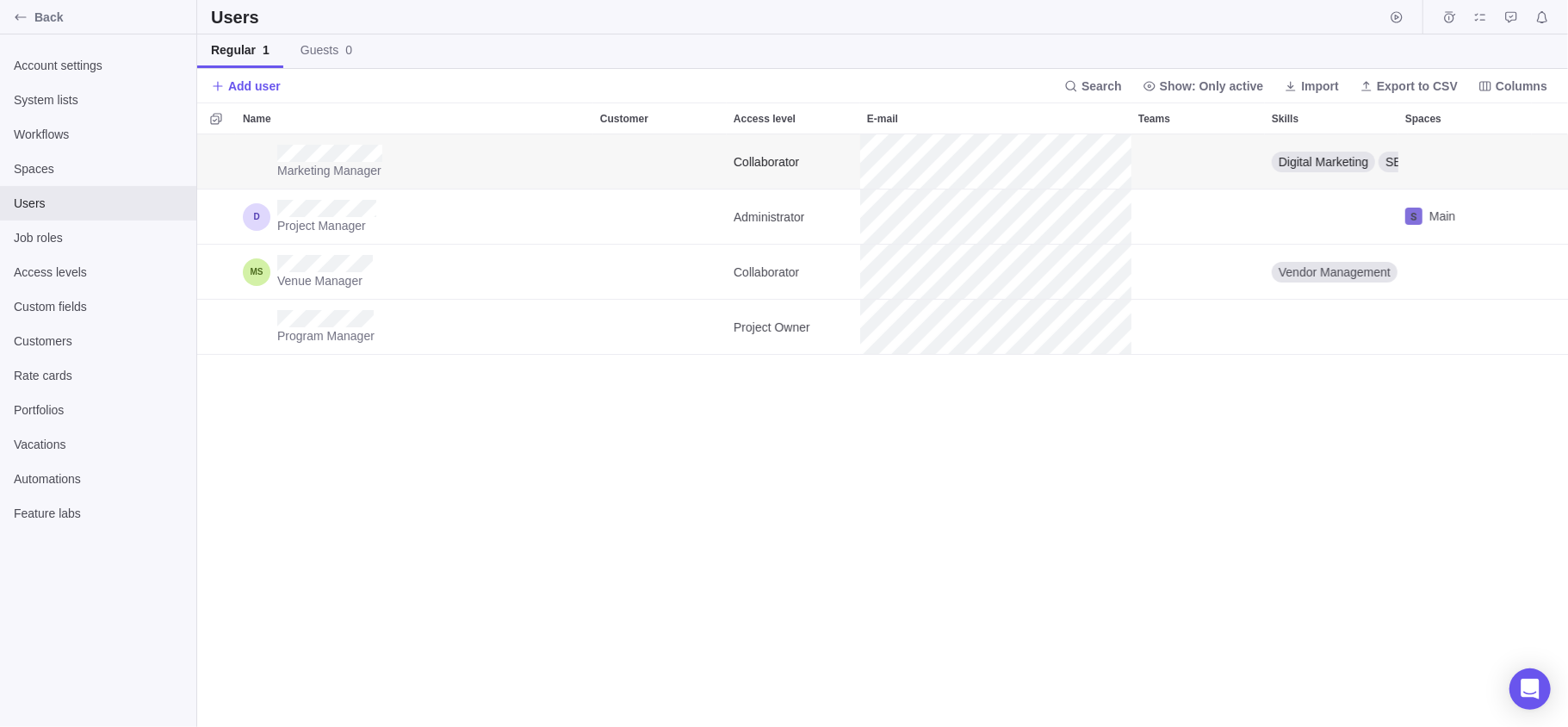 scroll, scrollTop: 574, scrollLeft: 982, axis: both 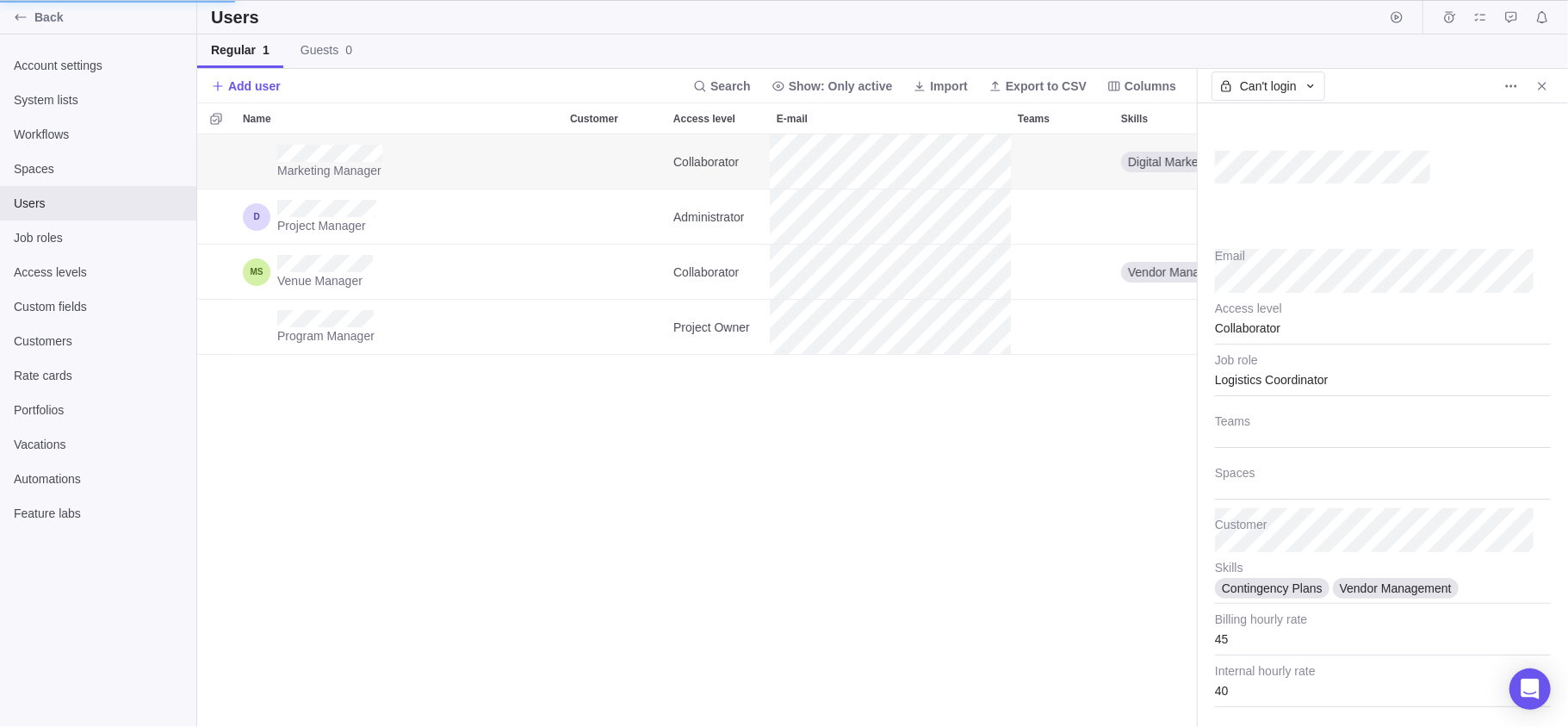 type on "x" 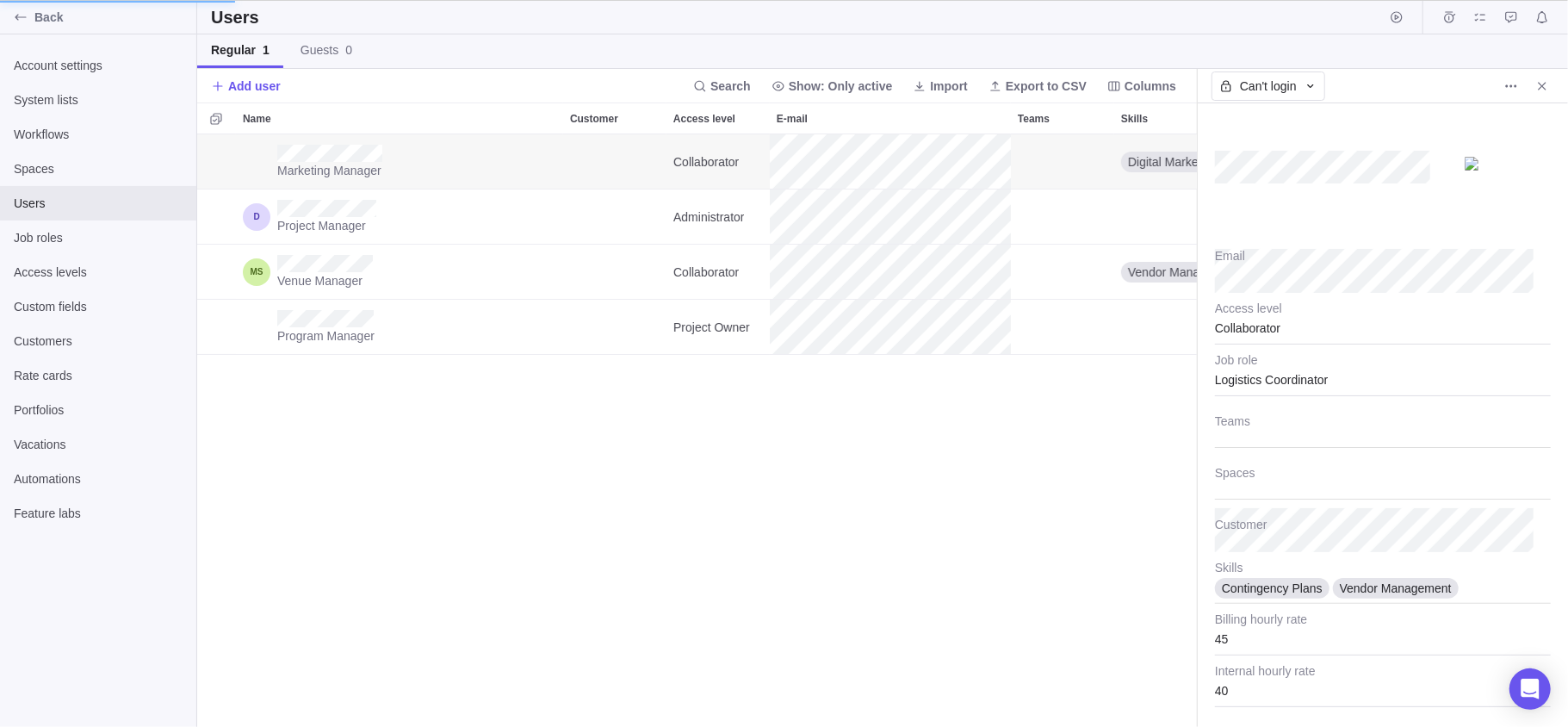 type on "45" 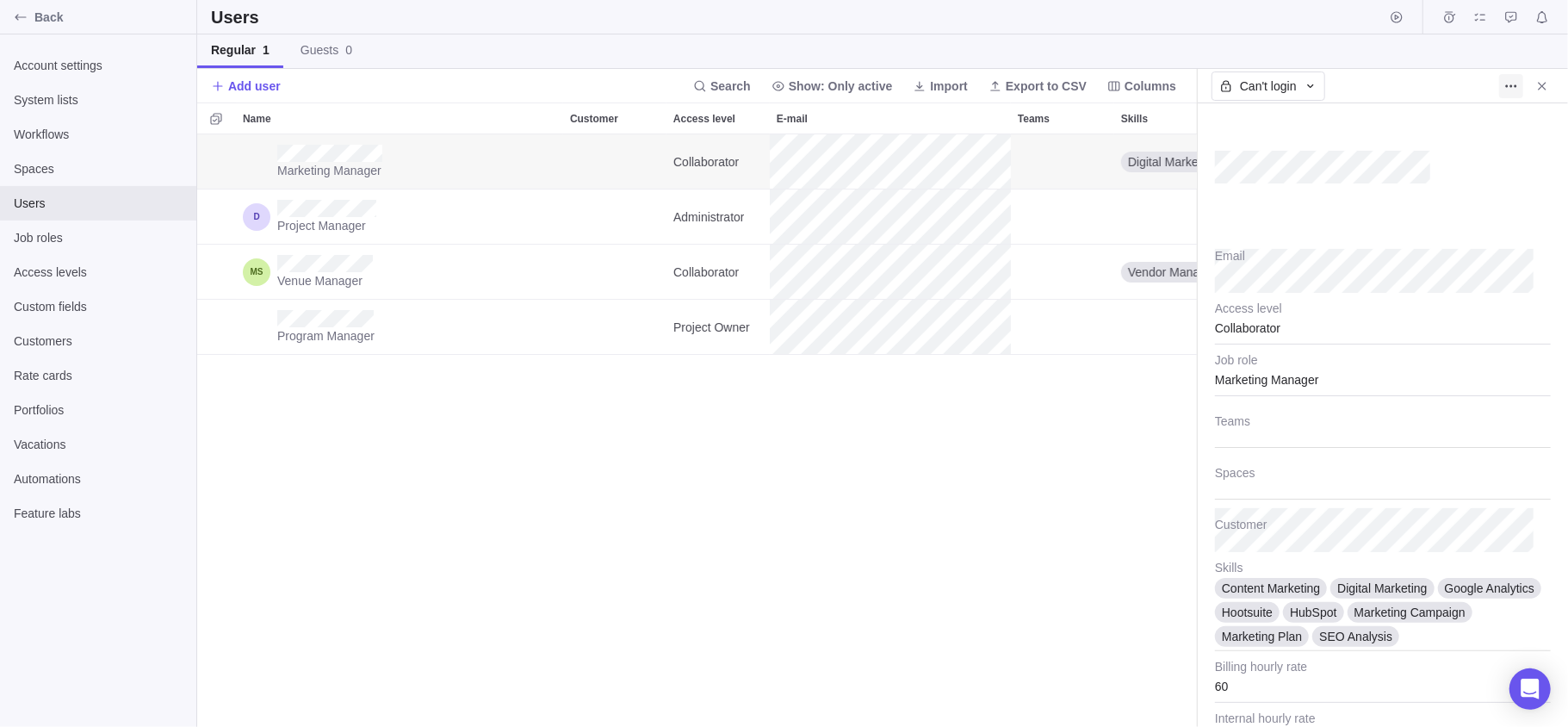 click at bounding box center [1511, 86] 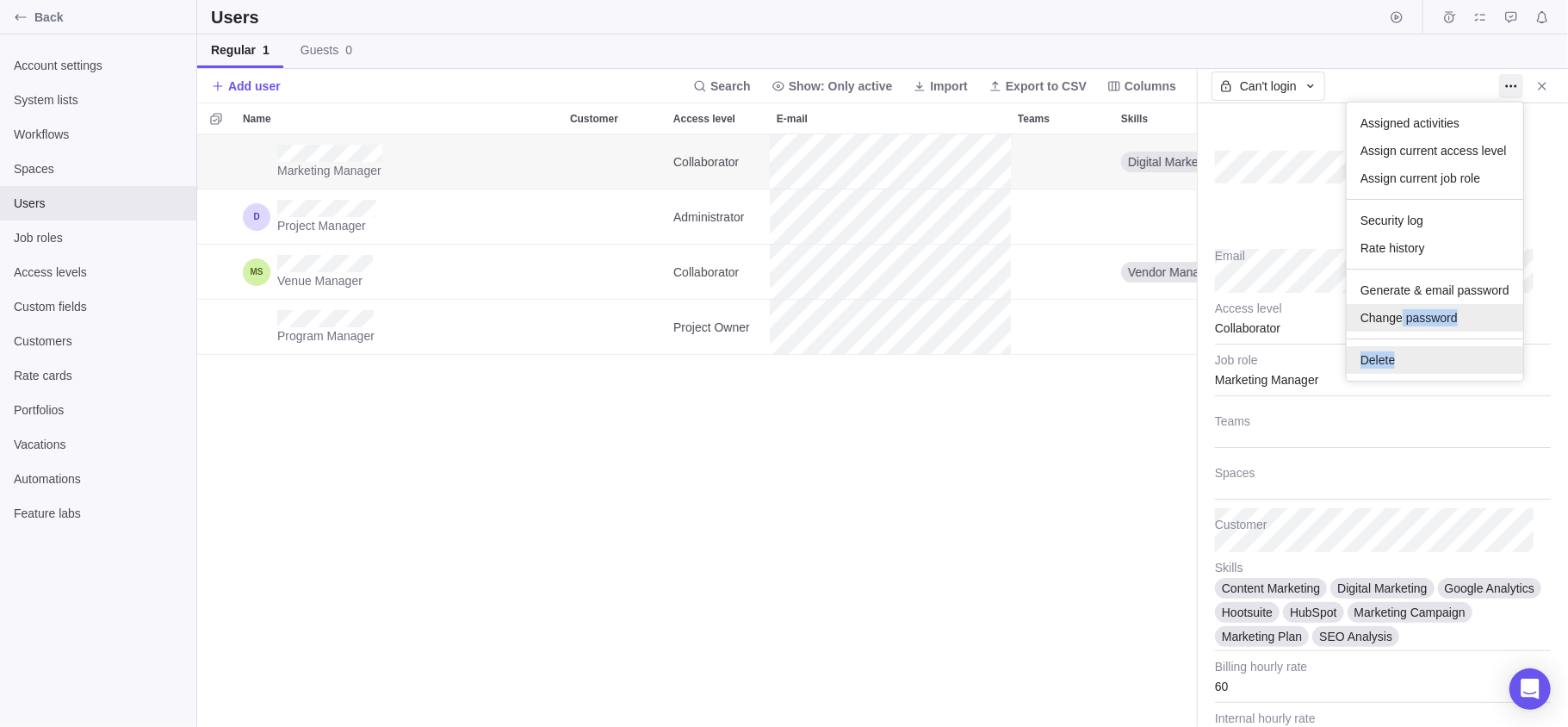 drag, startPoint x: 1399, startPoint y: 320, endPoint x: 1412, endPoint y: 356, distance: 38.27532 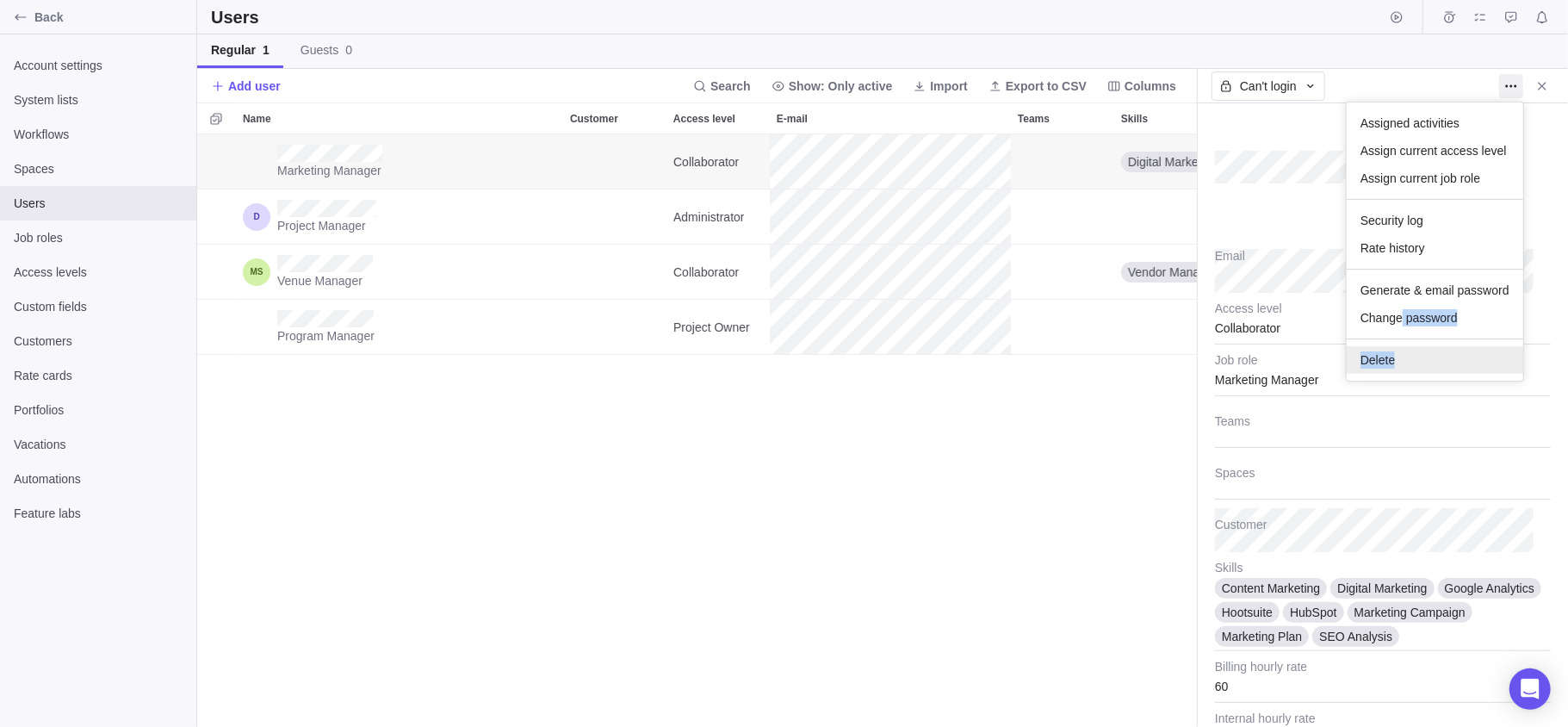click on "Delete" at bounding box center (1435, 360) 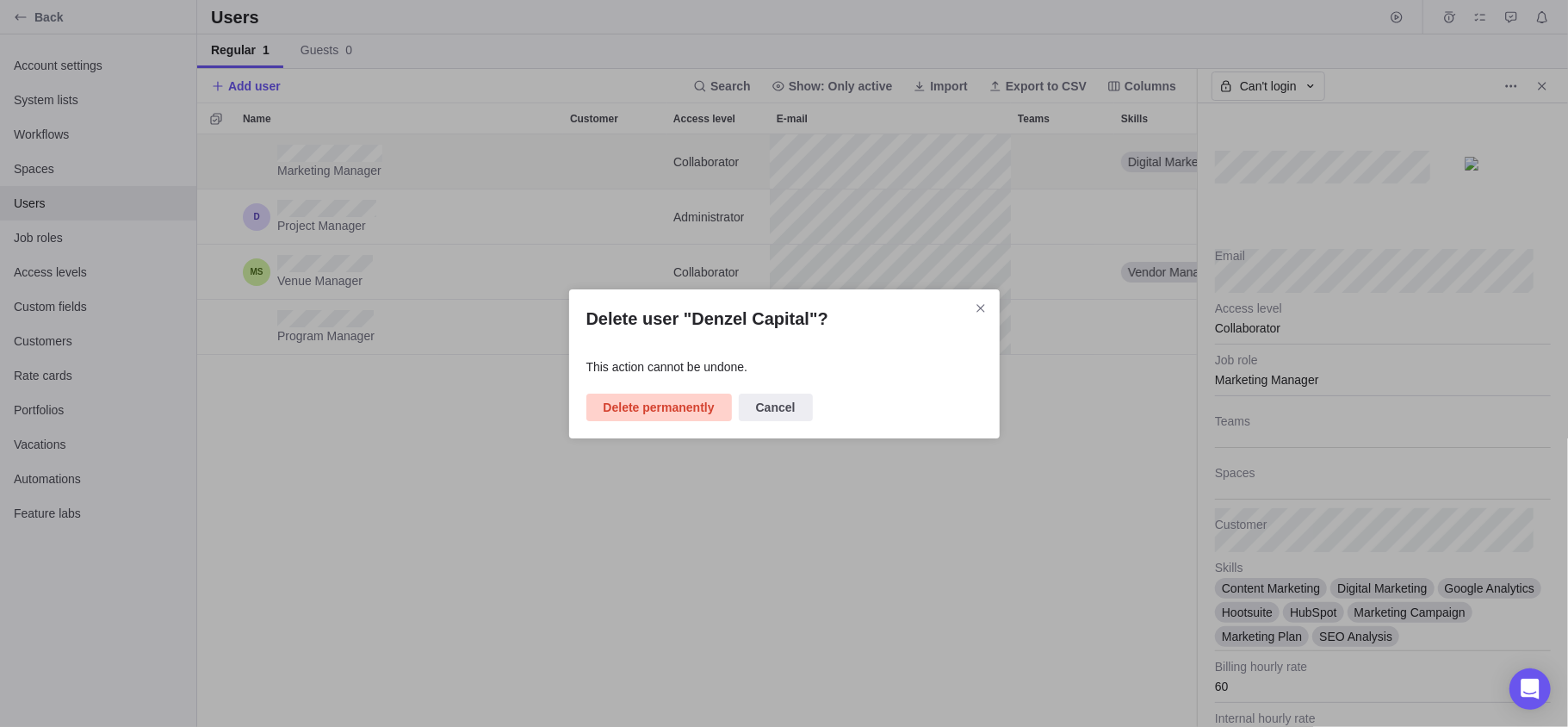 click on "Delete permanently" at bounding box center [659, 407] 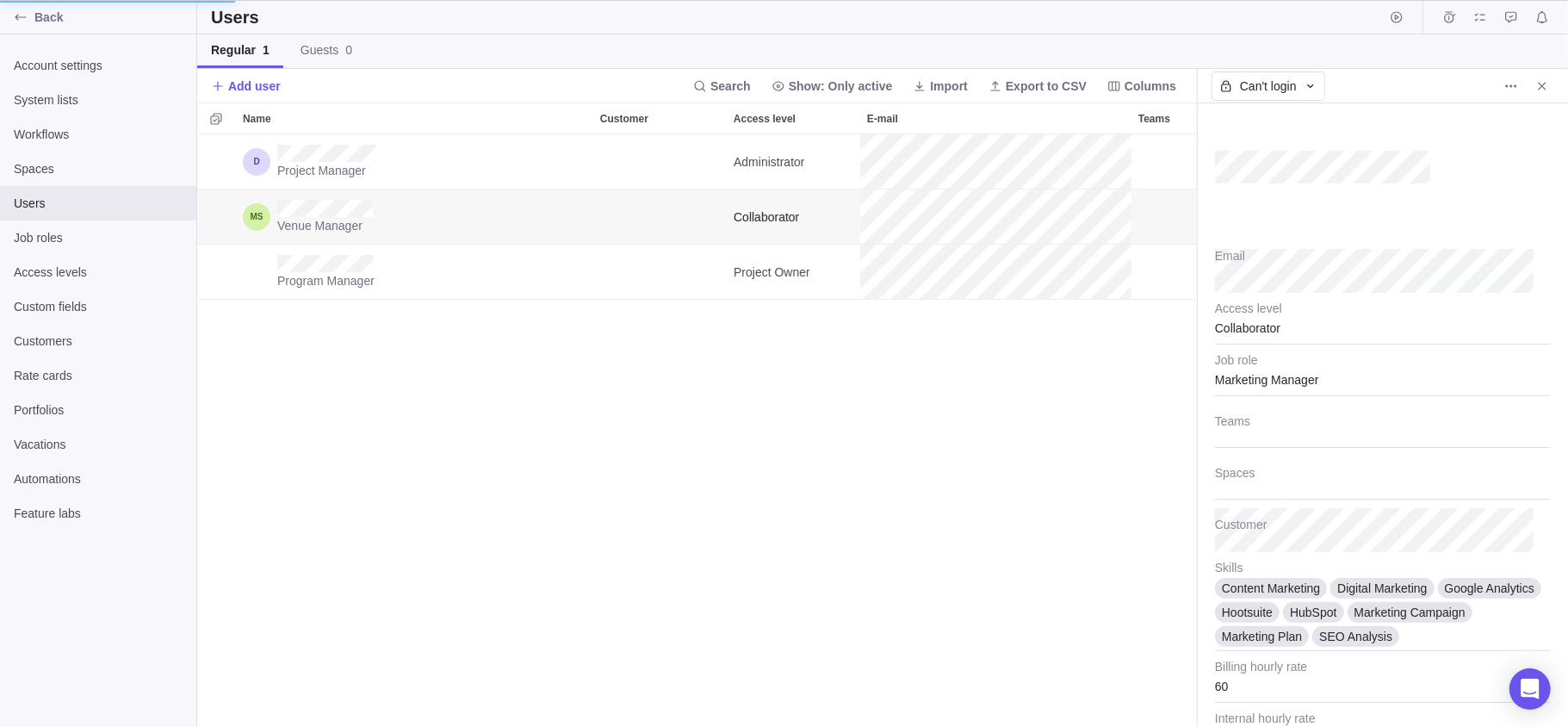 scroll, scrollTop: 574, scrollLeft: 982, axis: both 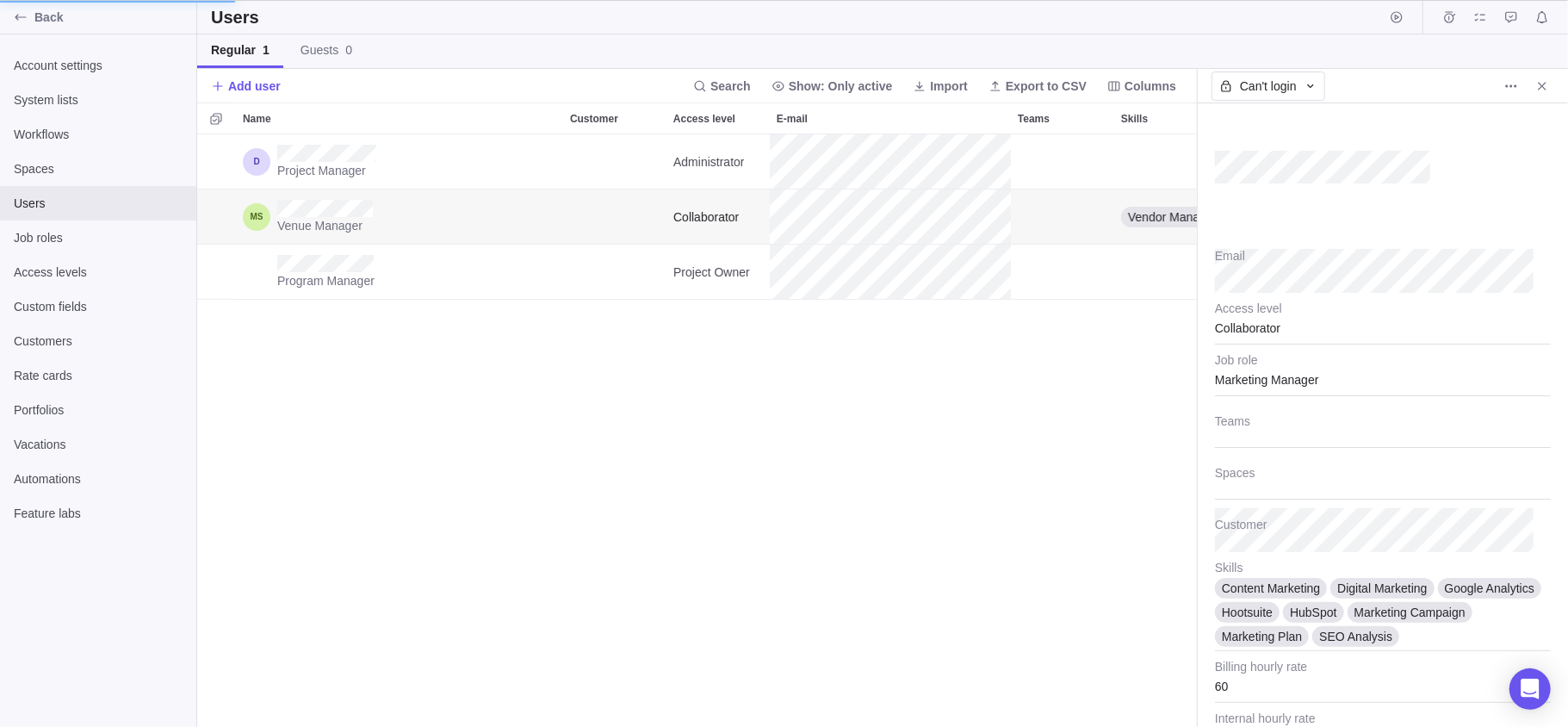 type on "x" 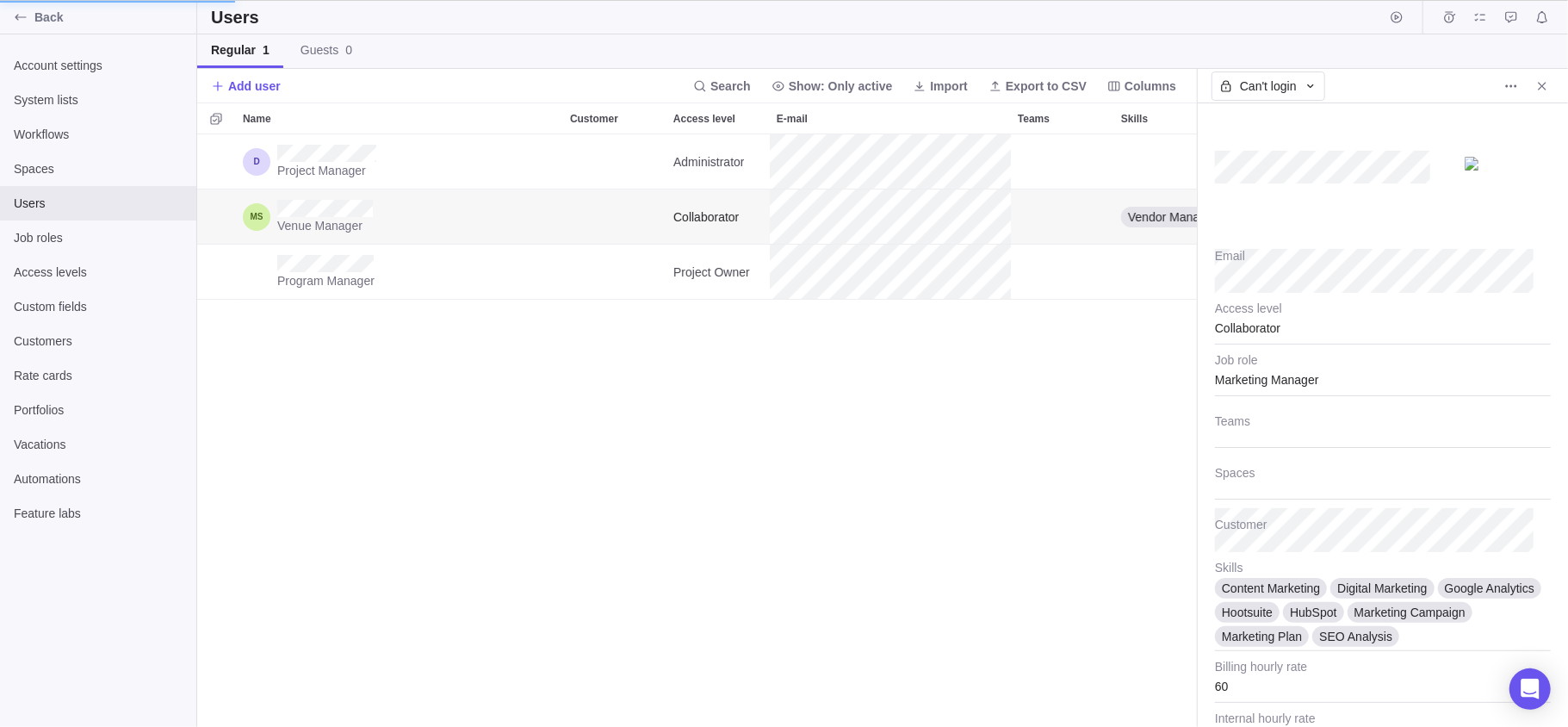 type on "45" 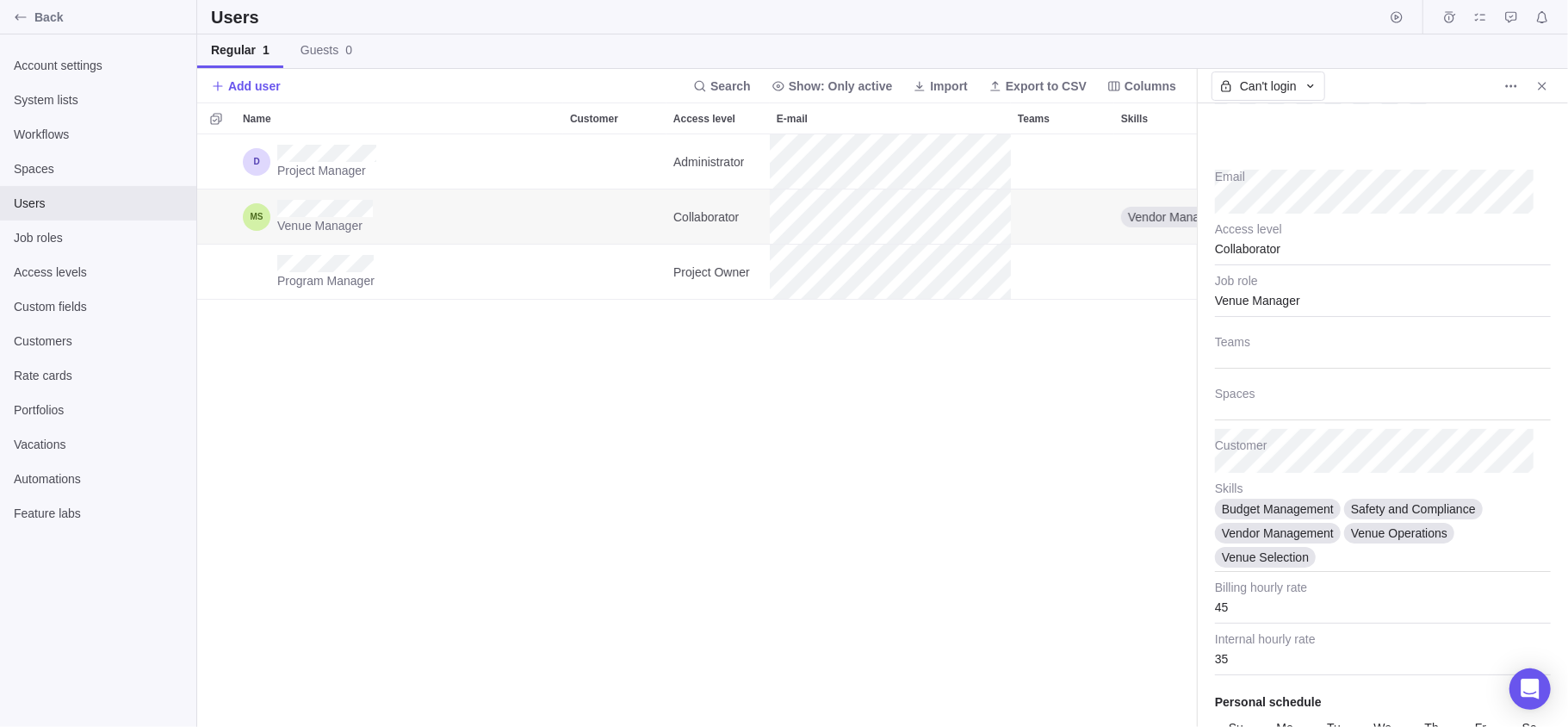 scroll, scrollTop: 0, scrollLeft: 0, axis: both 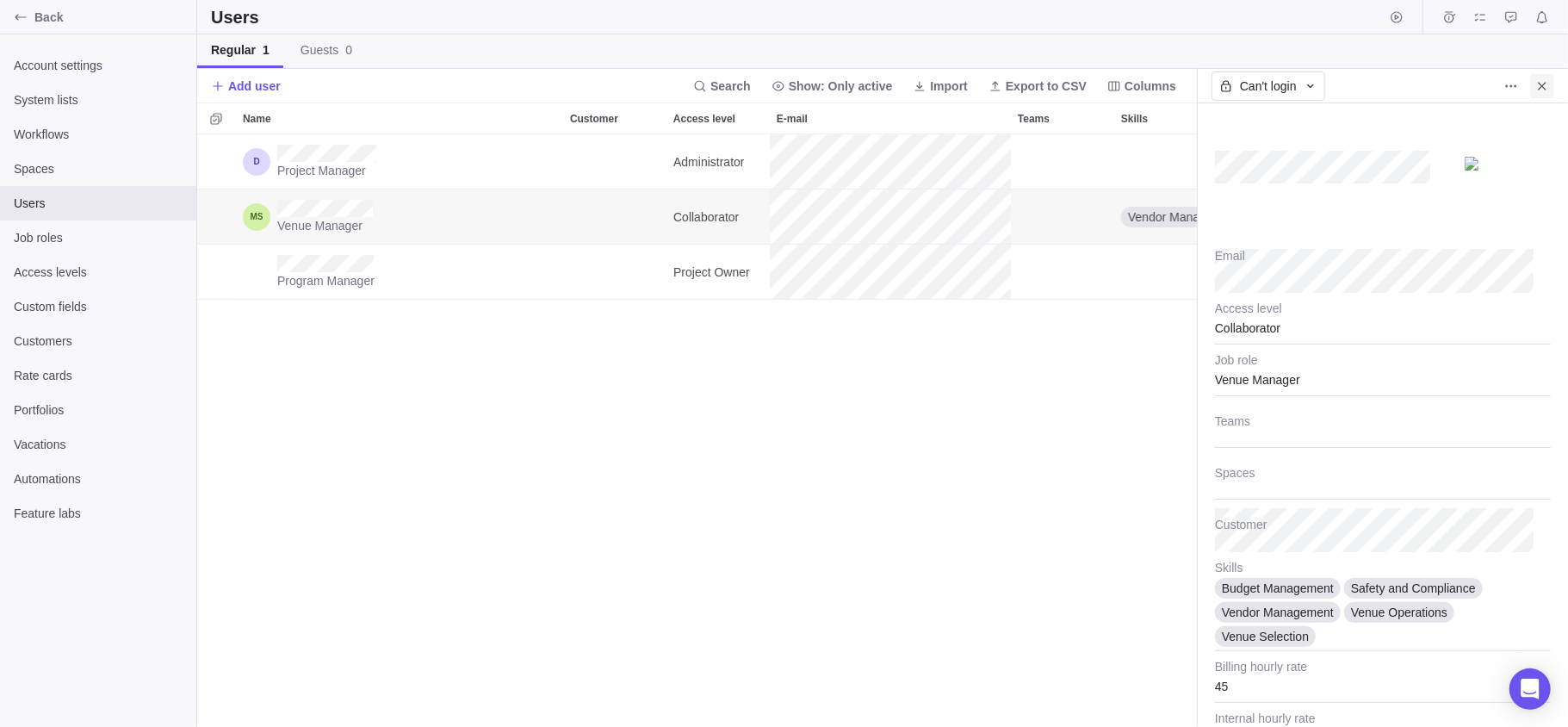 click 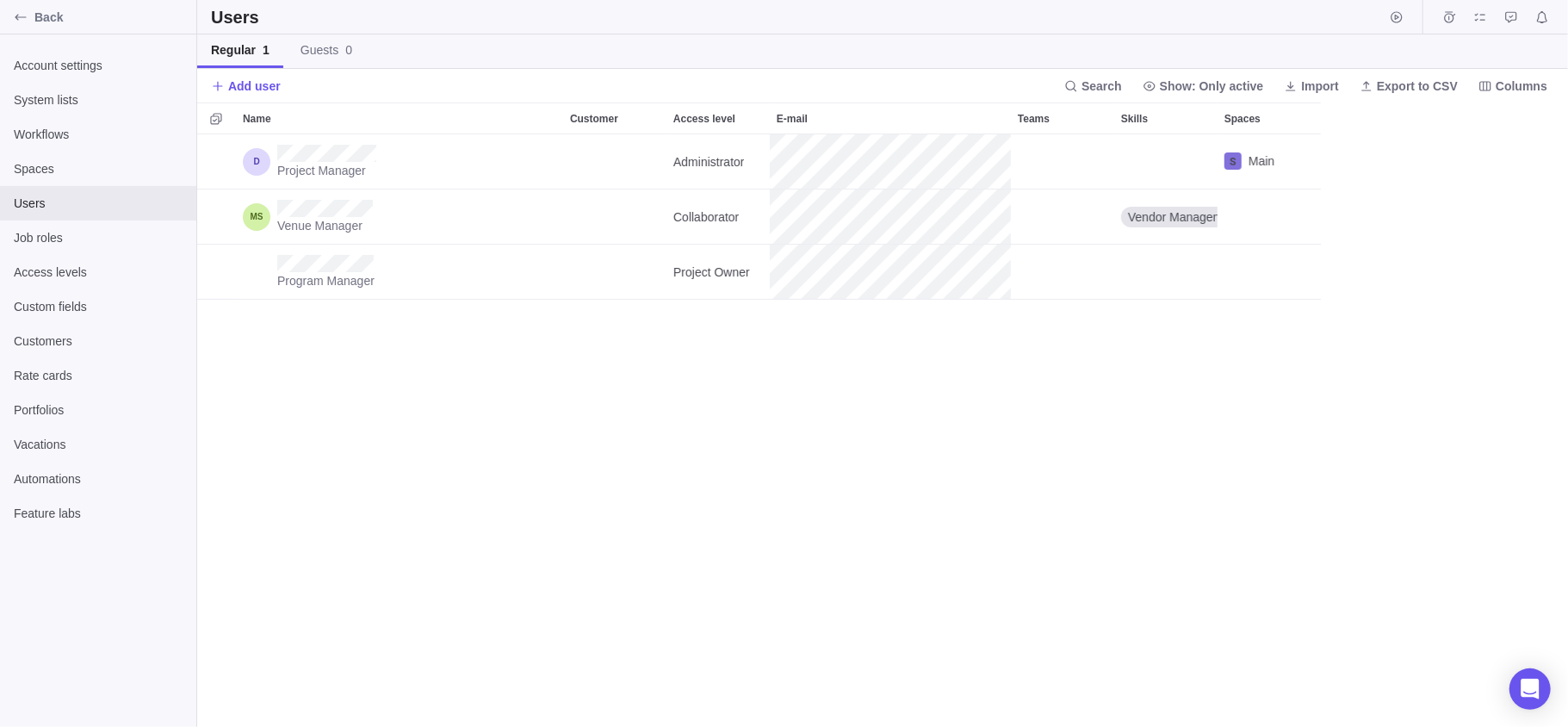 scroll, scrollTop: 17, scrollLeft: 18, axis: both 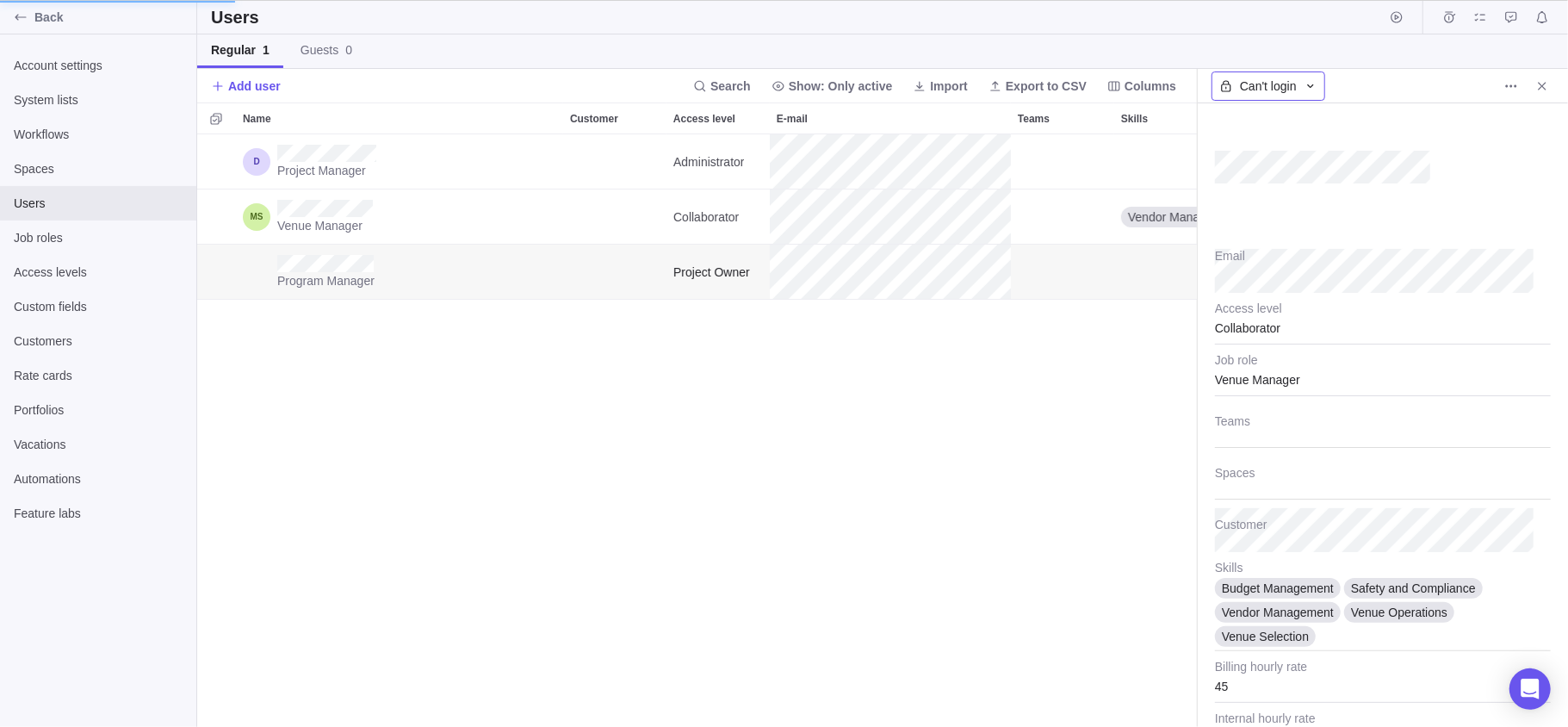 type on "x" 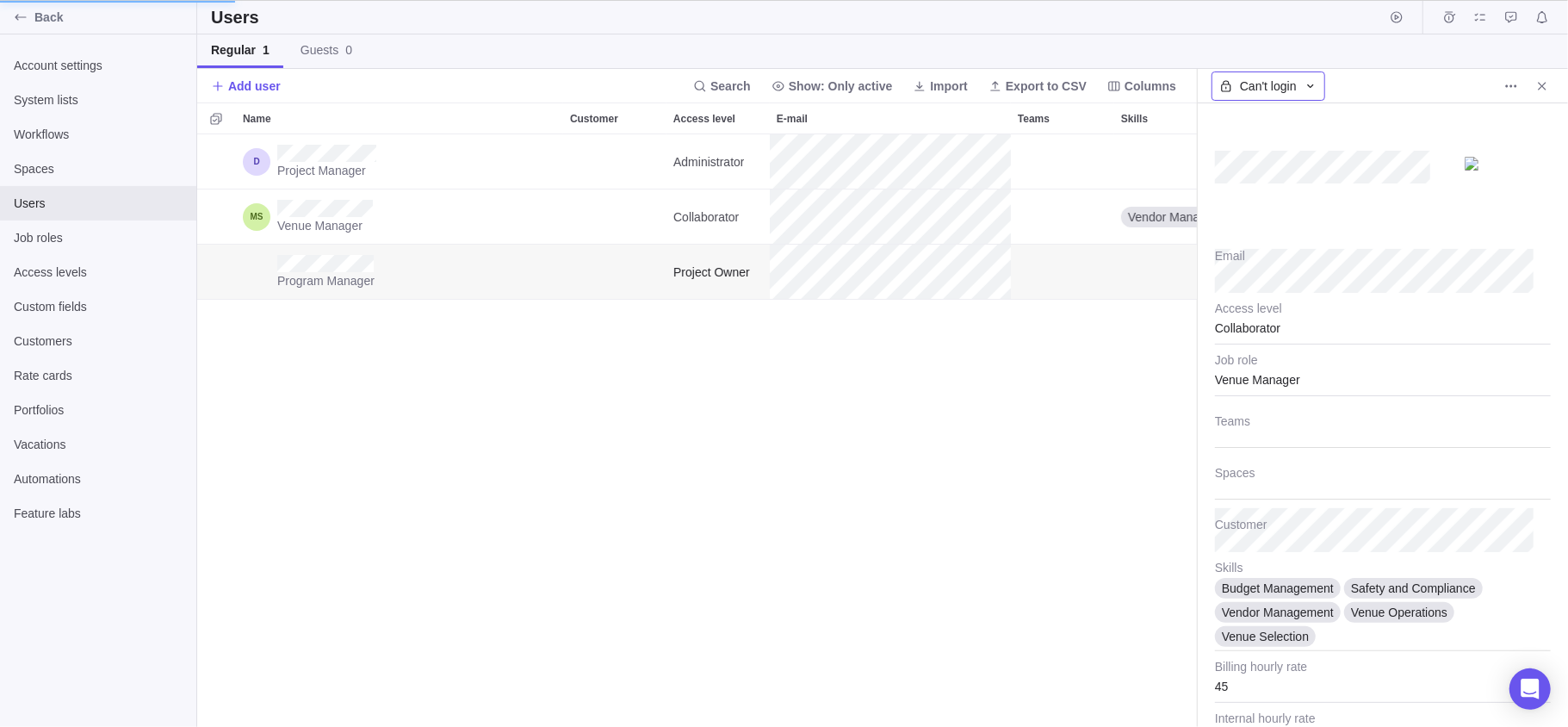 type on "35" 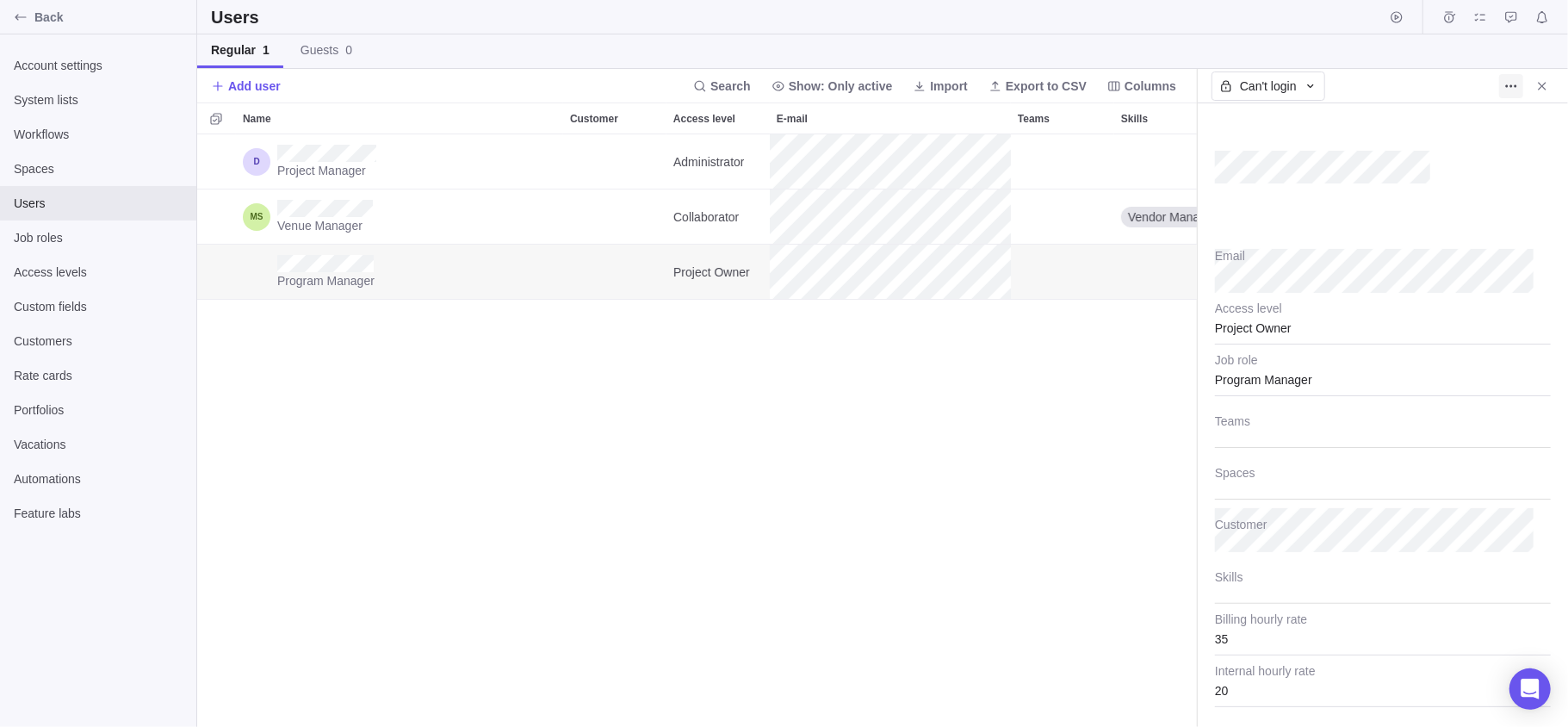 click 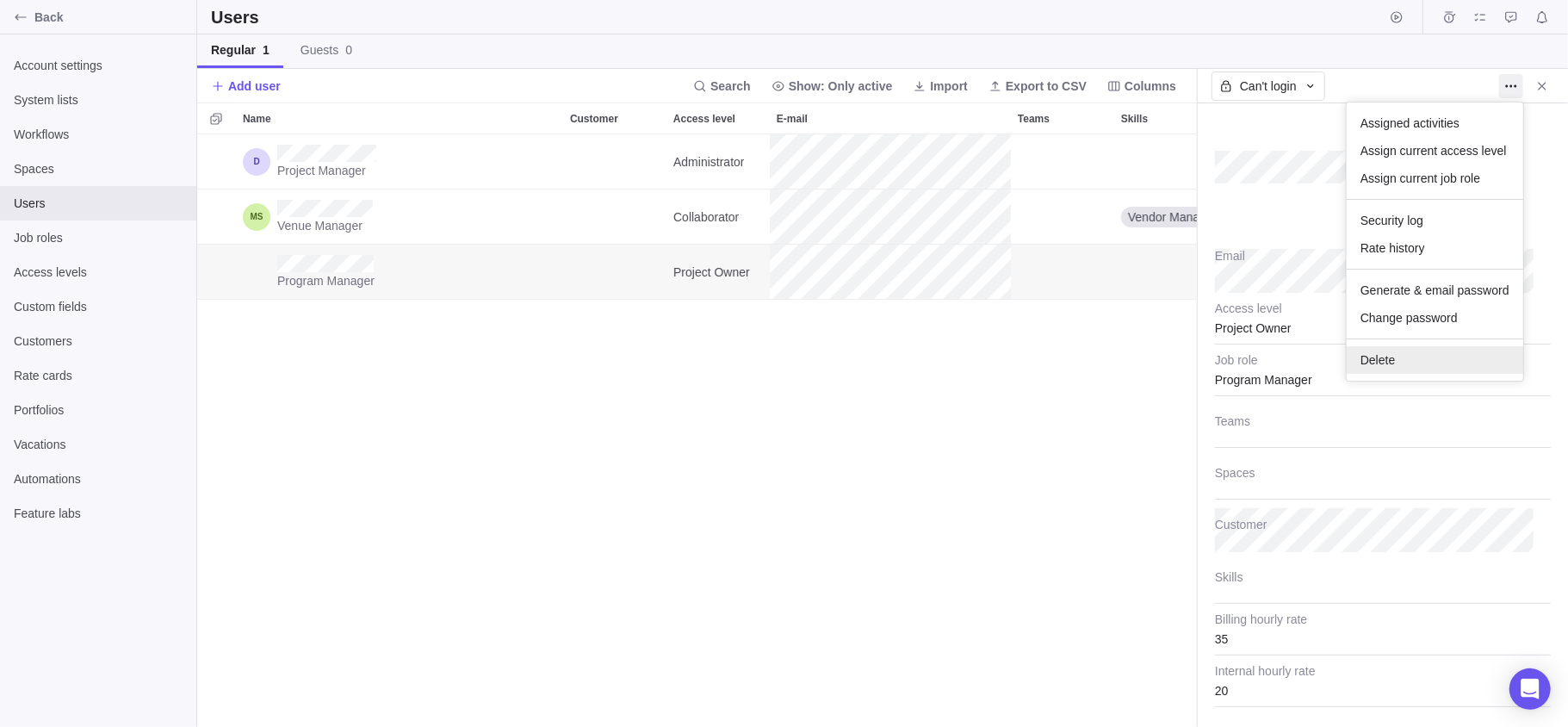 click on "Delete" at bounding box center (1378, 360) 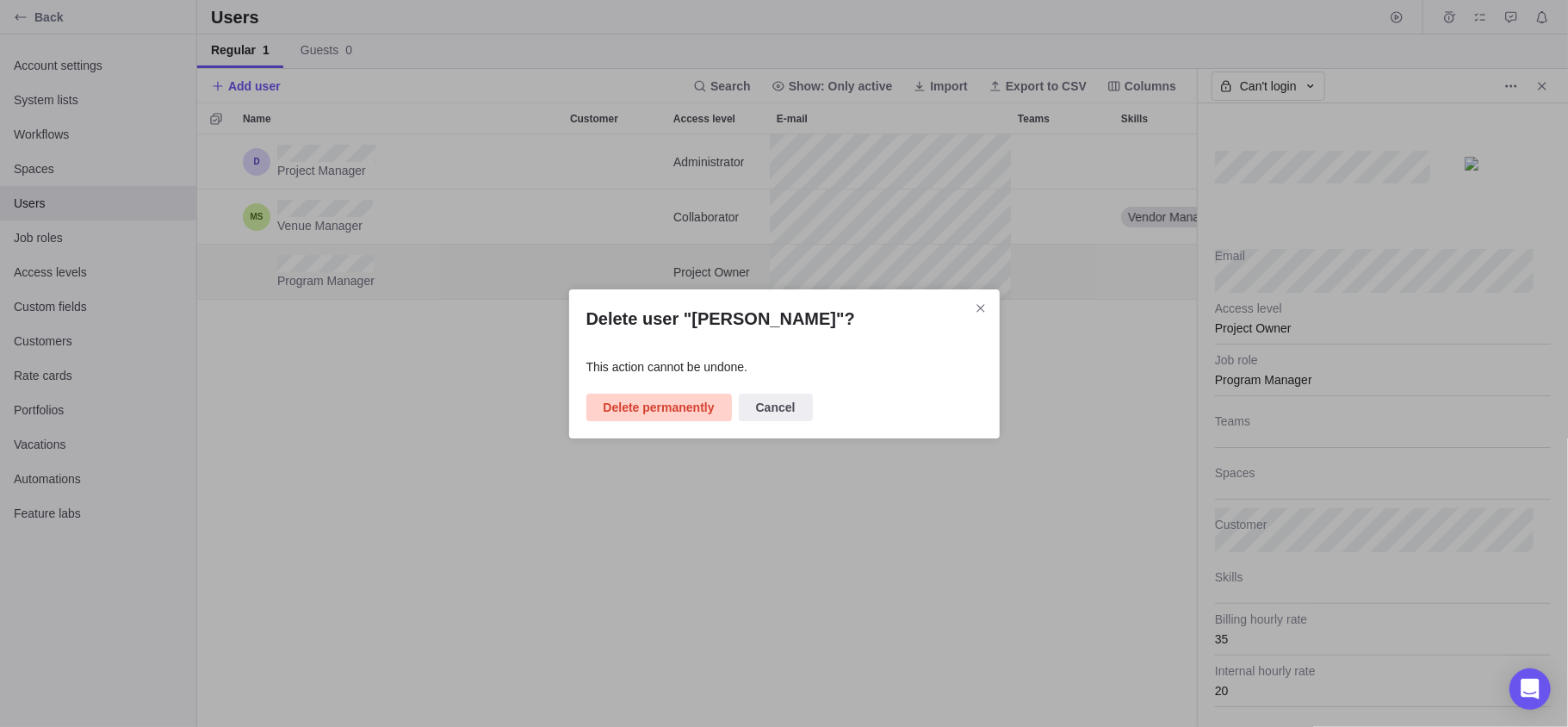 click on "Delete permanently" at bounding box center [659, 407] 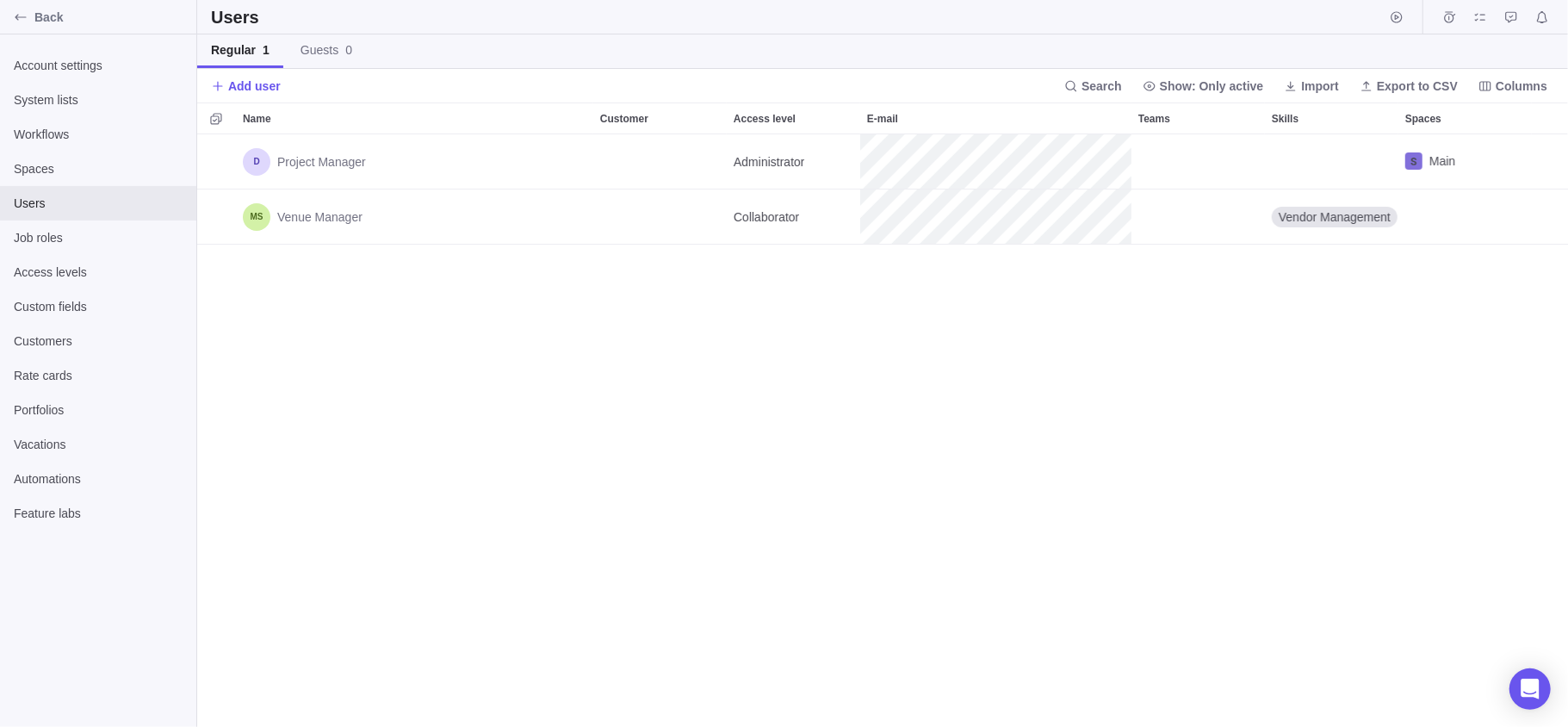 scroll, scrollTop: 17, scrollLeft: 18, axis: both 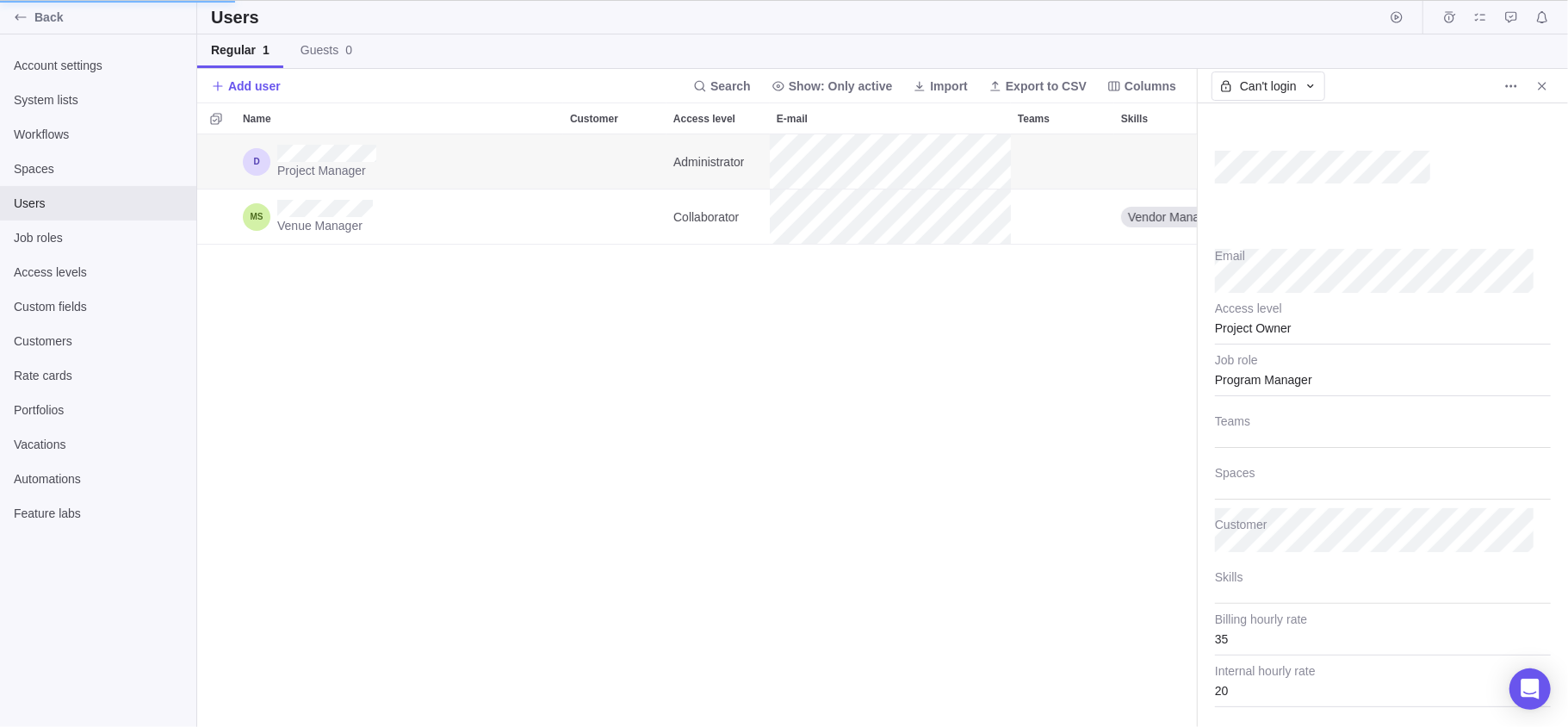 type on "x" 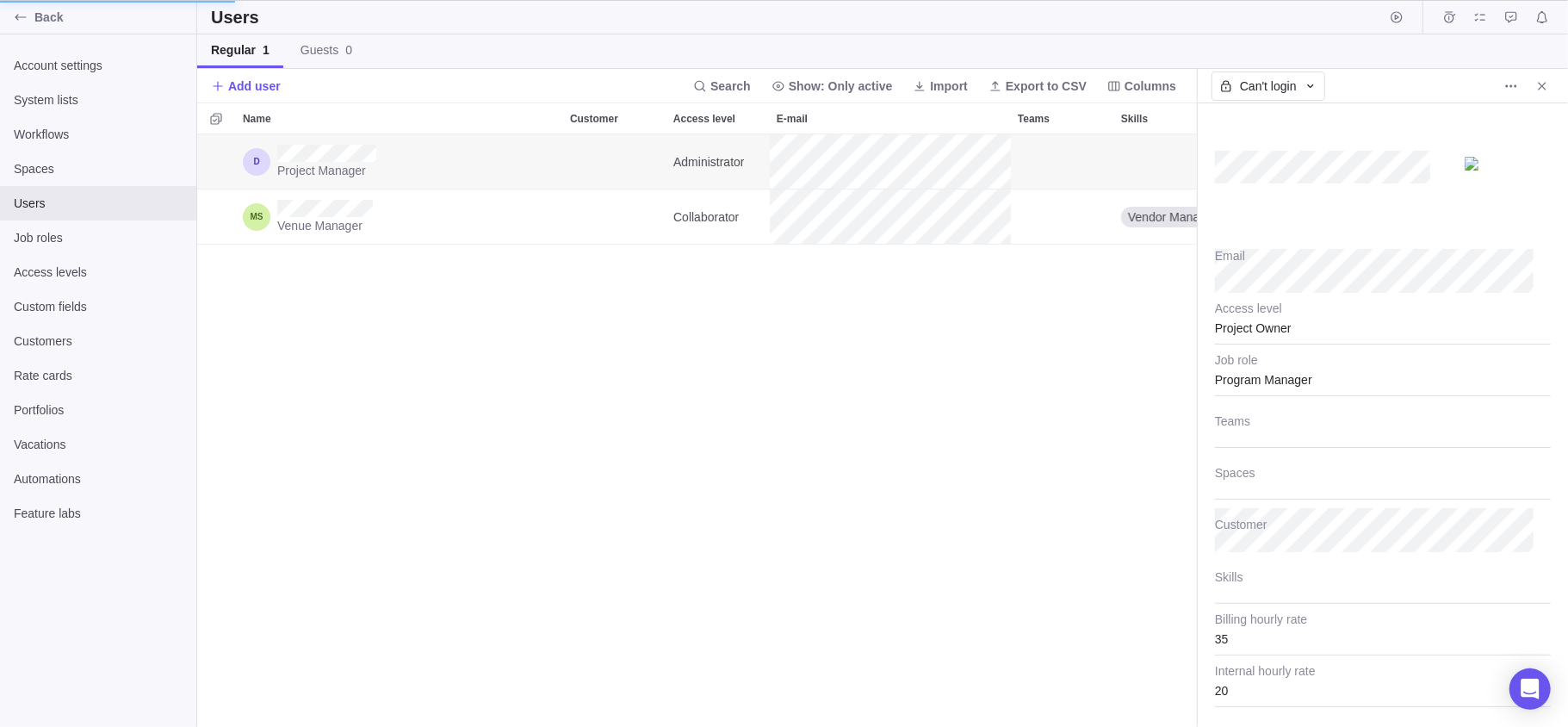type 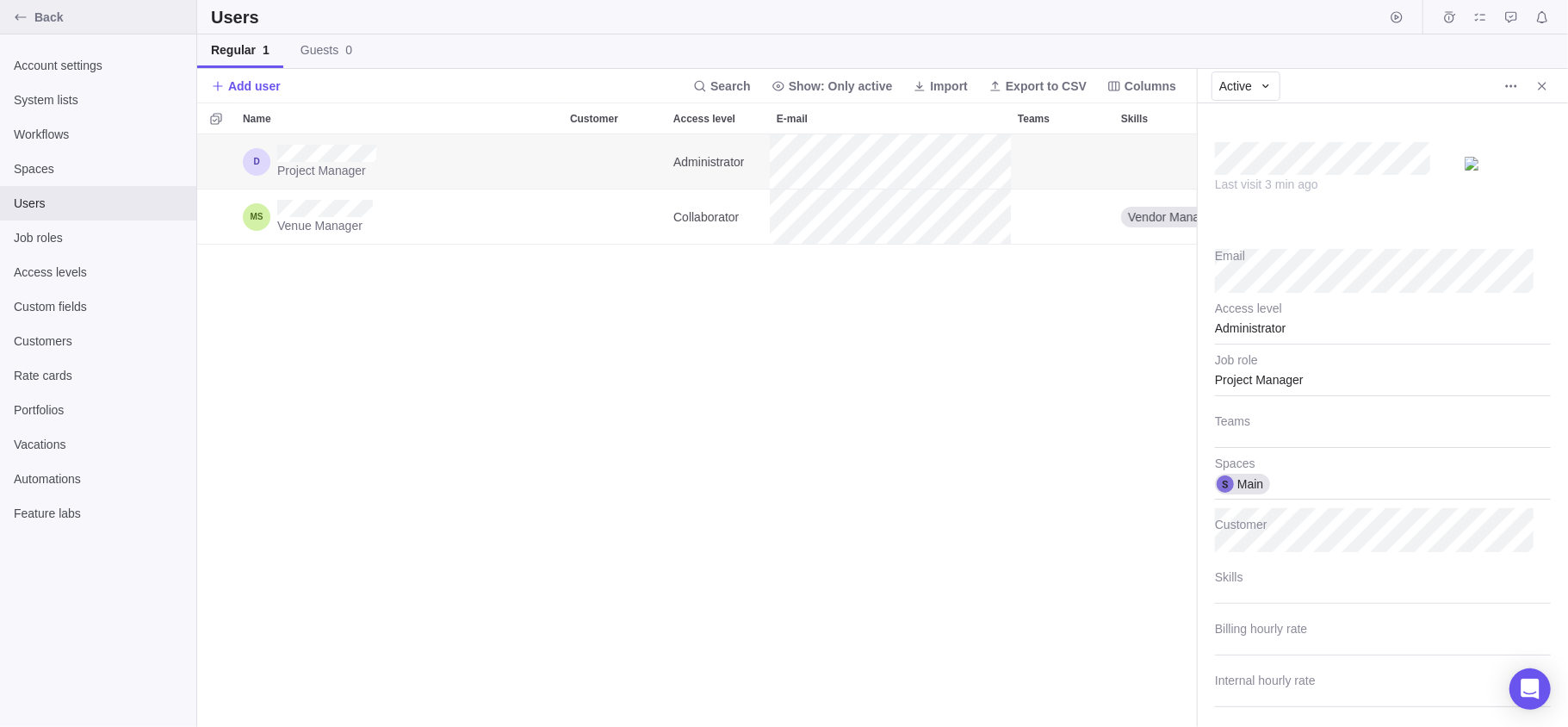 type on "x" 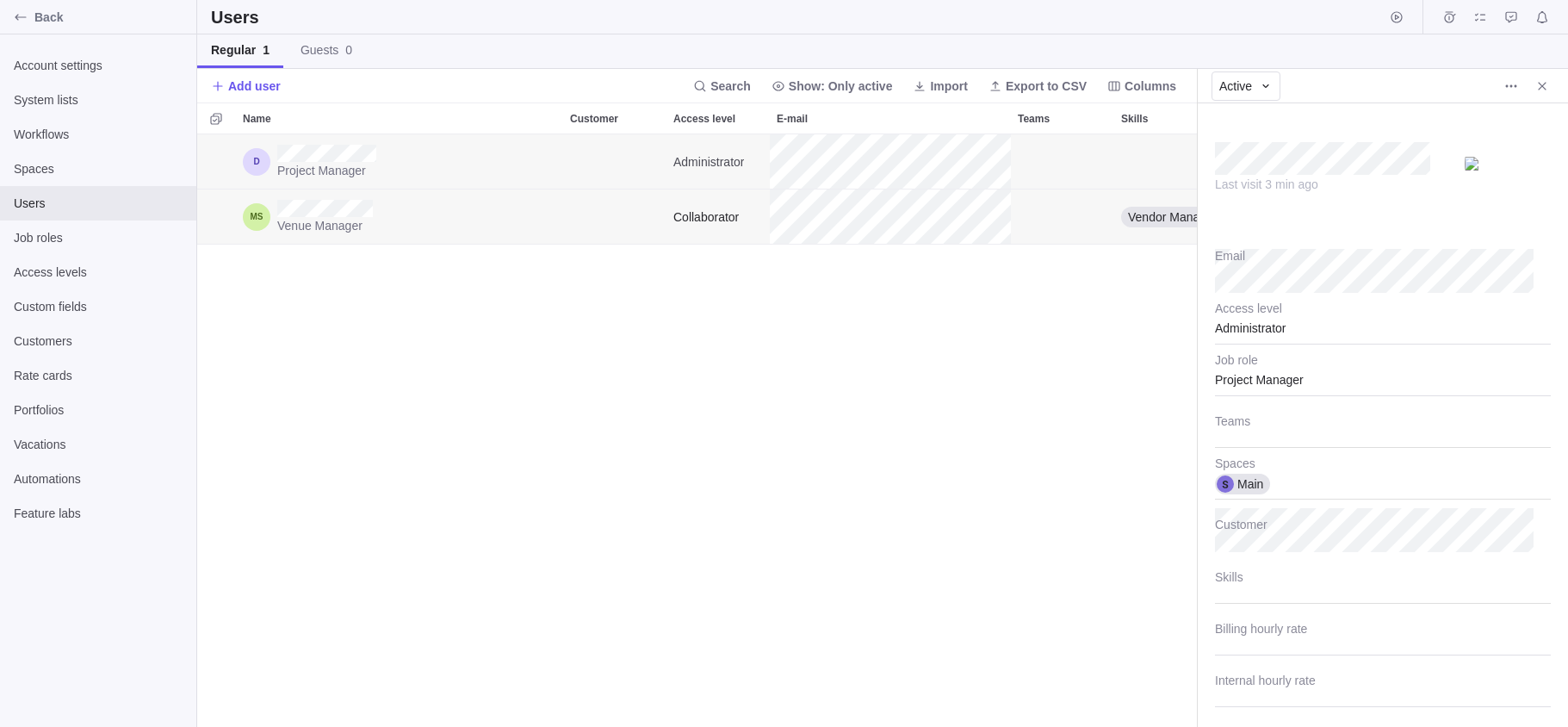 scroll, scrollTop: 0, scrollLeft: 0, axis: both 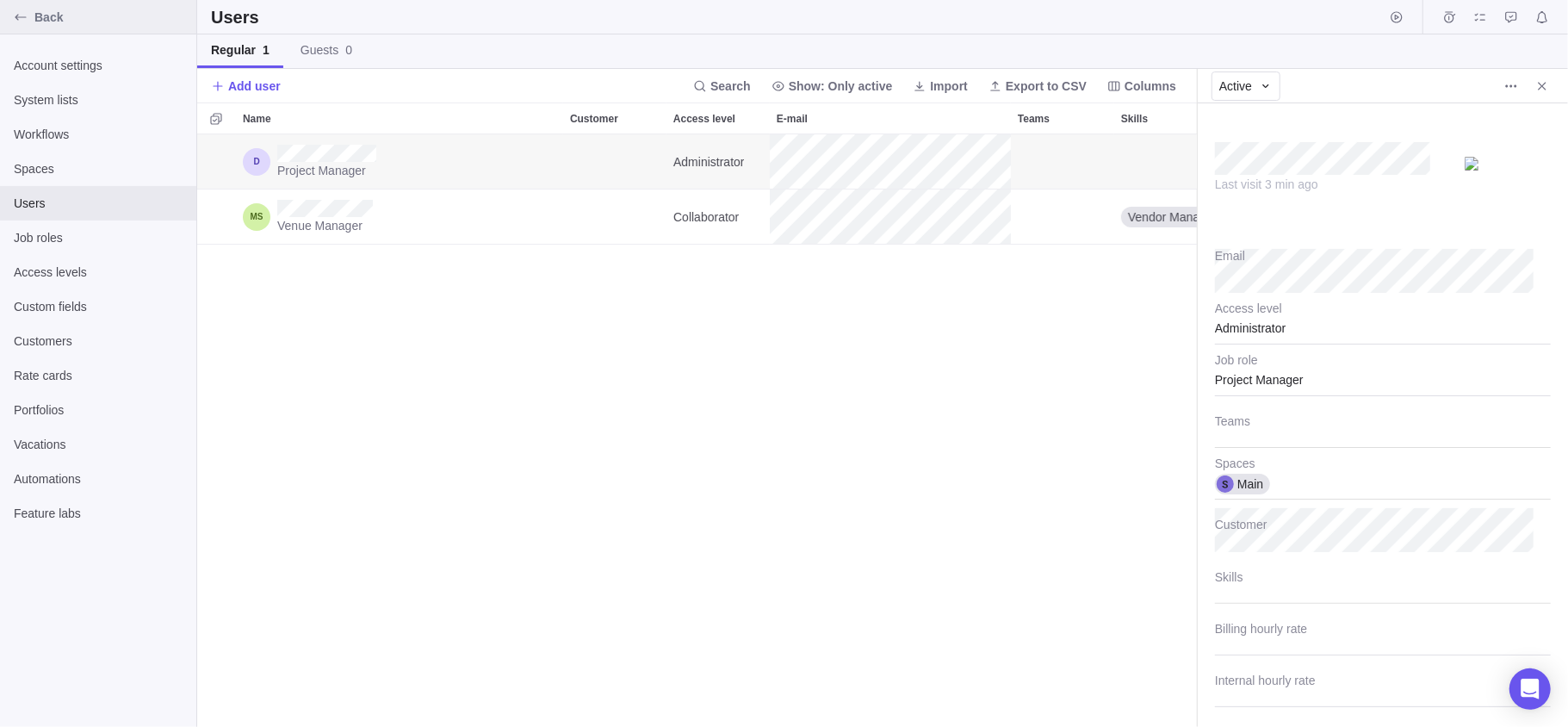 type on "x" 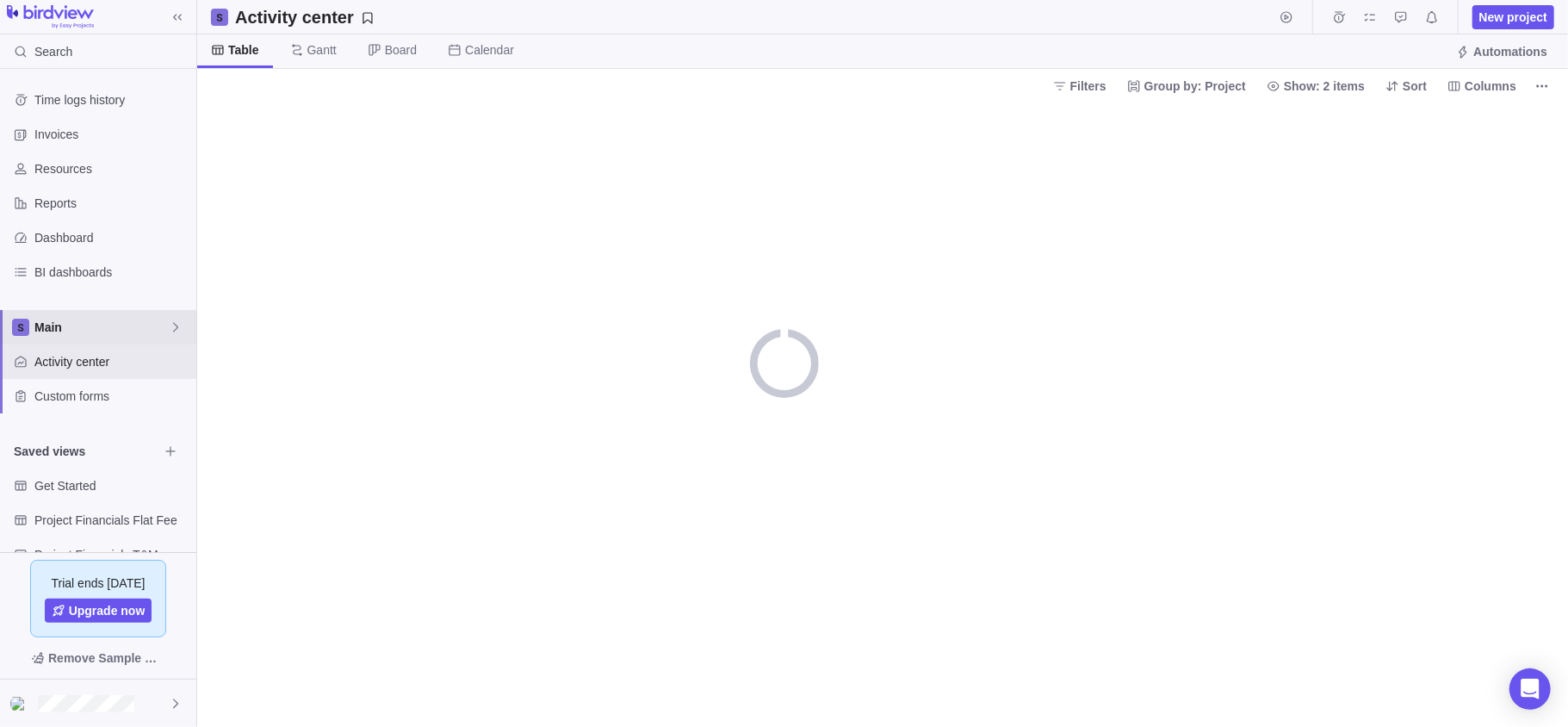 click 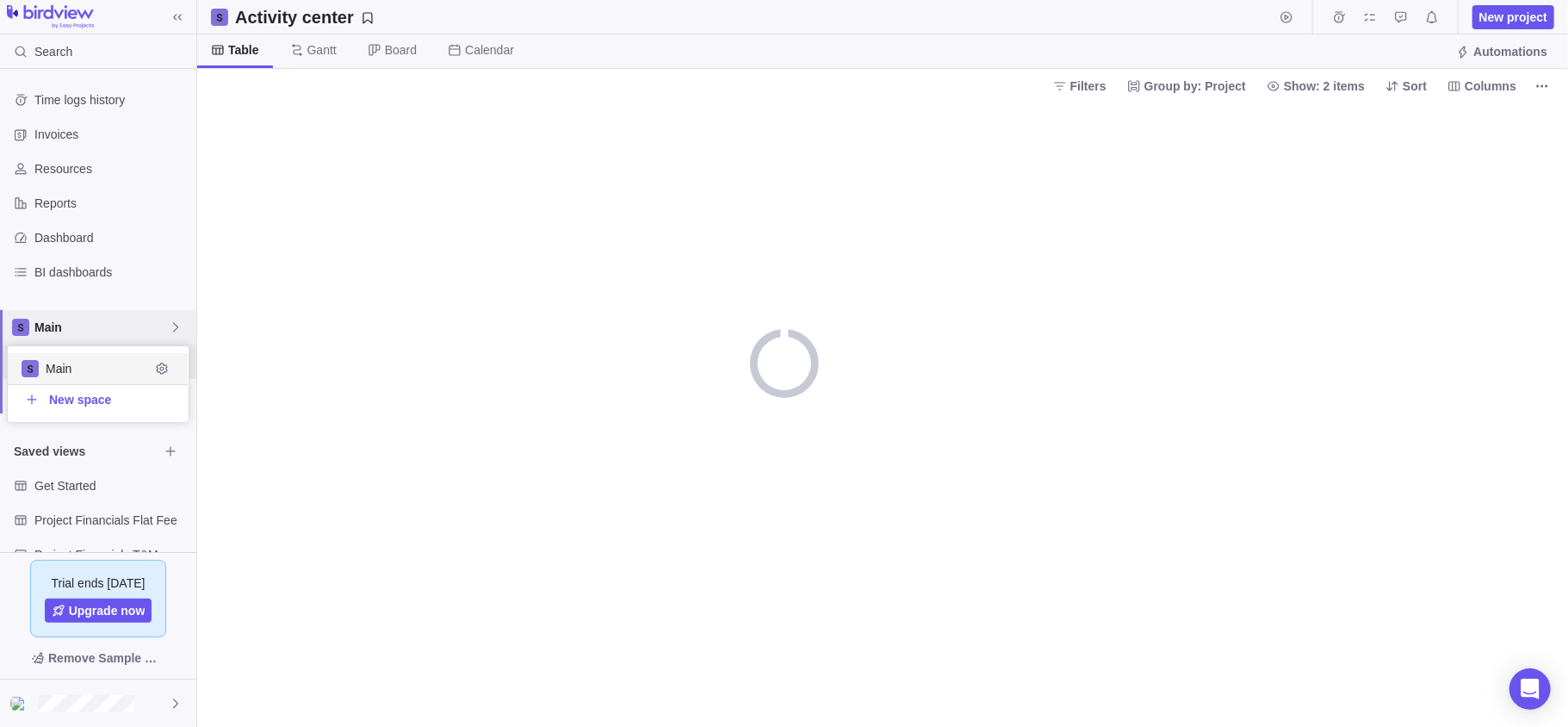 scroll, scrollTop: 18, scrollLeft: 18, axis: both 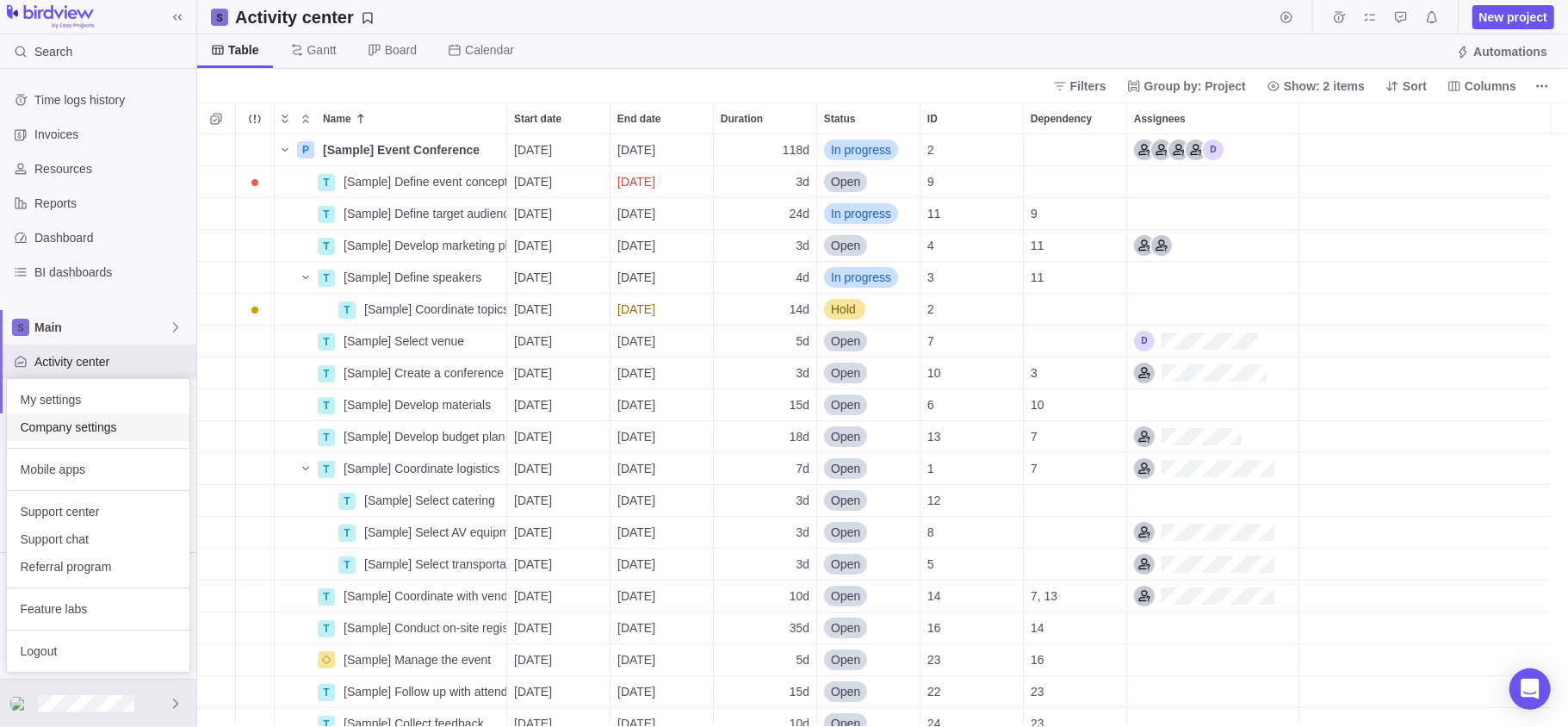 click on "Company settings" at bounding box center [98, 427] 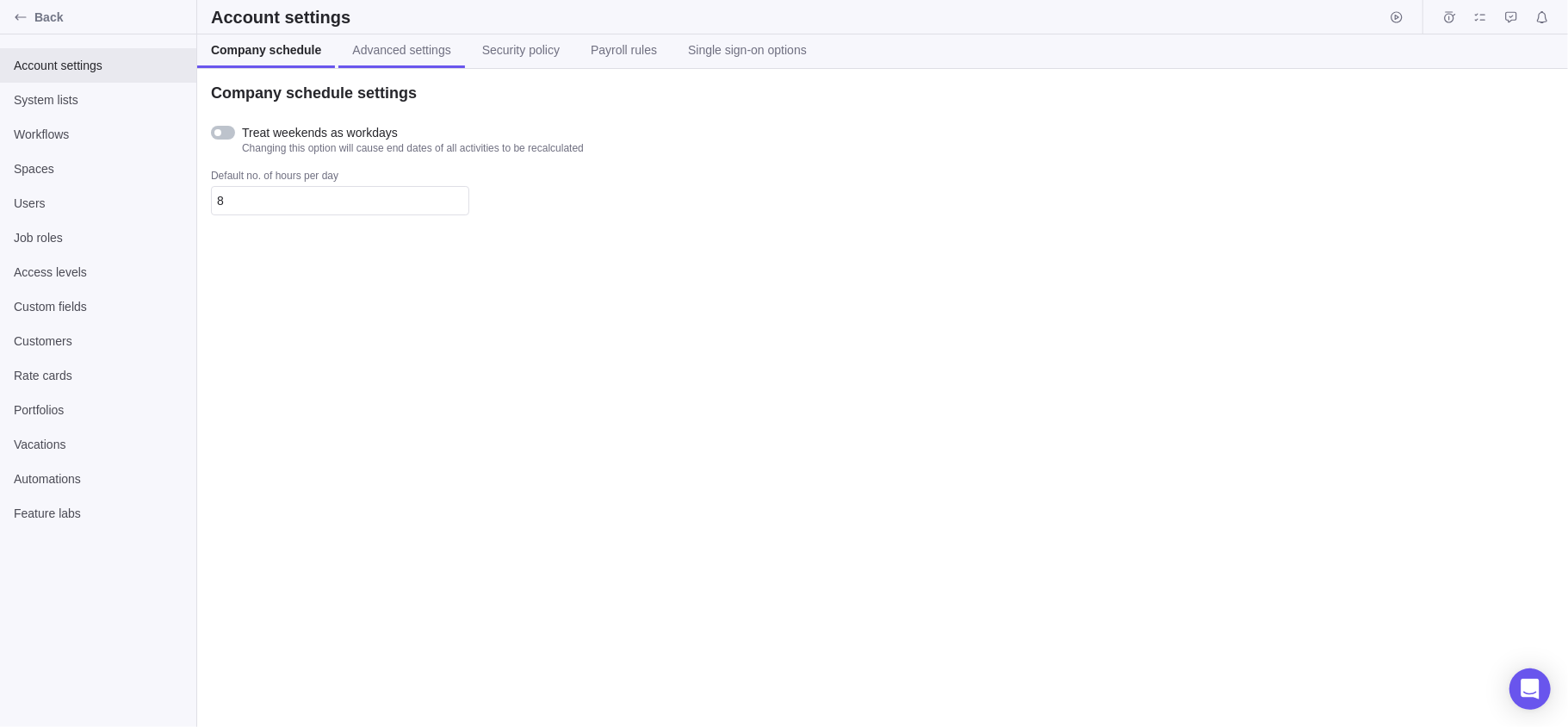 click on "Advanced settings" at bounding box center [401, 51] 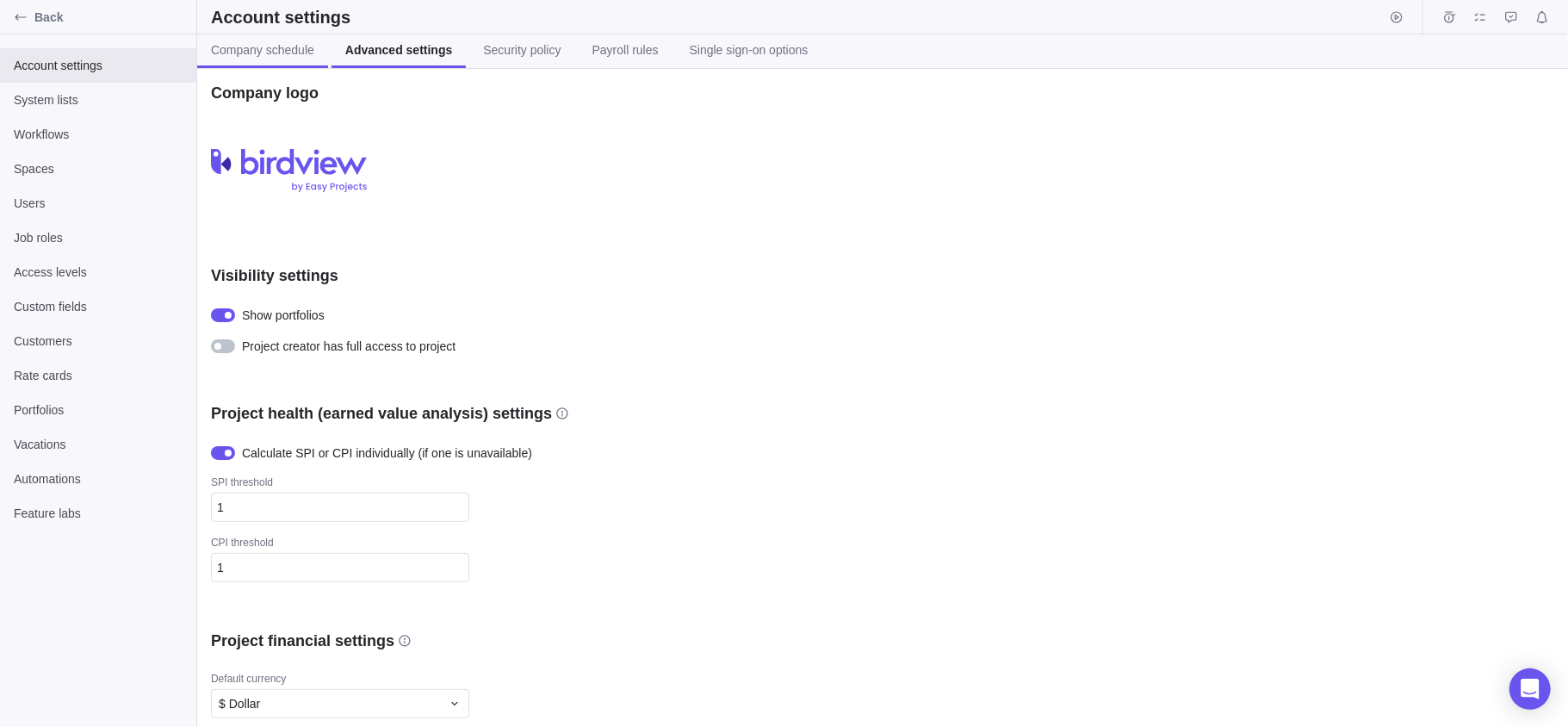 click on "Company schedule" at bounding box center [263, 51] 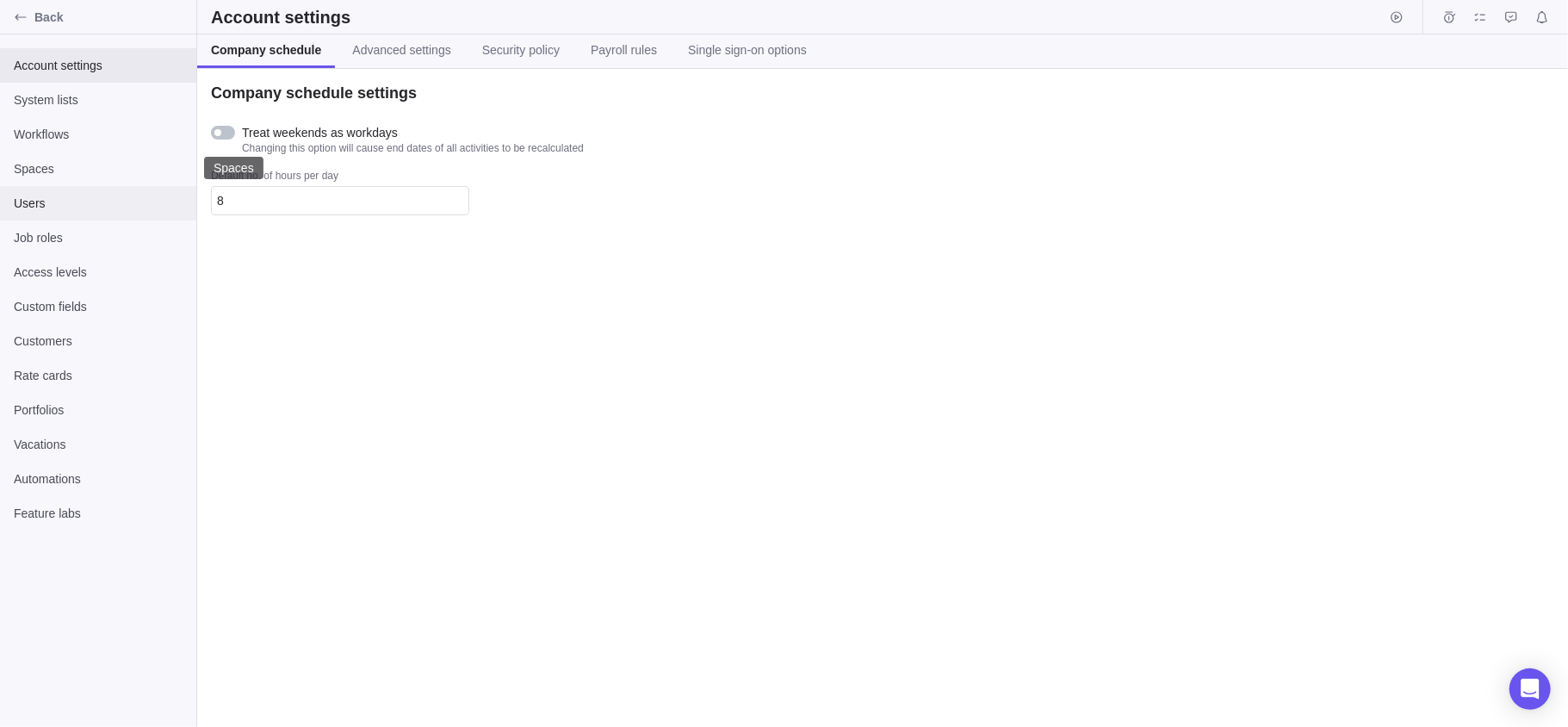 click on "Users" at bounding box center (98, 203) 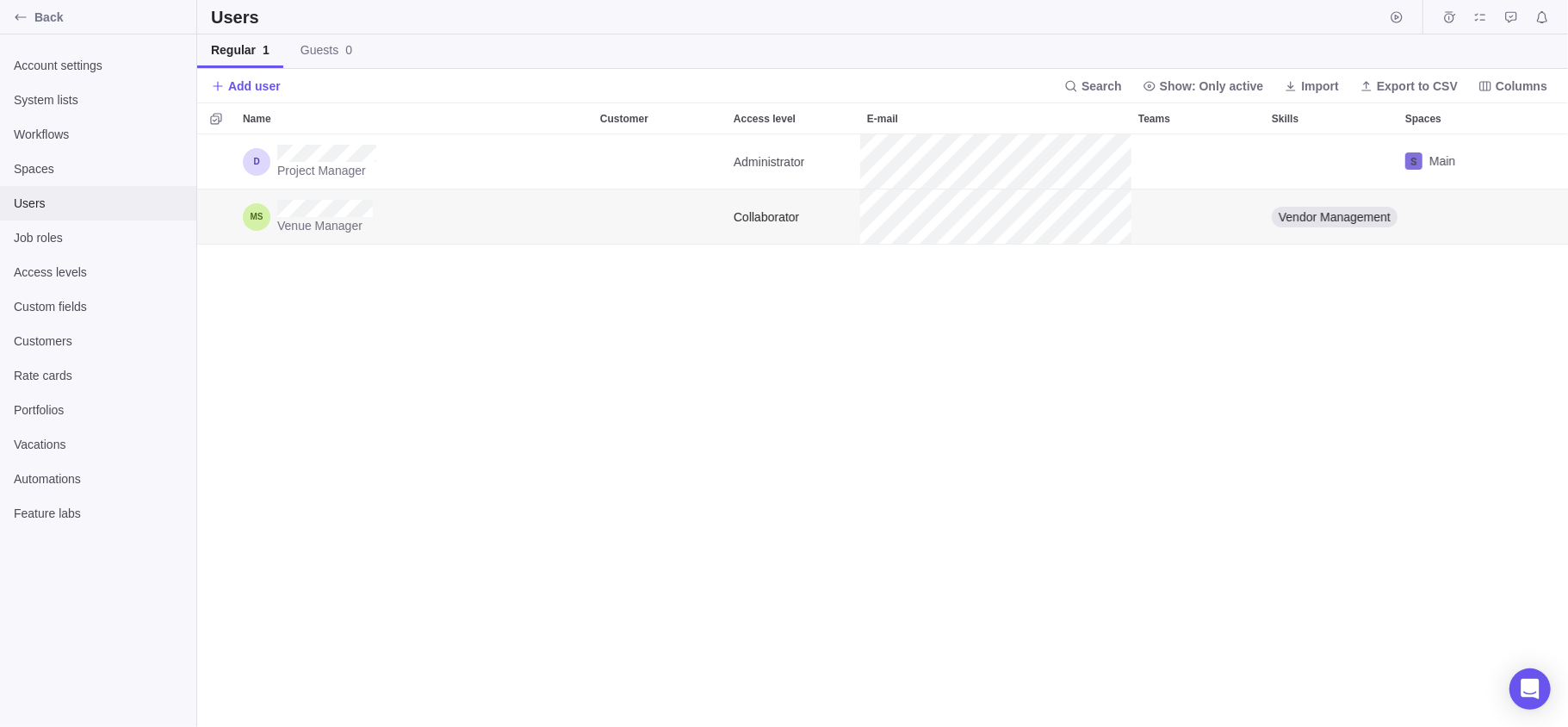 scroll, scrollTop: 17, scrollLeft: 18, axis: both 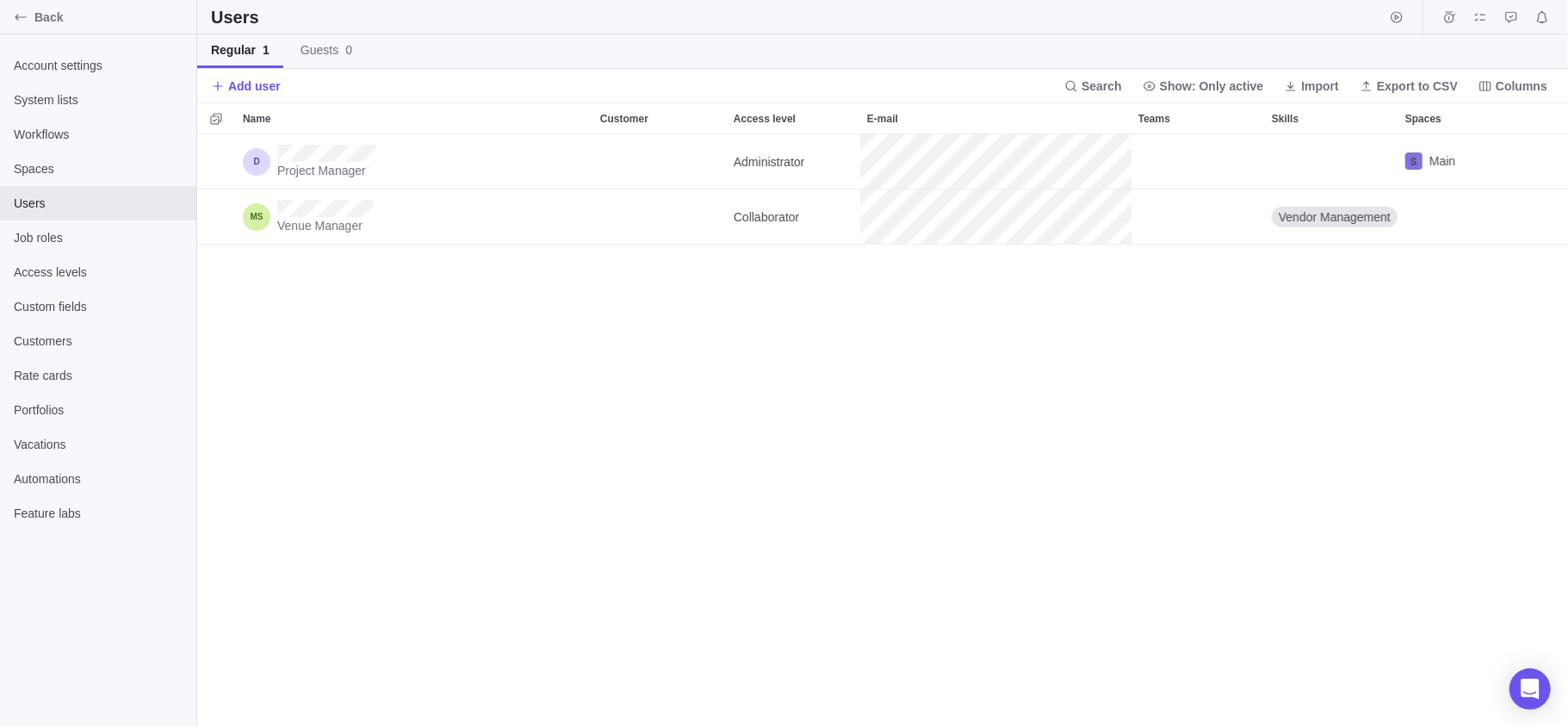 click on "Project Manager Administrator Main Venue Manager Collaborator Vendor Management Budget Management Venue Selection Venue Operations Safety and Compliance" at bounding box center (883, 430) 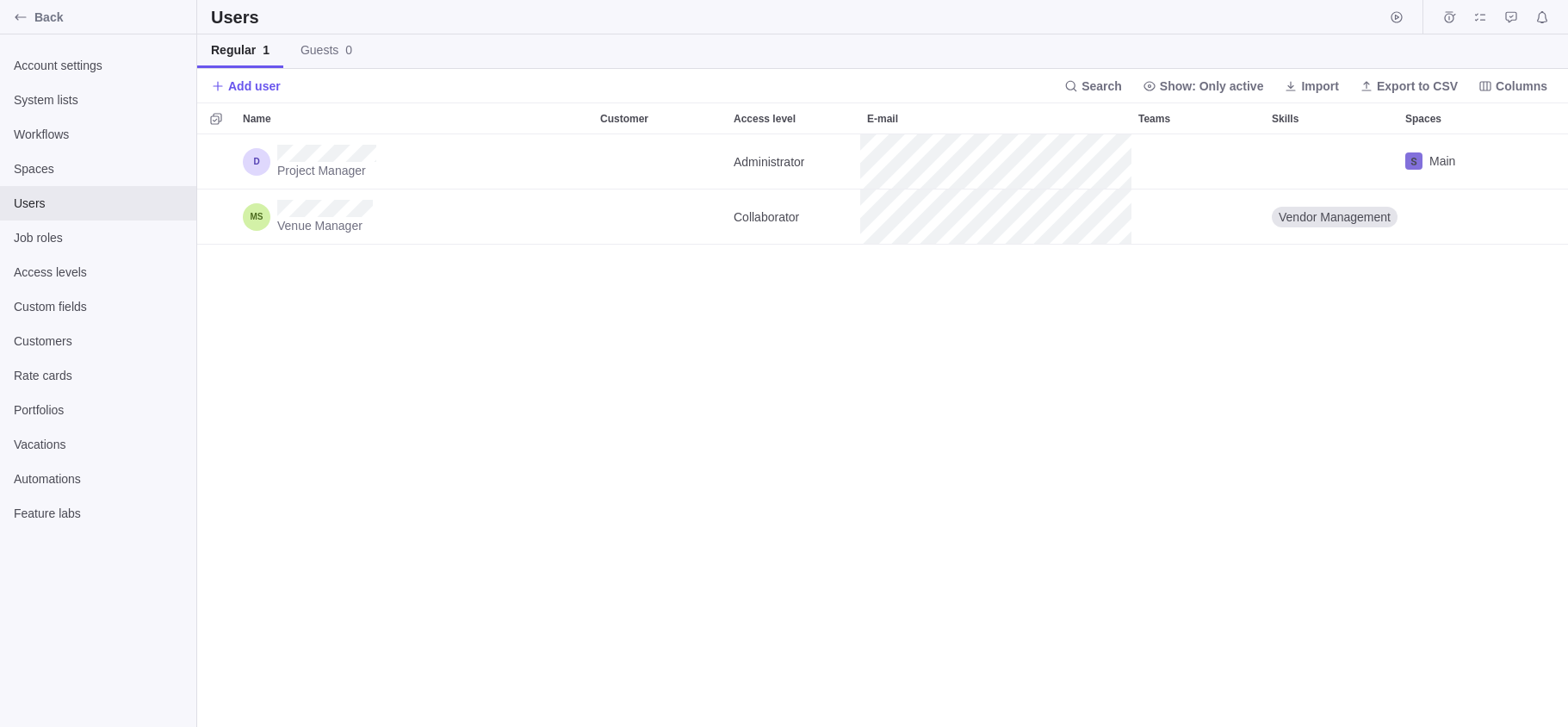 scroll, scrollTop: 0, scrollLeft: 0, axis: both 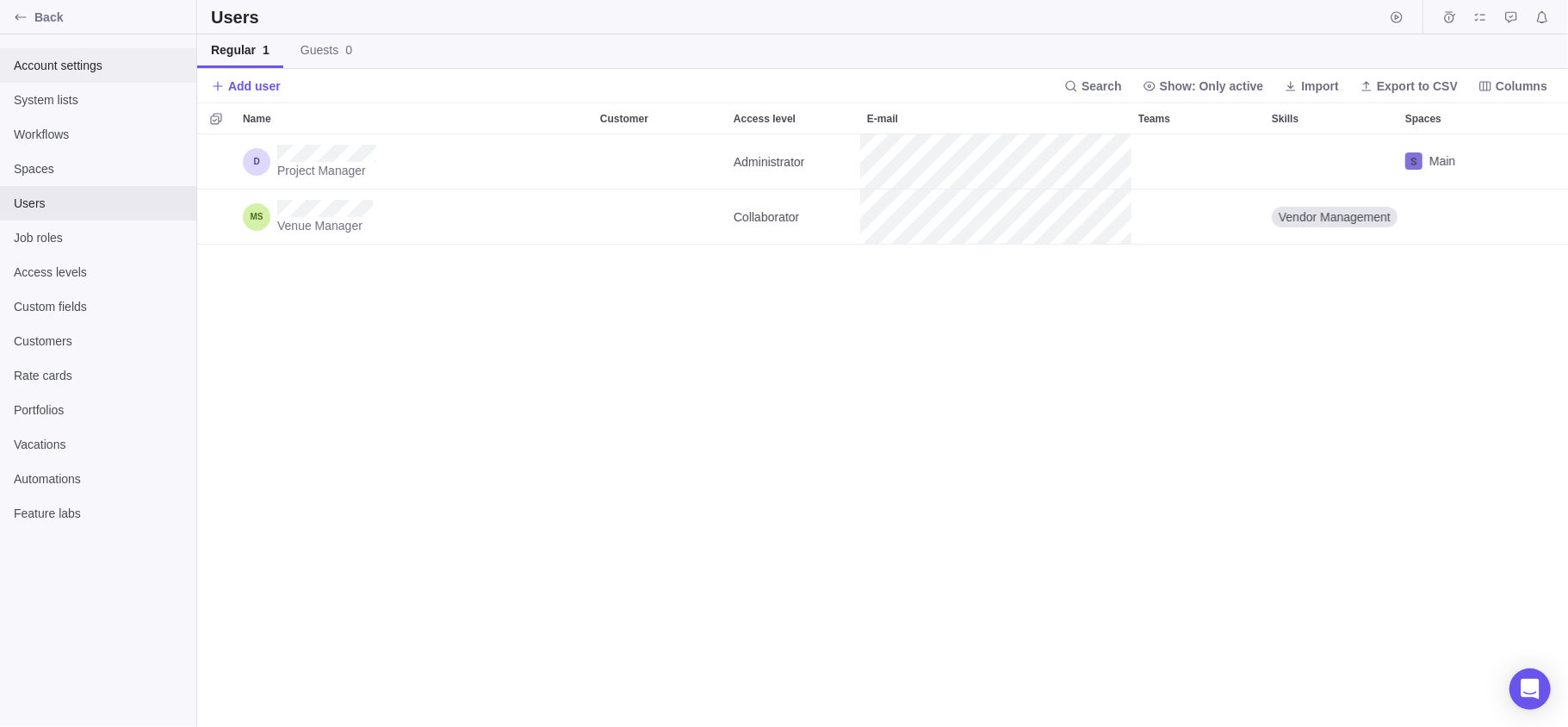 click on "Account settings" at bounding box center (98, 65) 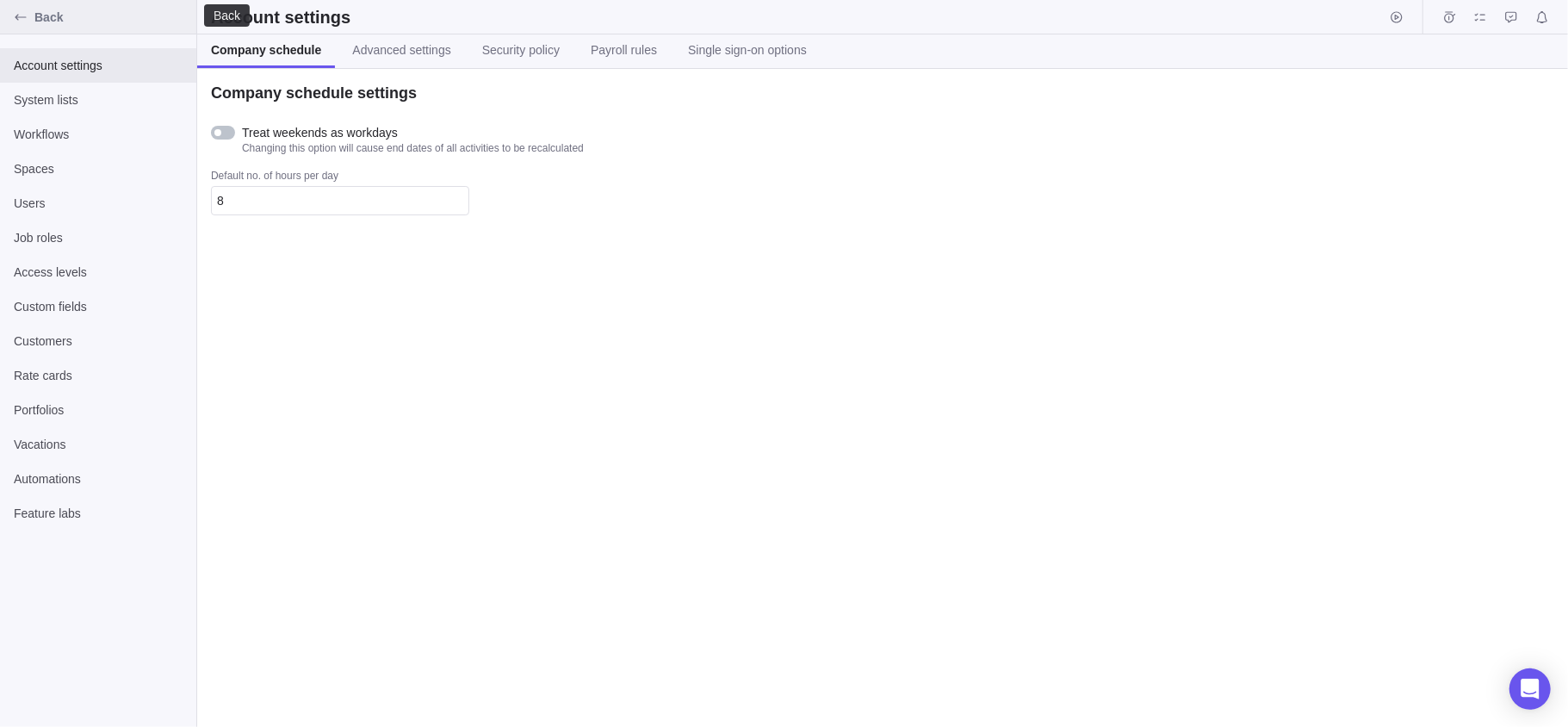 click at bounding box center [21, 17] 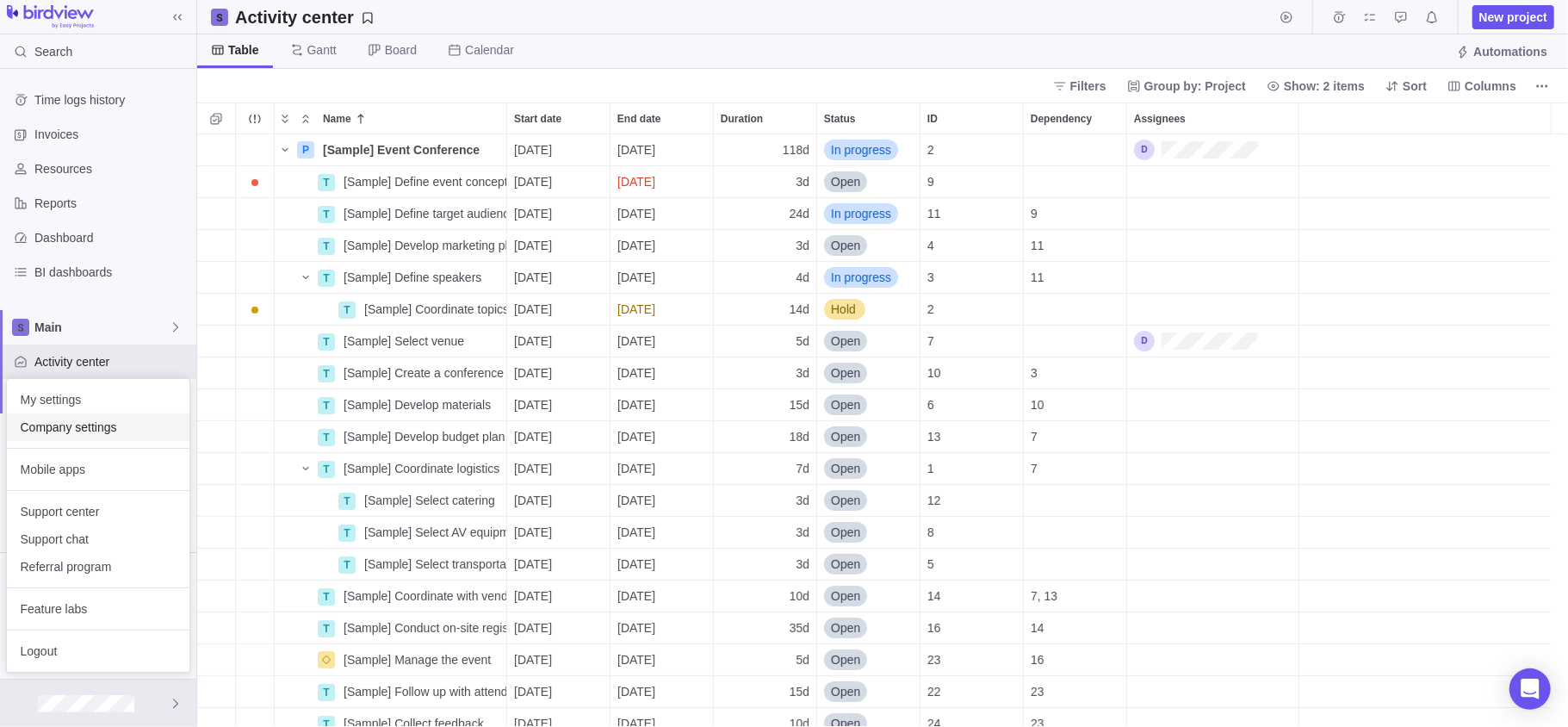 scroll, scrollTop: 17, scrollLeft: 18, axis: both 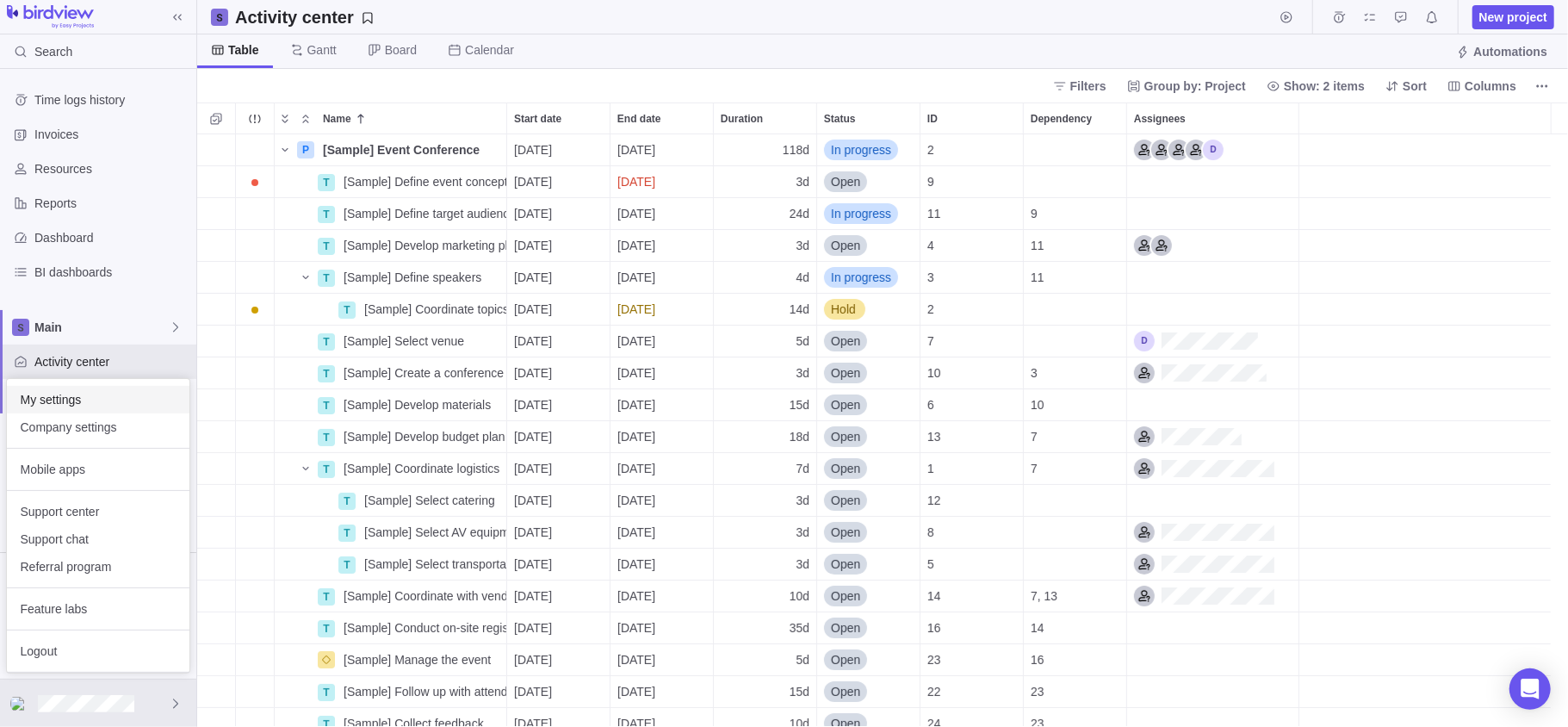 click on "My settings" at bounding box center (98, 400) 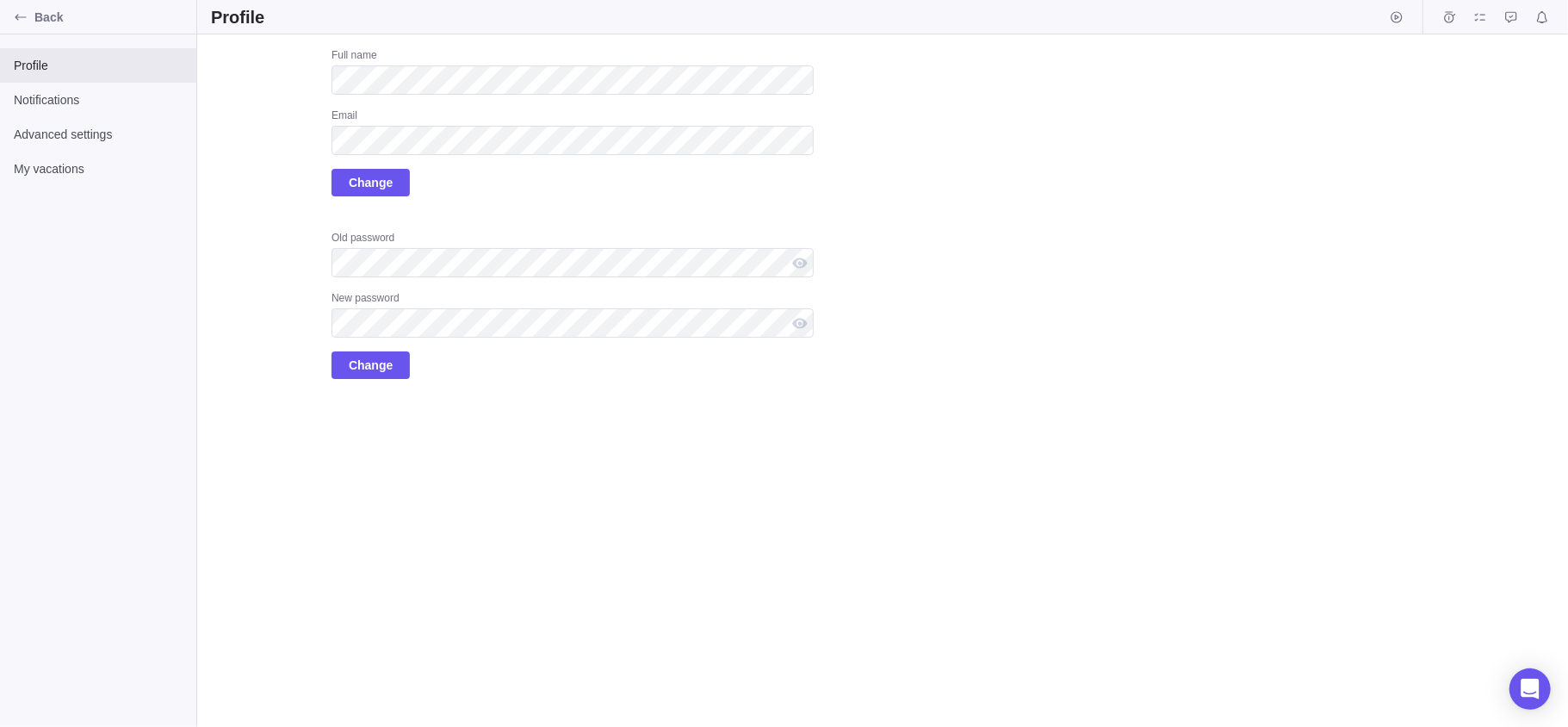 click on "Upload Full name Email Change Old password New password Change" at bounding box center (883, 381) 